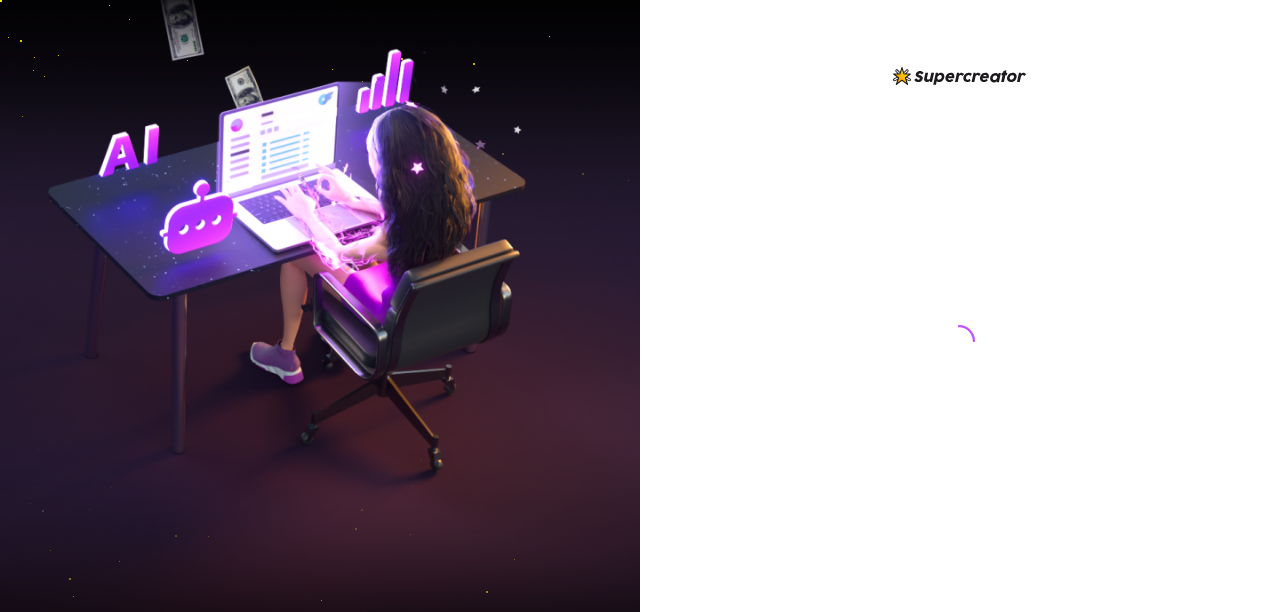 scroll, scrollTop: 0, scrollLeft: 0, axis: both 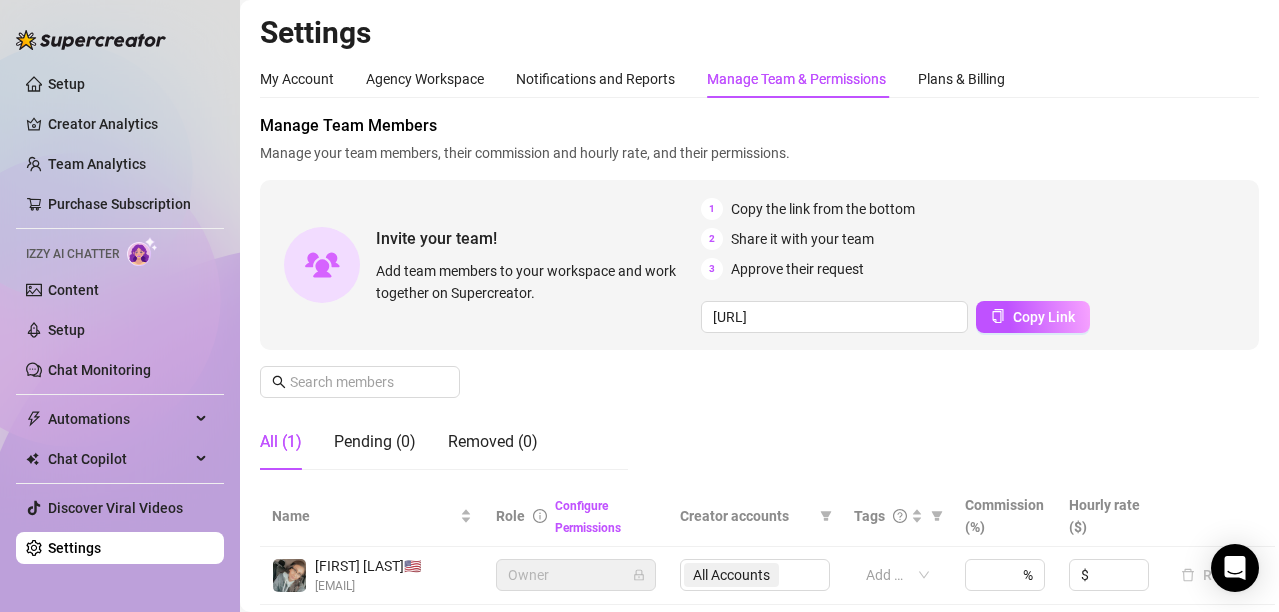 click on "Configure Permissions" at bounding box center (605, 516) 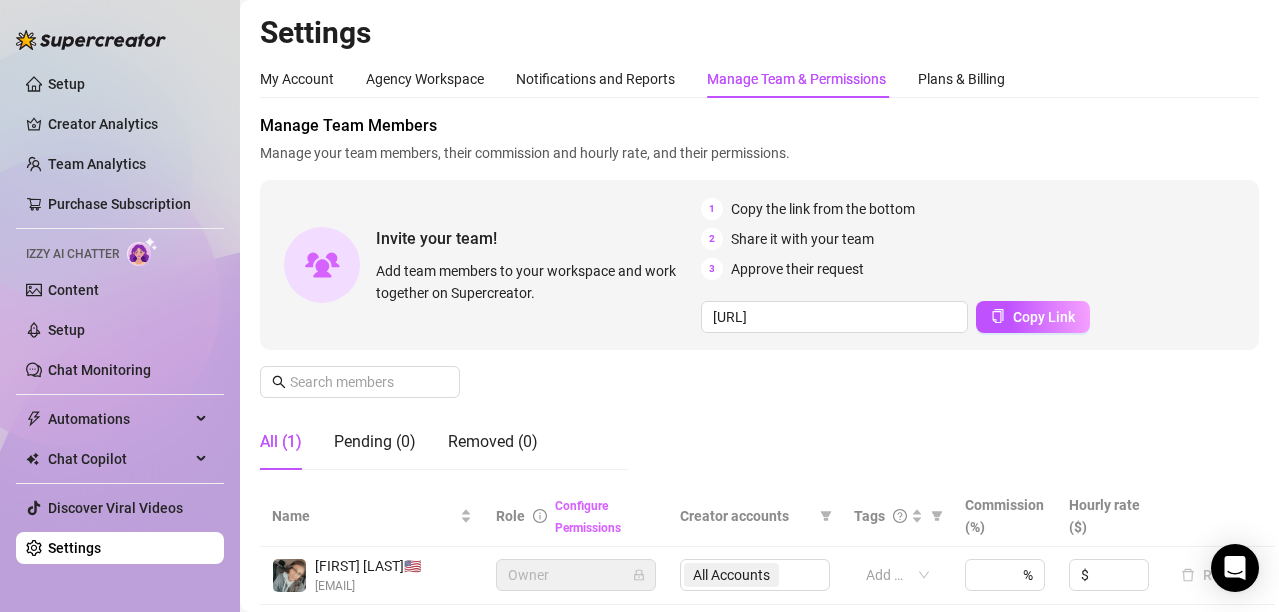 click on "Configure Permissions" at bounding box center [588, 517] 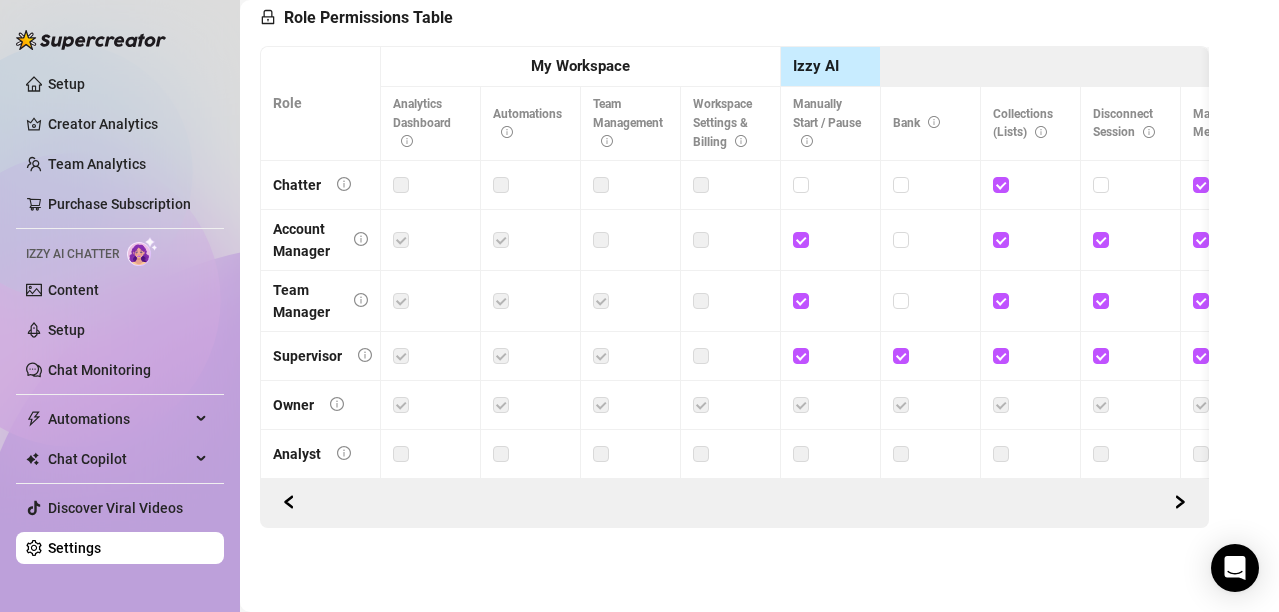 scroll, scrollTop: 0, scrollLeft: 0, axis: both 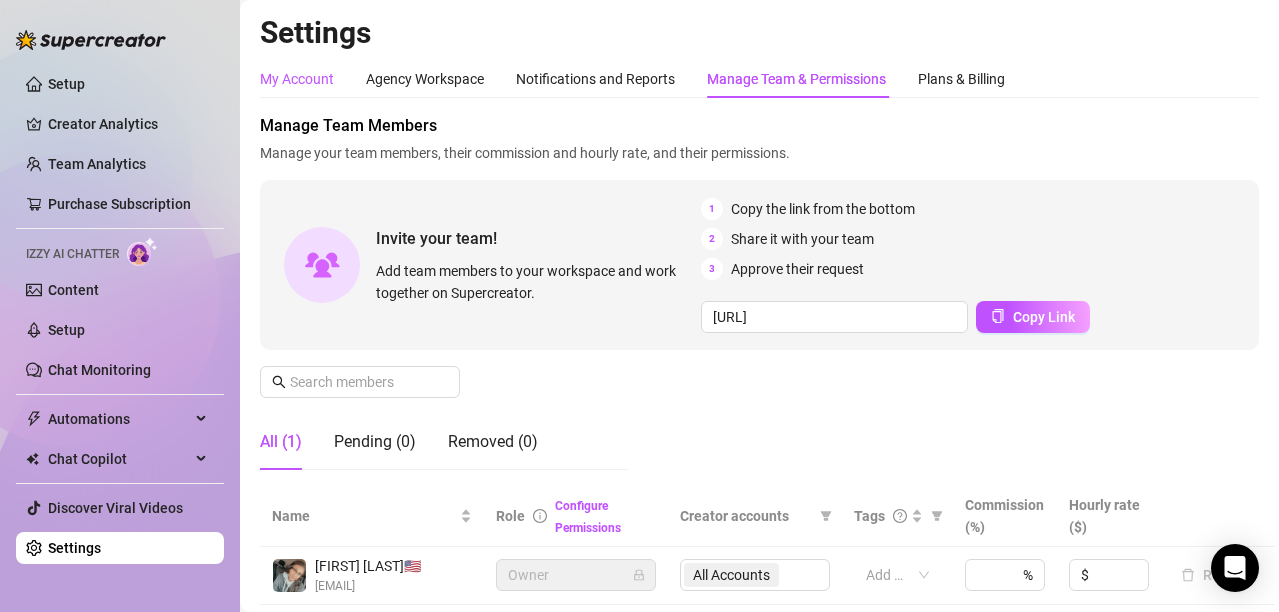 click on "My Account" at bounding box center [297, 79] 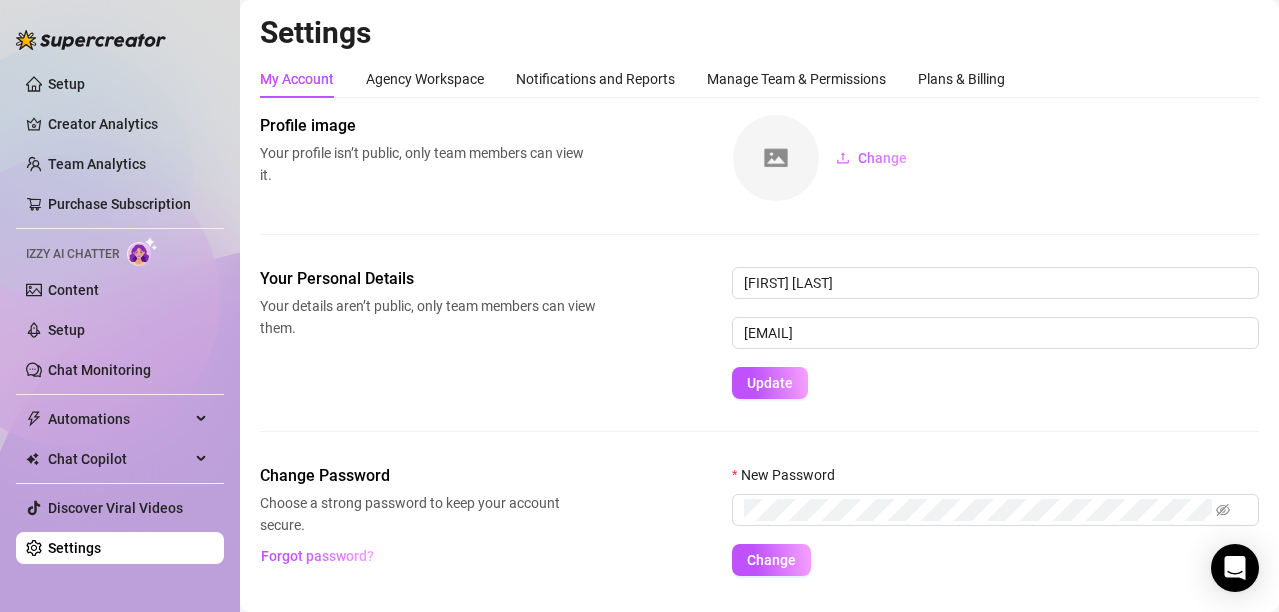 scroll, scrollTop: 49, scrollLeft: 0, axis: vertical 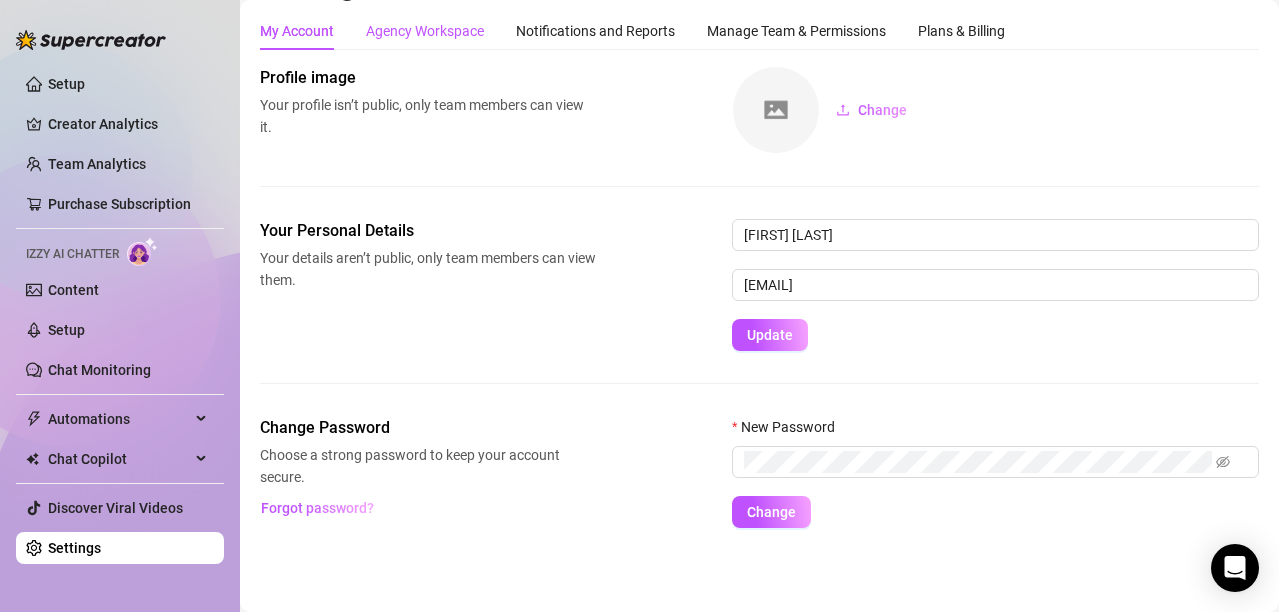 click on "Agency Workspace" at bounding box center (425, 31) 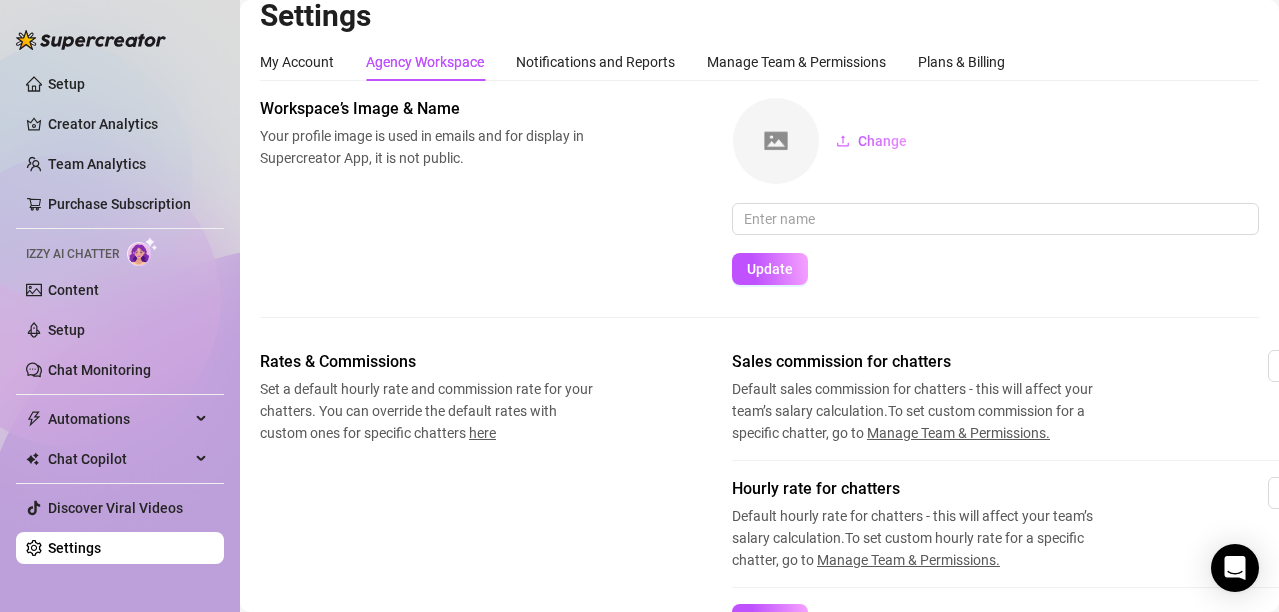 scroll, scrollTop: 0, scrollLeft: 0, axis: both 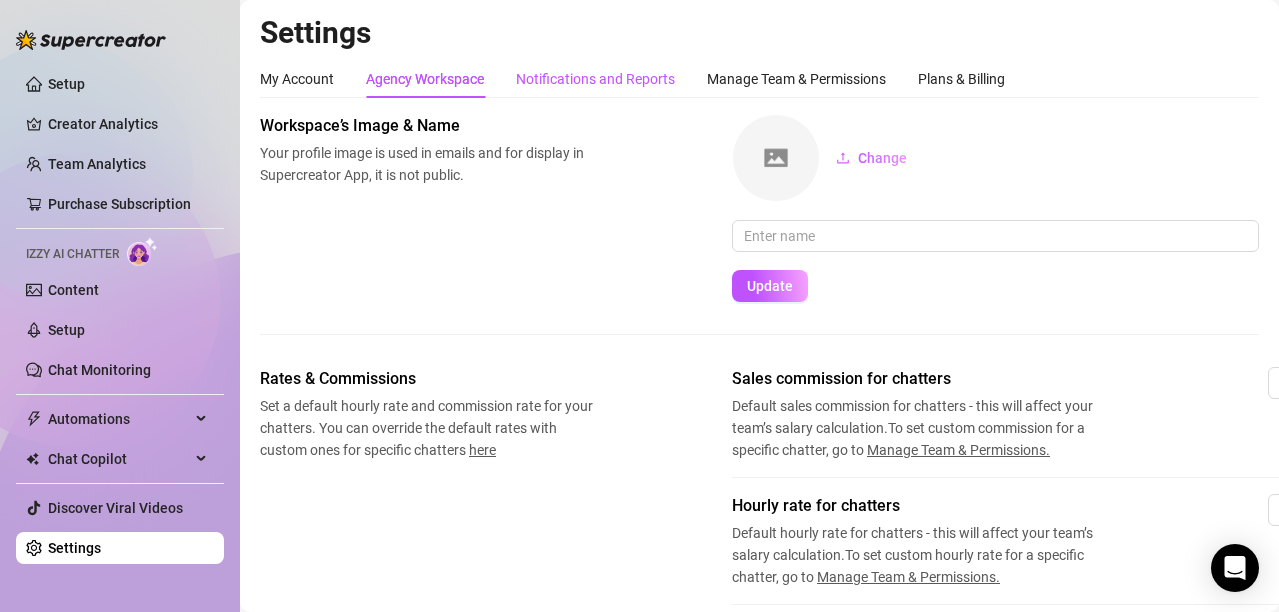 click on "Notifications and Reports" at bounding box center (595, 79) 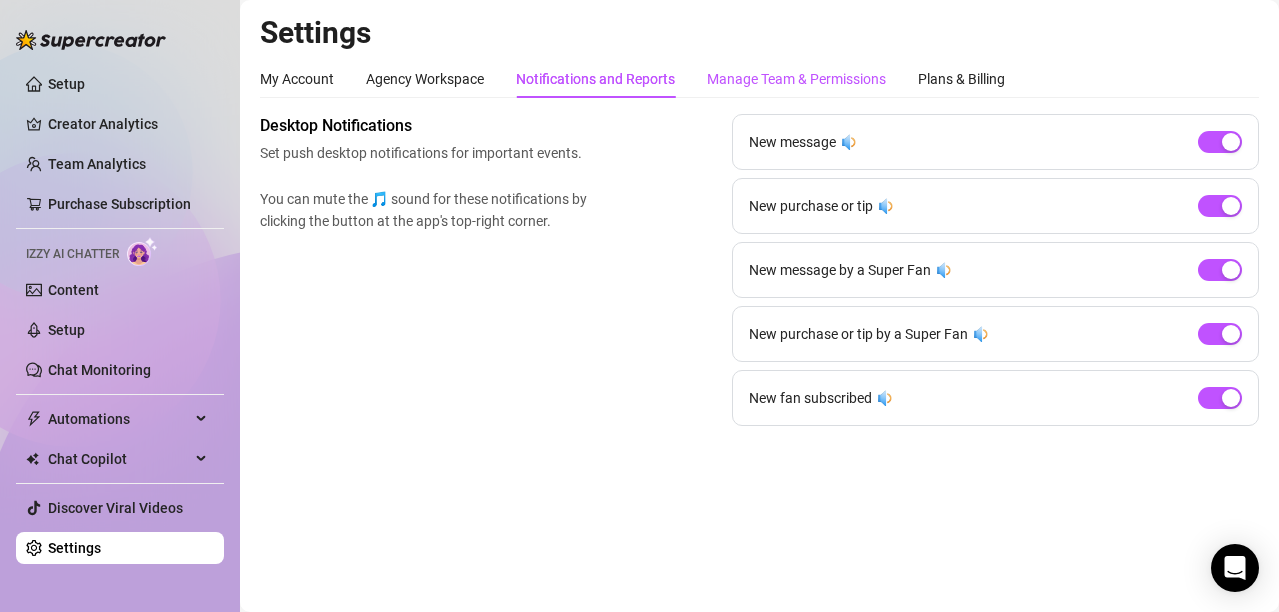 click on "Manage Team & Permissions" at bounding box center [796, 79] 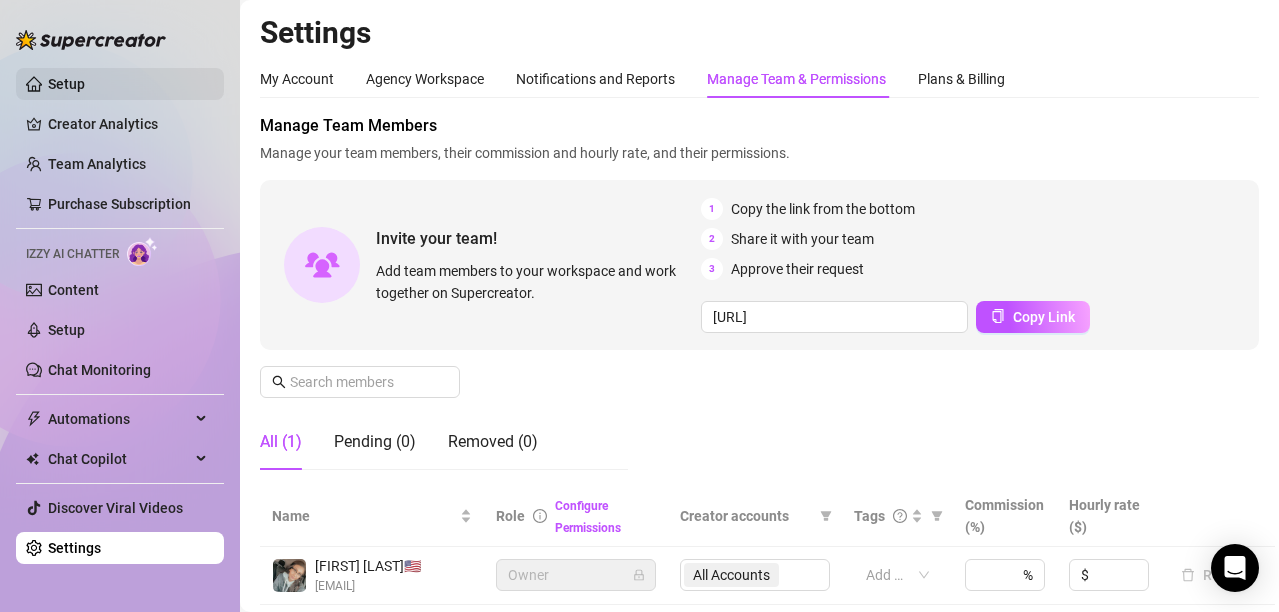 click on "Setup" at bounding box center (66, 84) 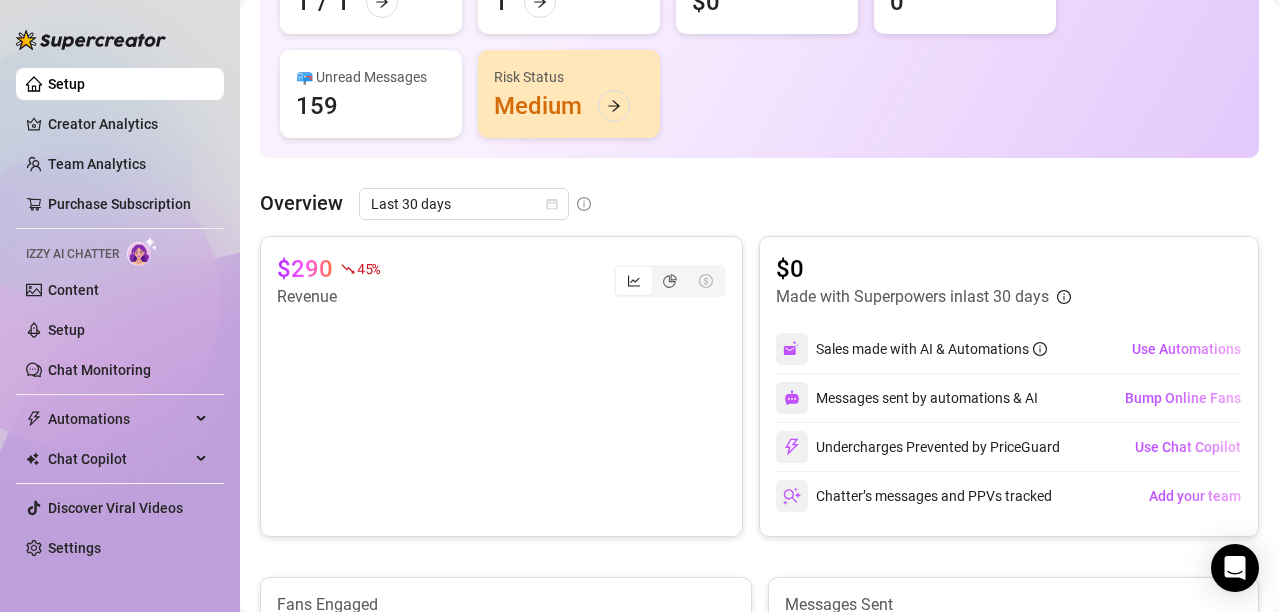 scroll, scrollTop: 0, scrollLeft: 0, axis: both 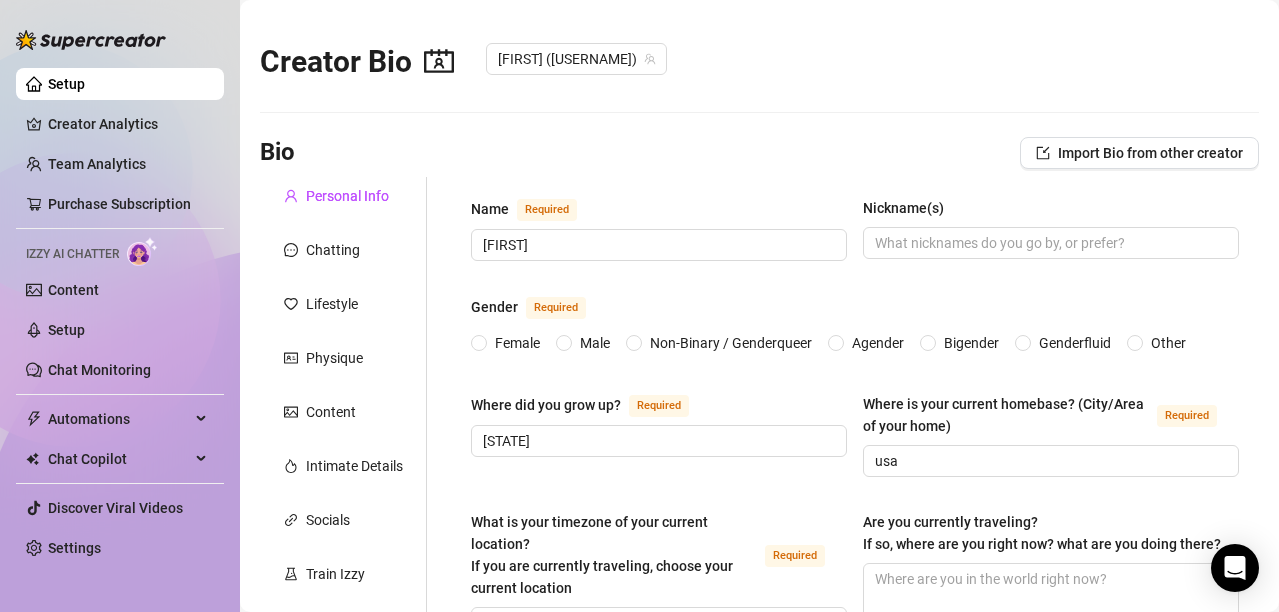 type 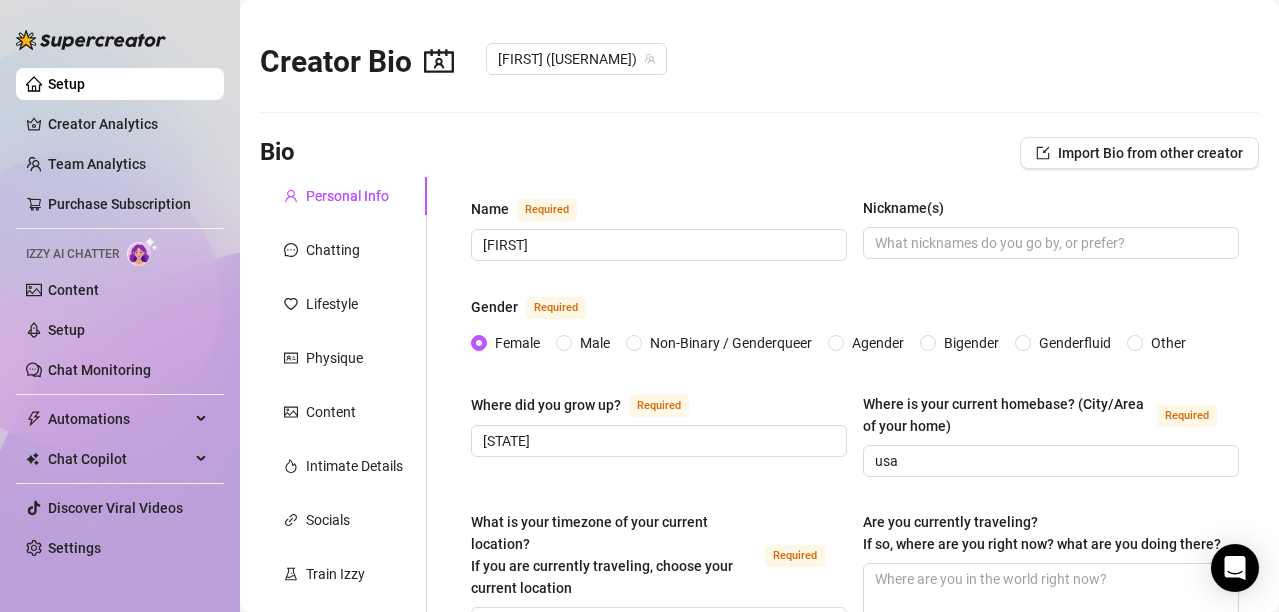 type on "February 5th, 1998" 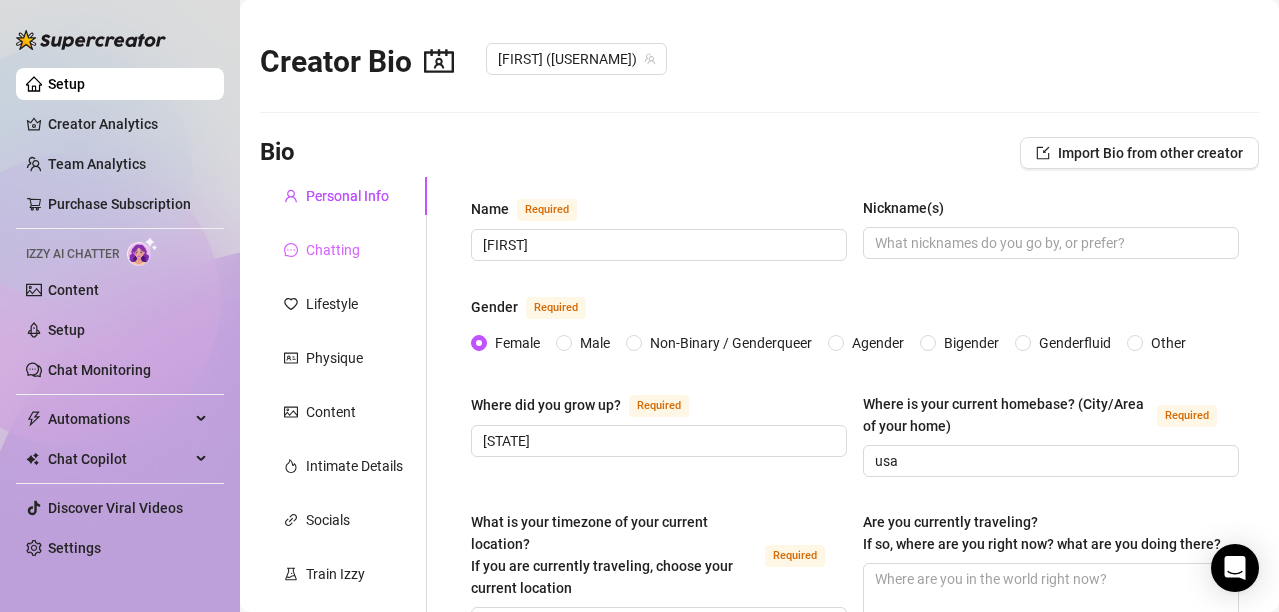 scroll, scrollTop: 3, scrollLeft: 0, axis: vertical 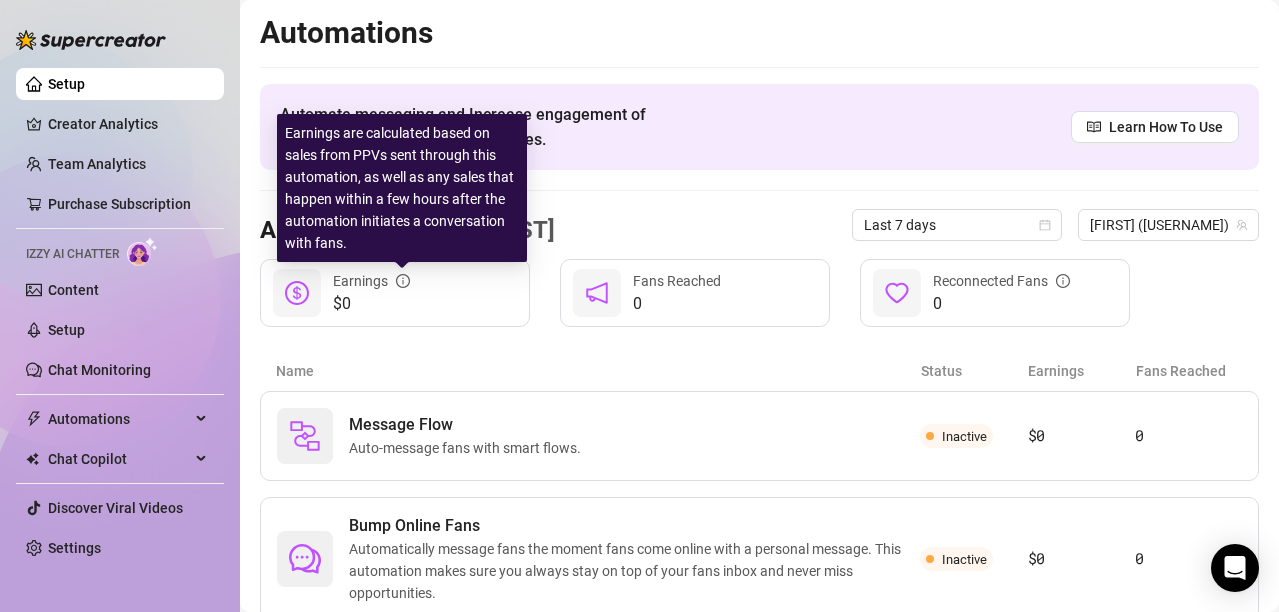 click 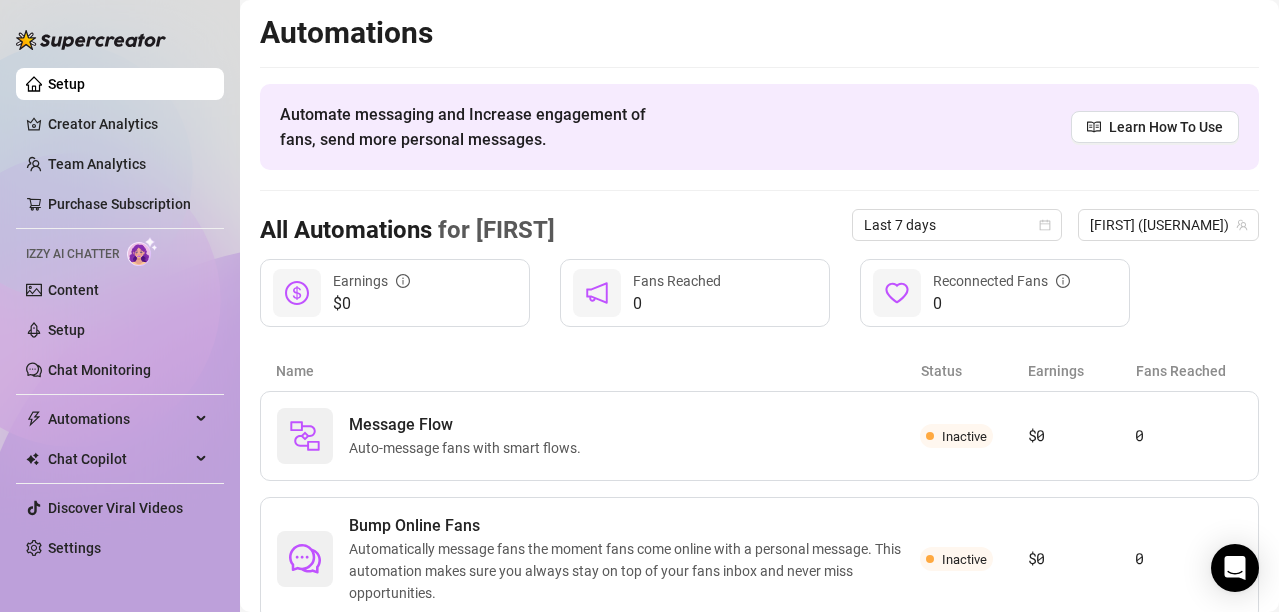 click 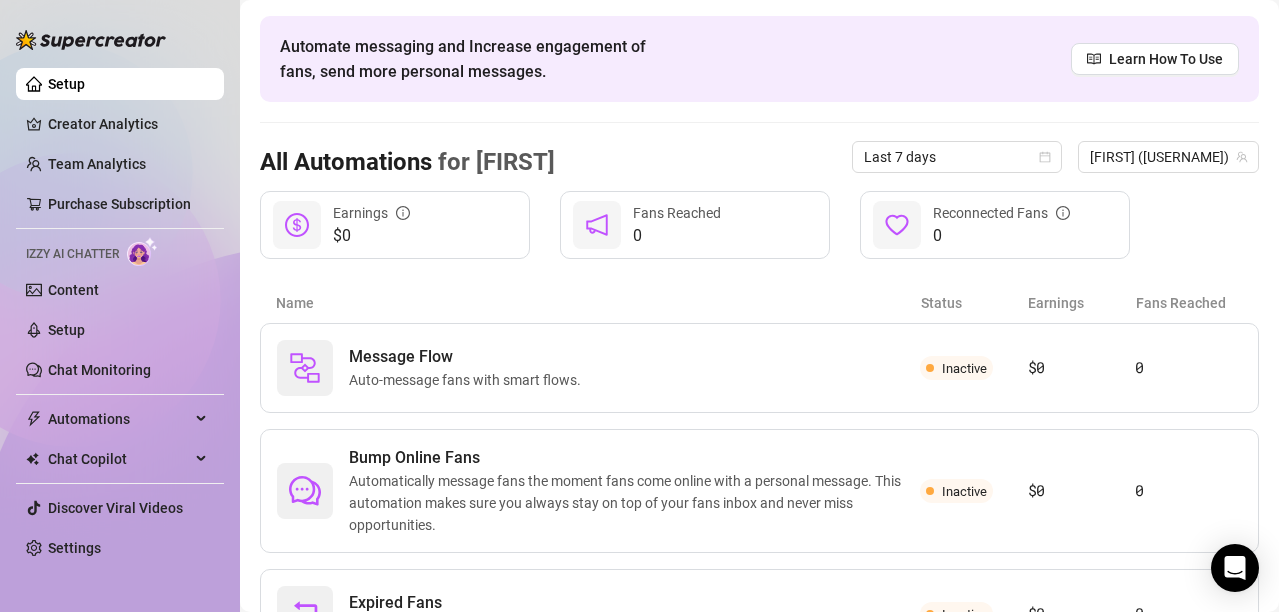 scroll, scrollTop: 175, scrollLeft: 0, axis: vertical 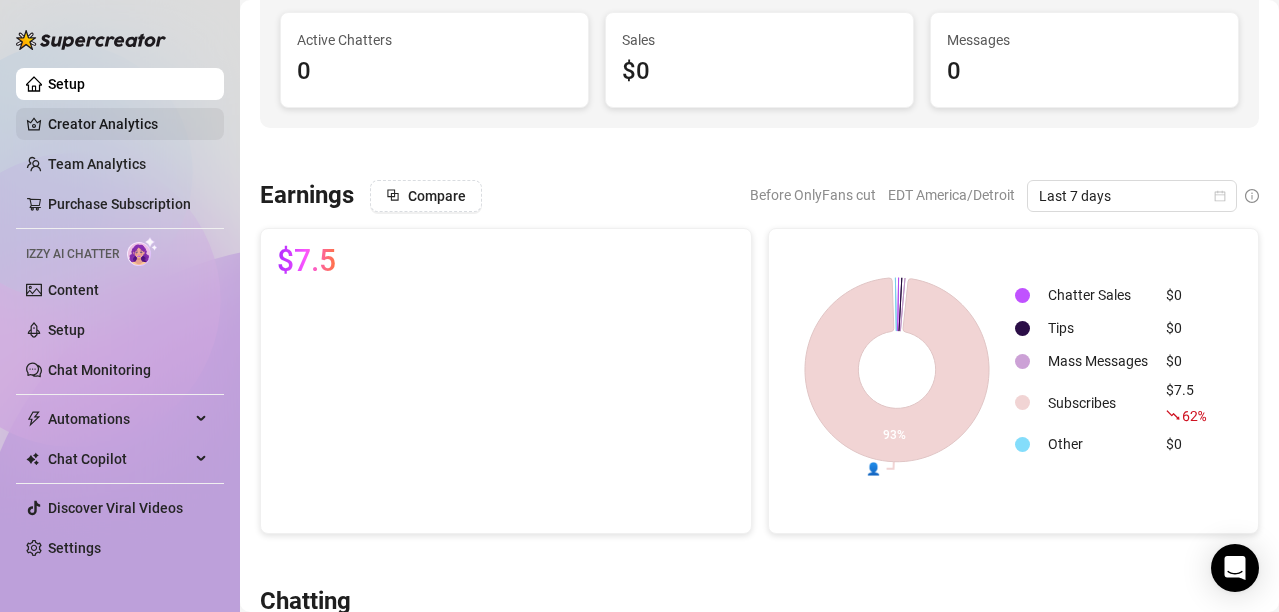 click on "Creator Analytics" at bounding box center (128, 124) 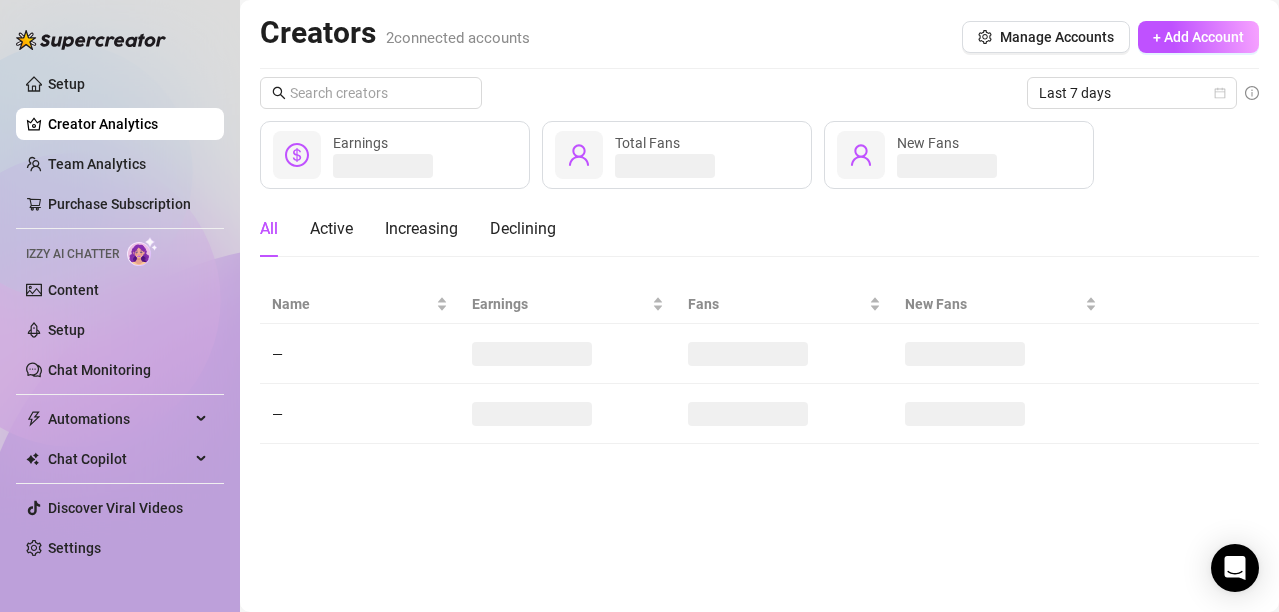 scroll, scrollTop: 0, scrollLeft: 0, axis: both 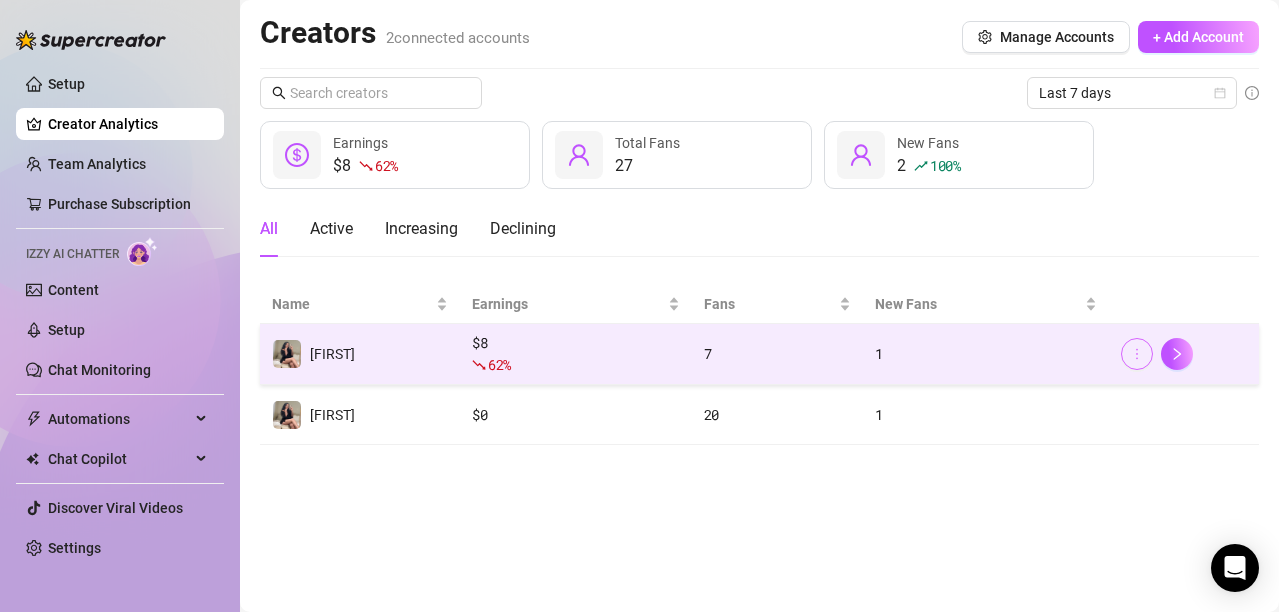 click at bounding box center [1137, 354] 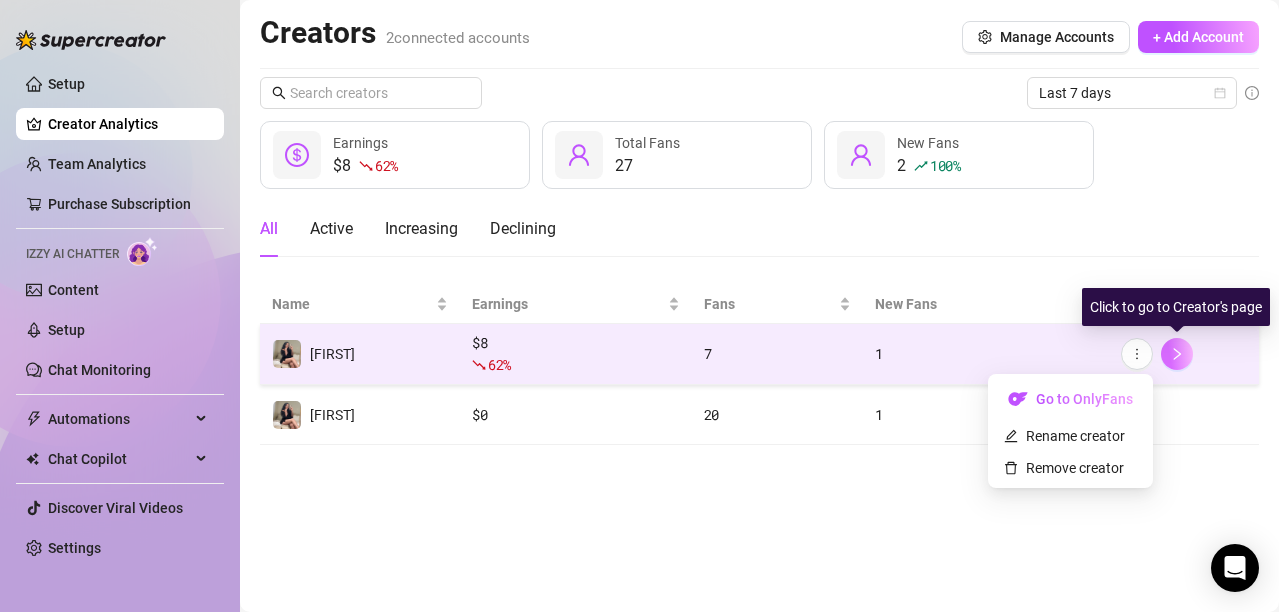 click 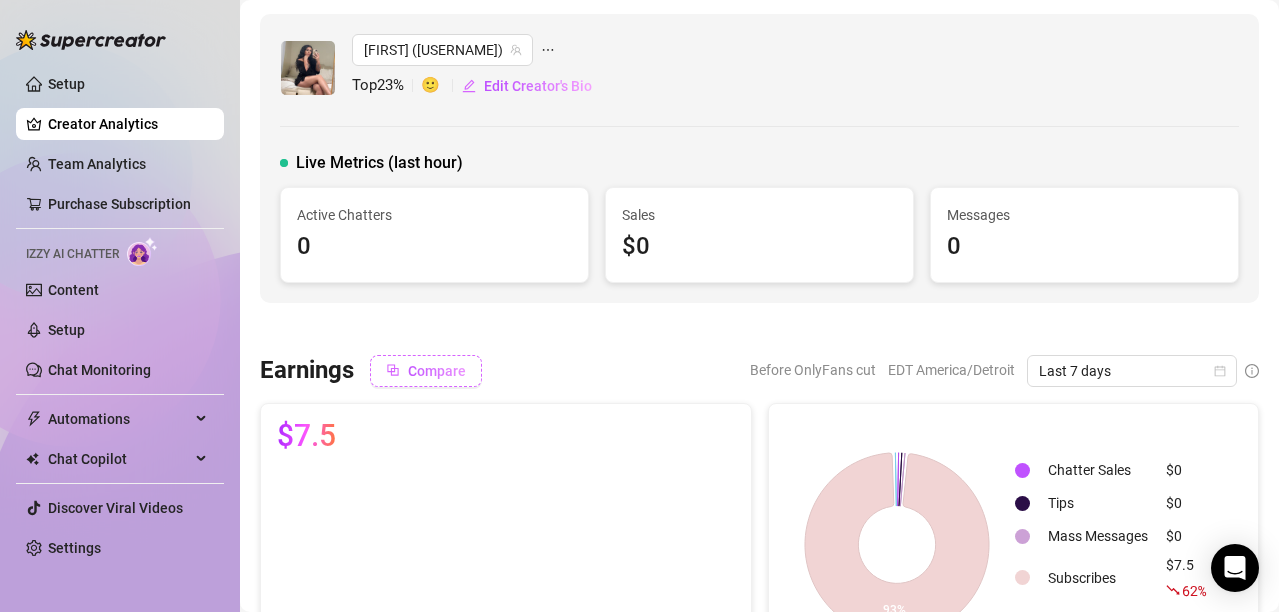 click on "Compare" at bounding box center [437, 371] 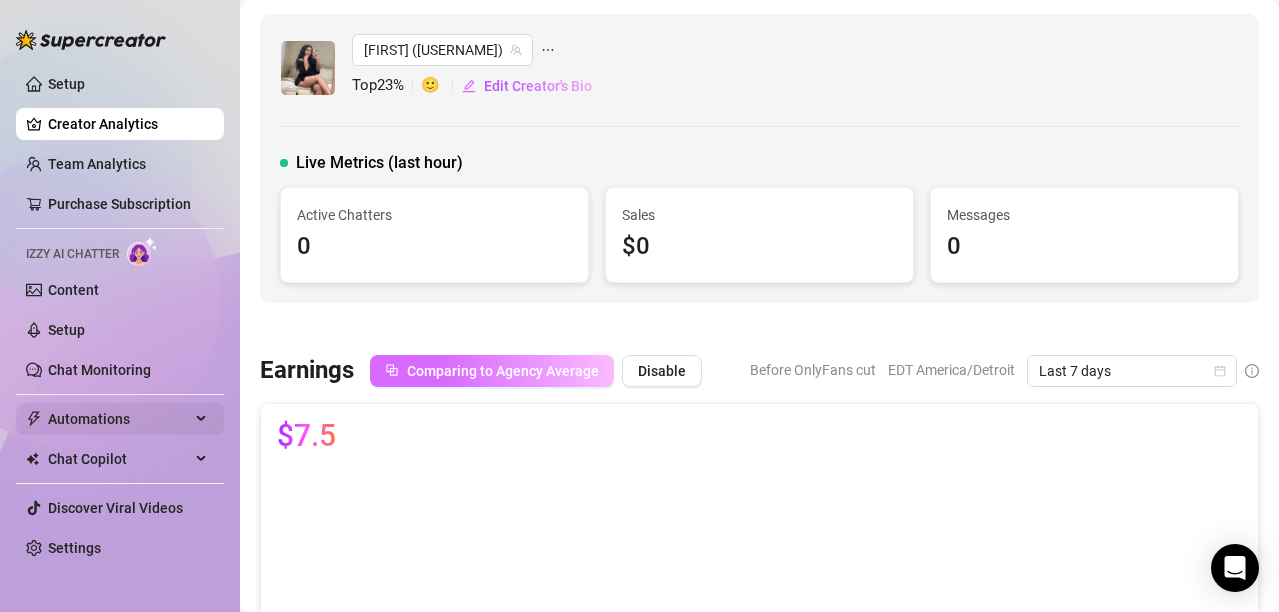 click on "Automations" at bounding box center (119, 419) 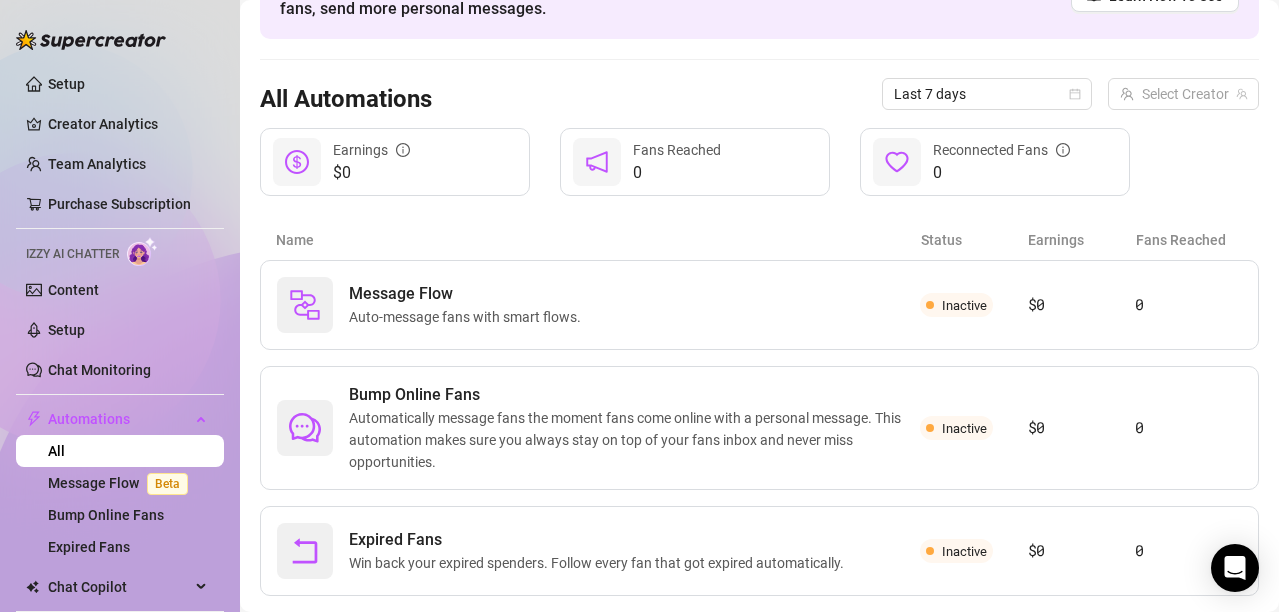 scroll, scrollTop: 175, scrollLeft: 0, axis: vertical 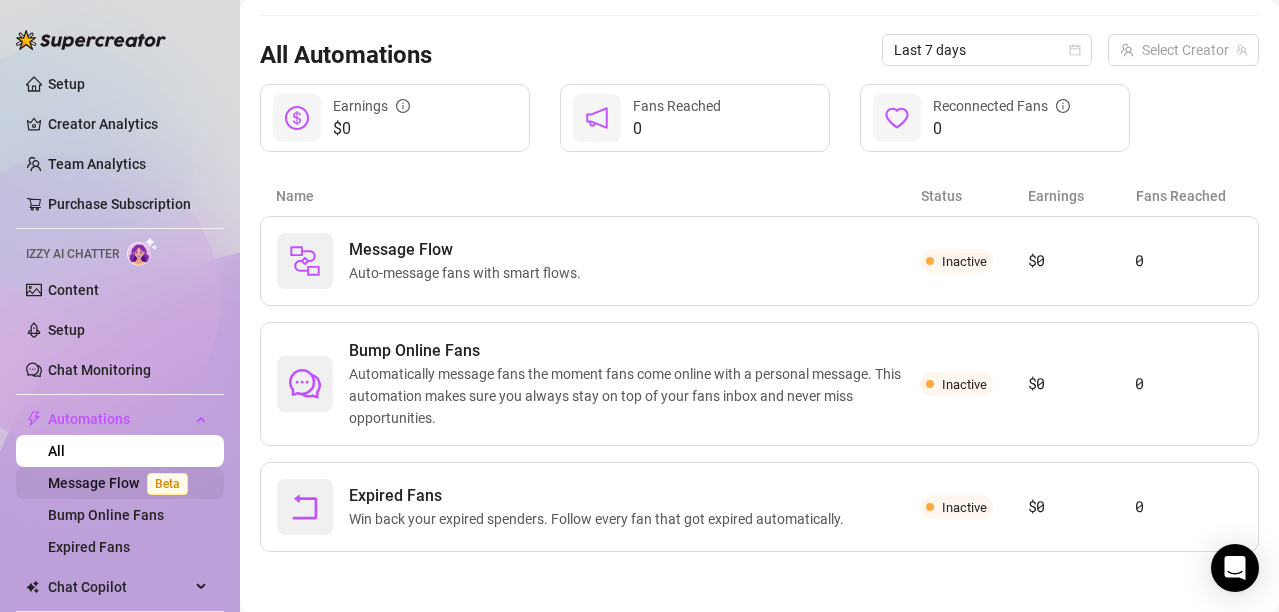 click on "Message Flow Beta" at bounding box center (122, 483) 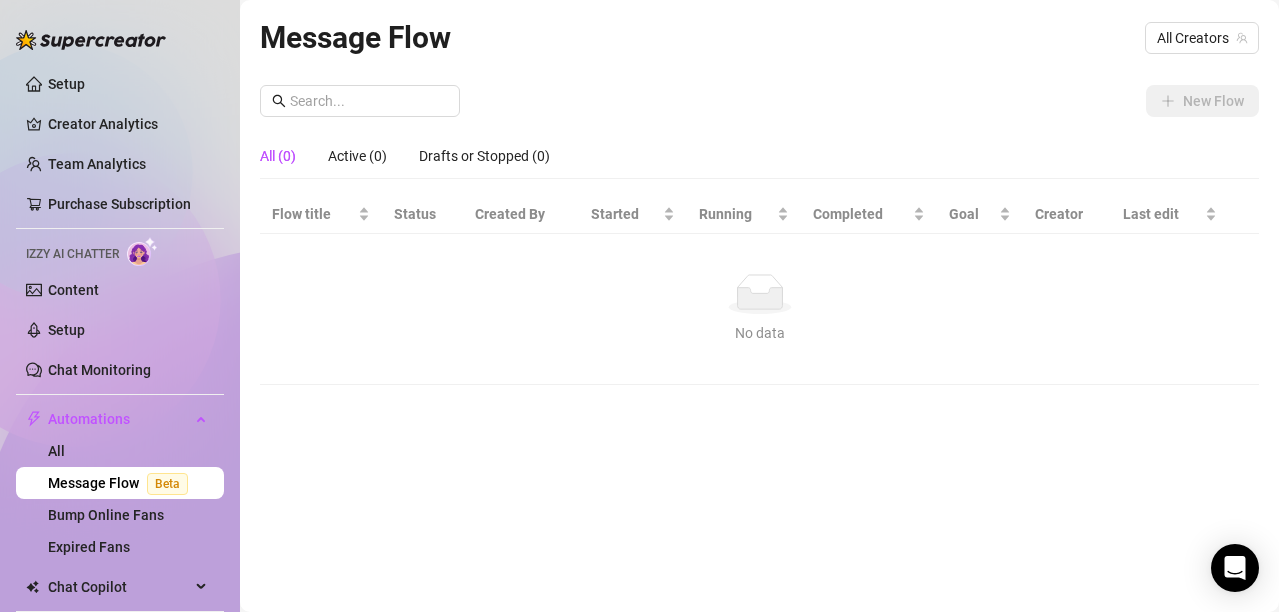 scroll, scrollTop: 0, scrollLeft: 0, axis: both 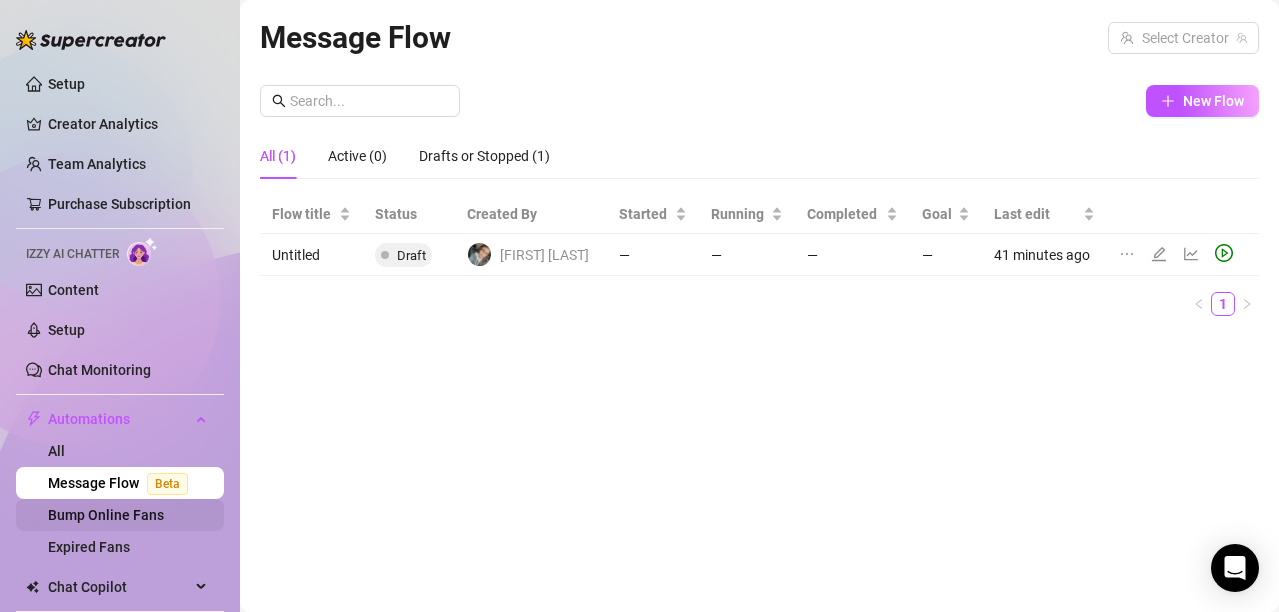 click on "Bump Online Fans" at bounding box center [106, 515] 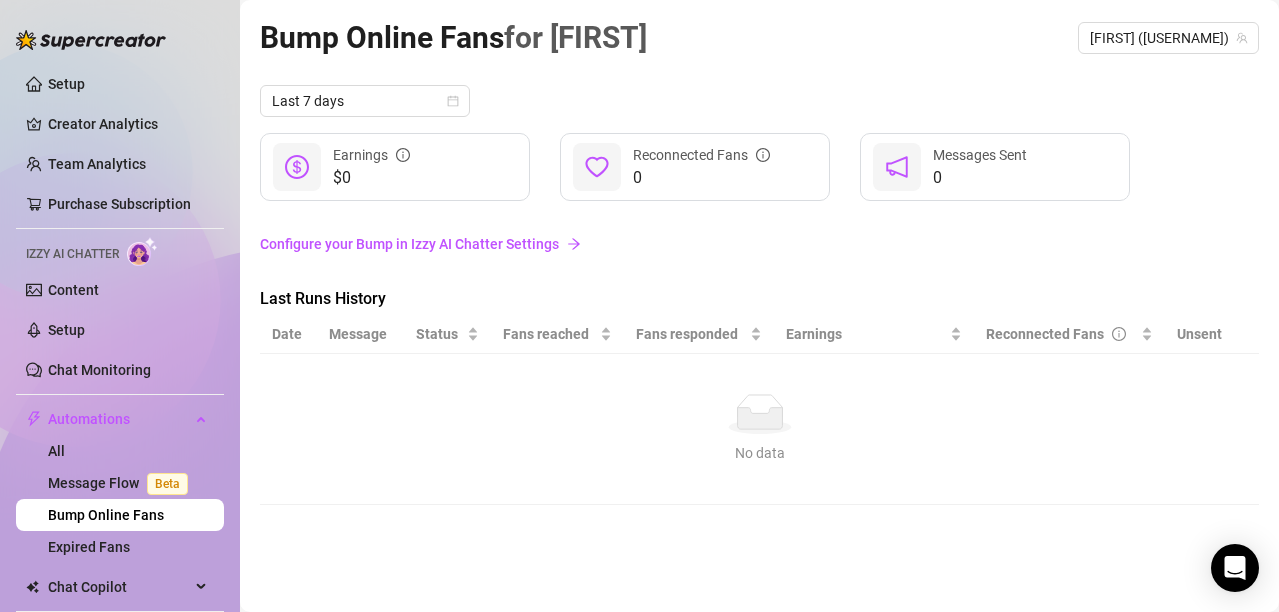 click on "Configure your Bump in Izzy AI Chatter Settings" at bounding box center [759, 244] 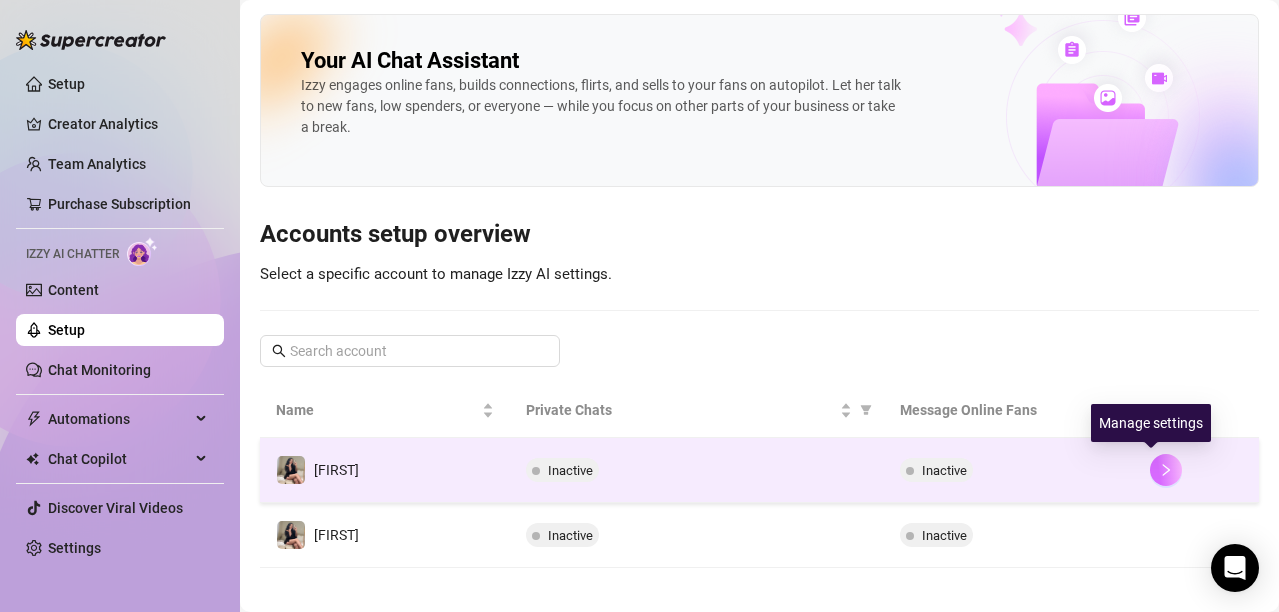 click 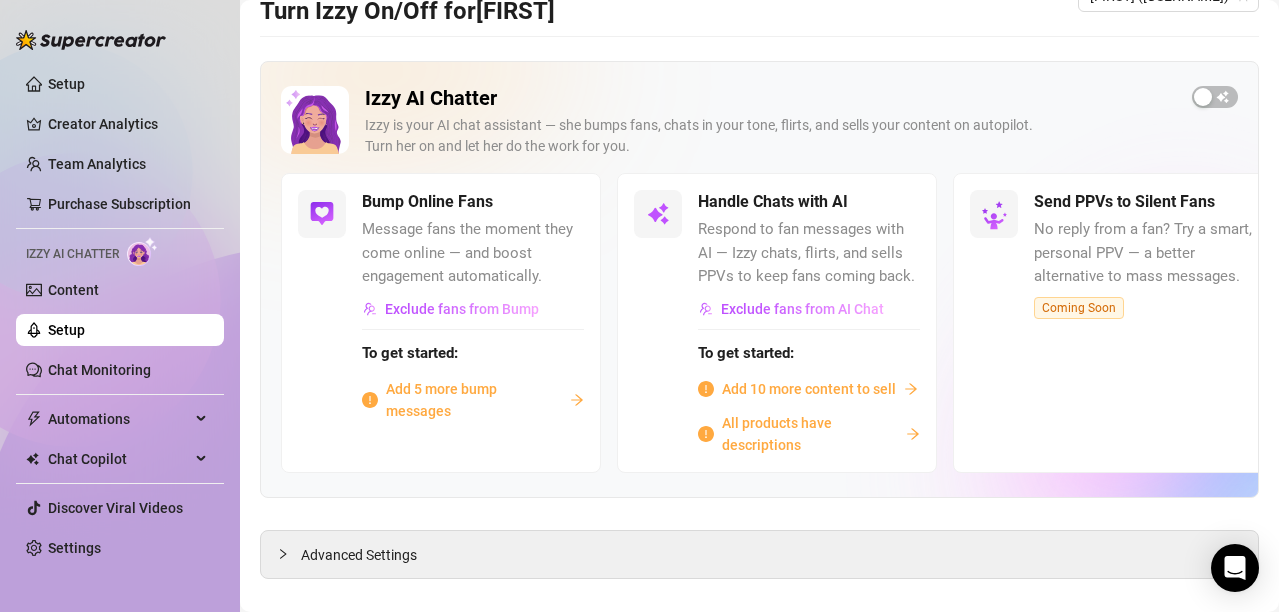 scroll, scrollTop: 78, scrollLeft: 0, axis: vertical 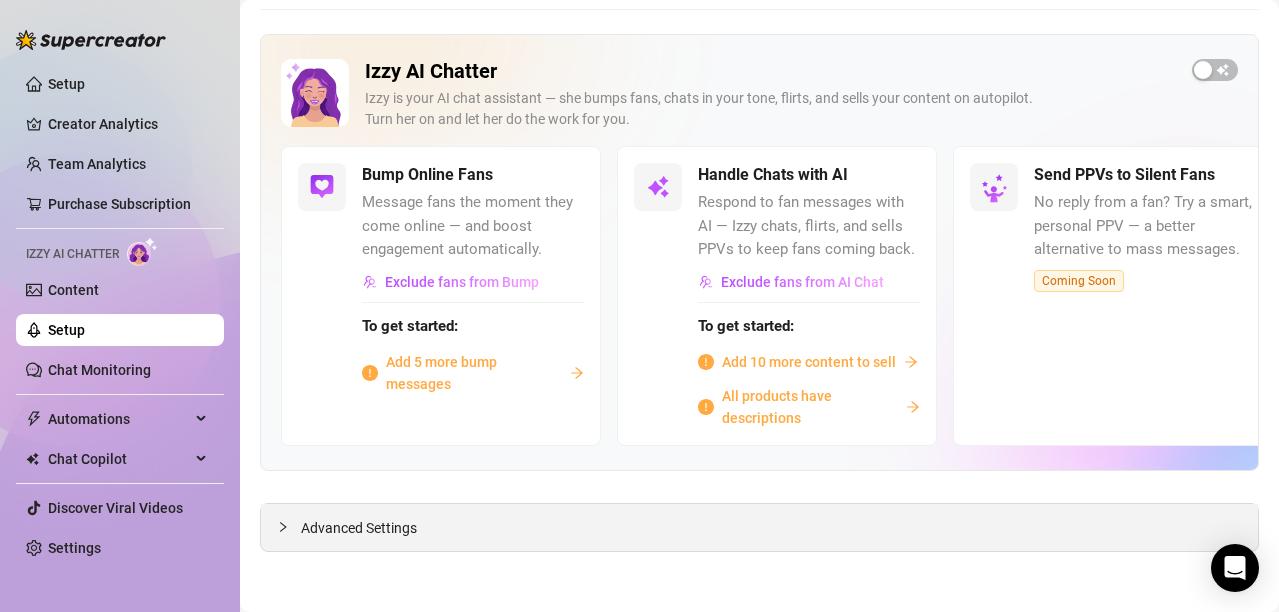 click on "Advanced Settings" at bounding box center [359, 528] 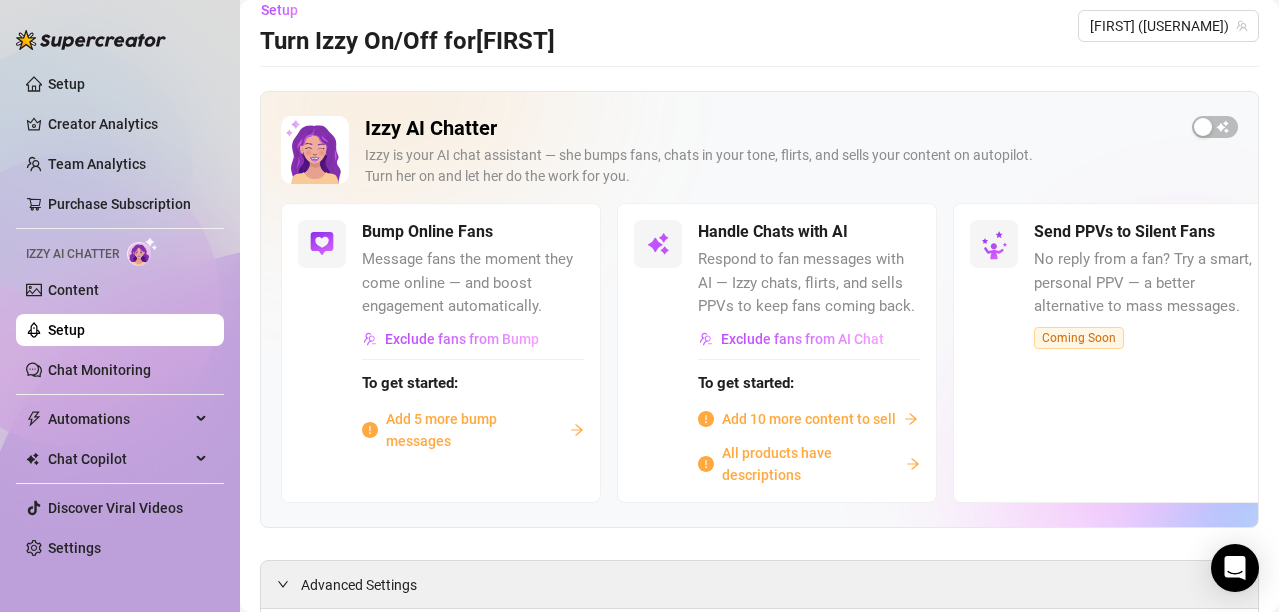scroll, scrollTop: 18, scrollLeft: 0, axis: vertical 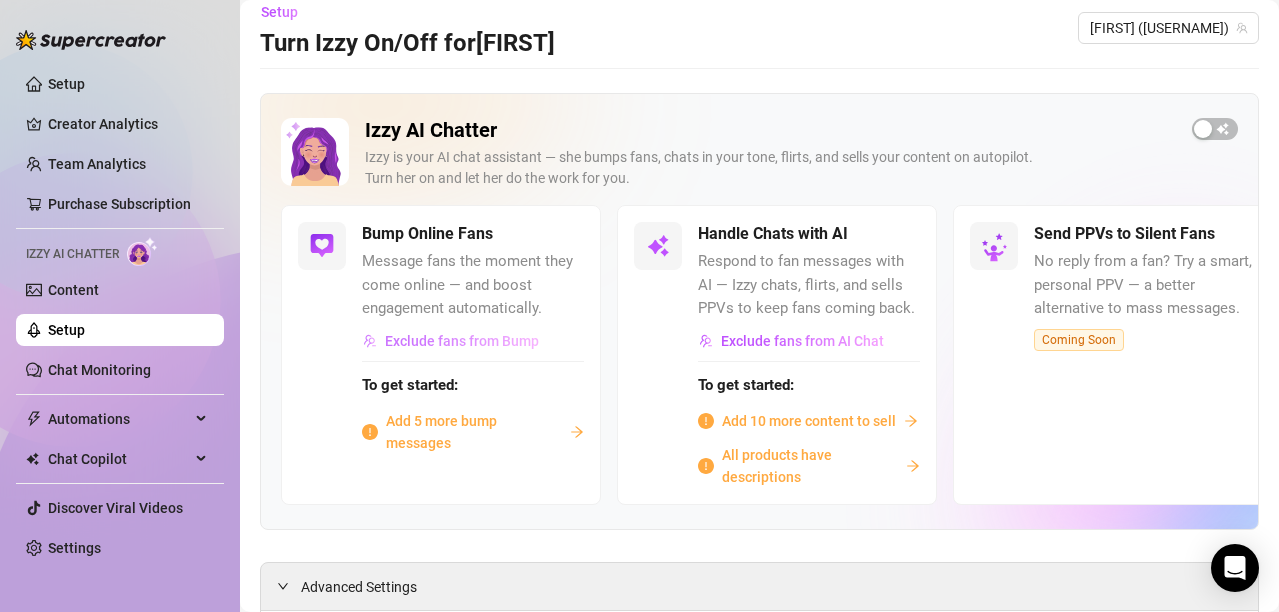 click on "Exclude fans from Bump" at bounding box center [462, 341] 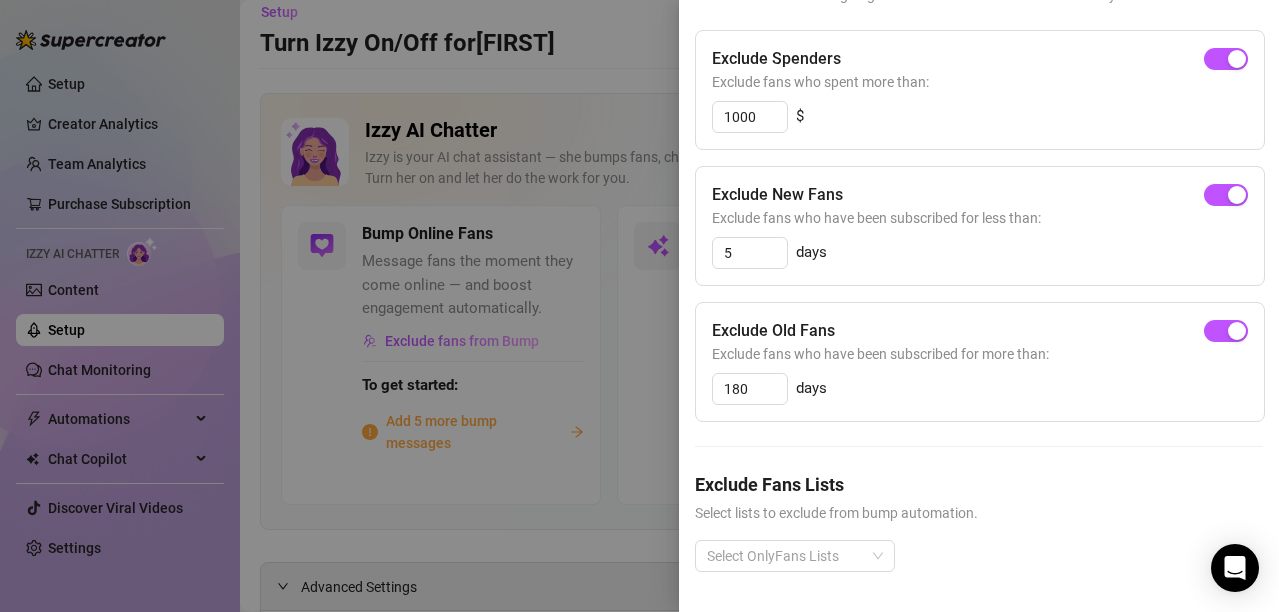 scroll, scrollTop: 228, scrollLeft: 0, axis: vertical 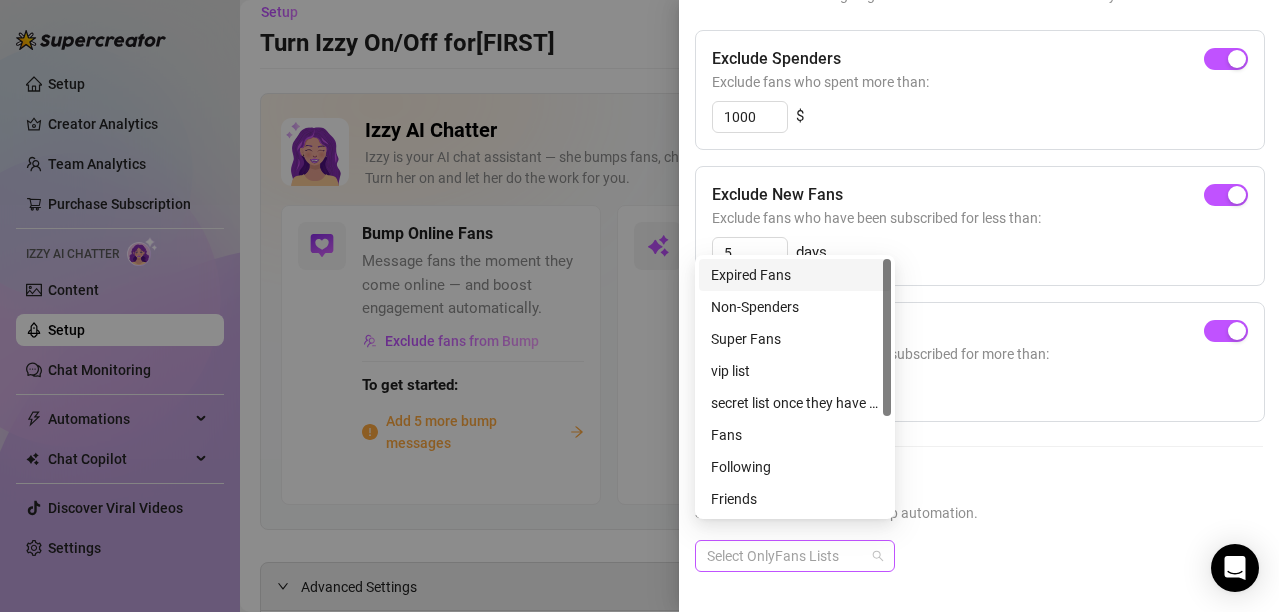 click at bounding box center (784, 556) 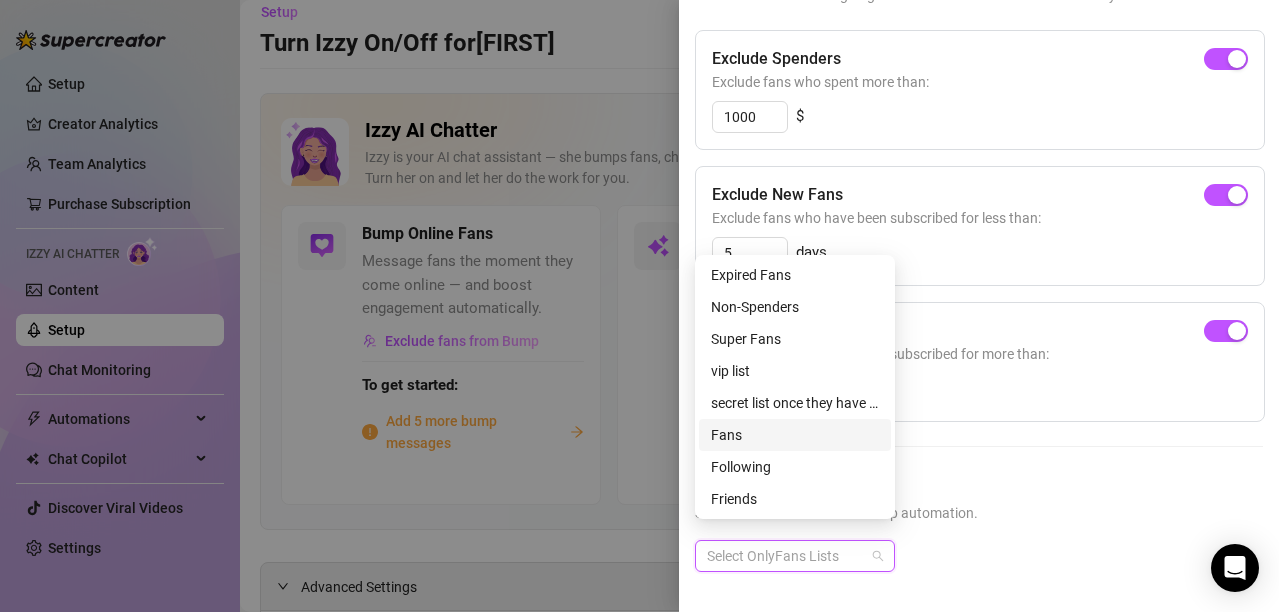click on "Fans" at bounding box center [795, 435] 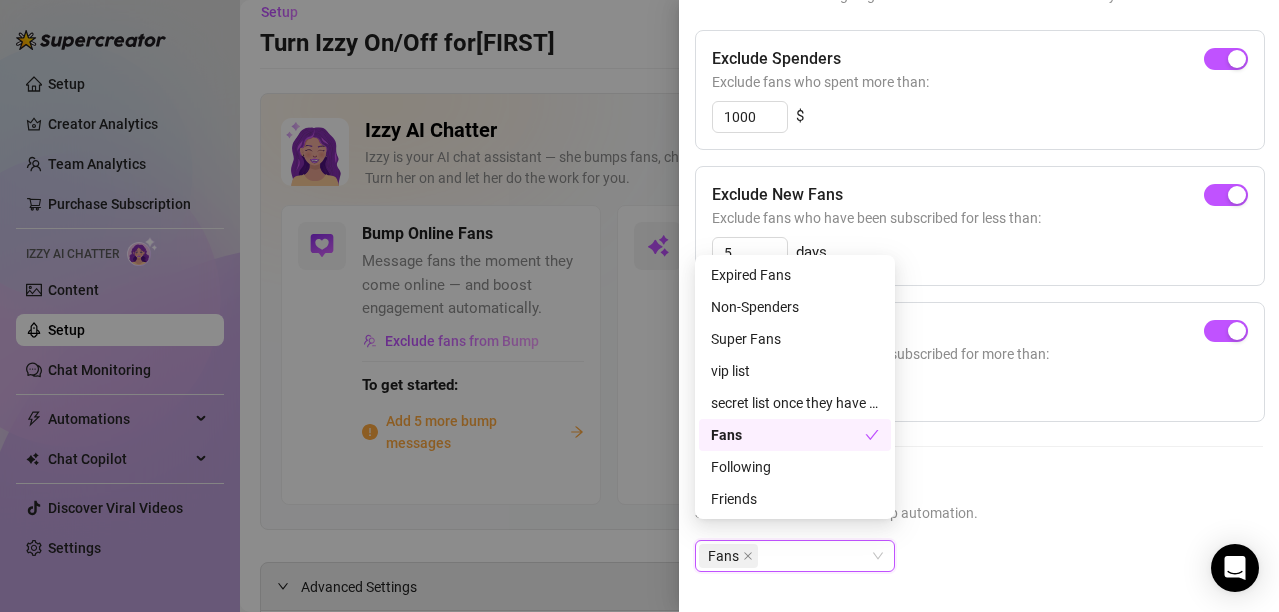 click on "Exclude Fans Lists" at bounding box center (979, 484) 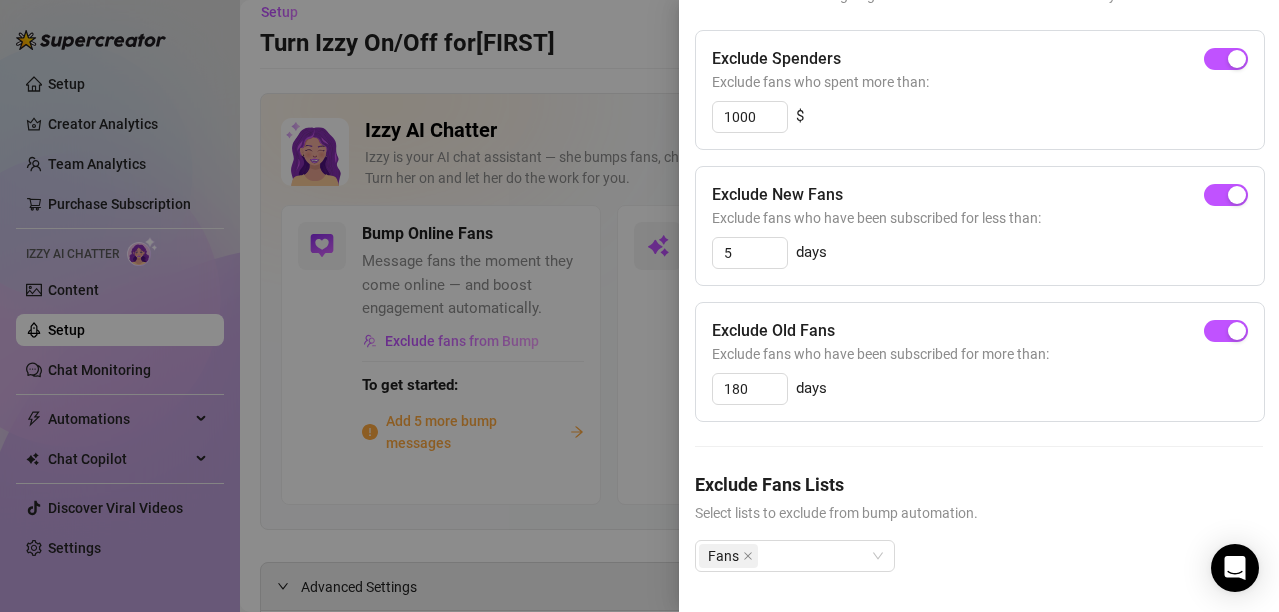 scroll, scrollTop: 225, scrollLeft: 0, axis: vertical 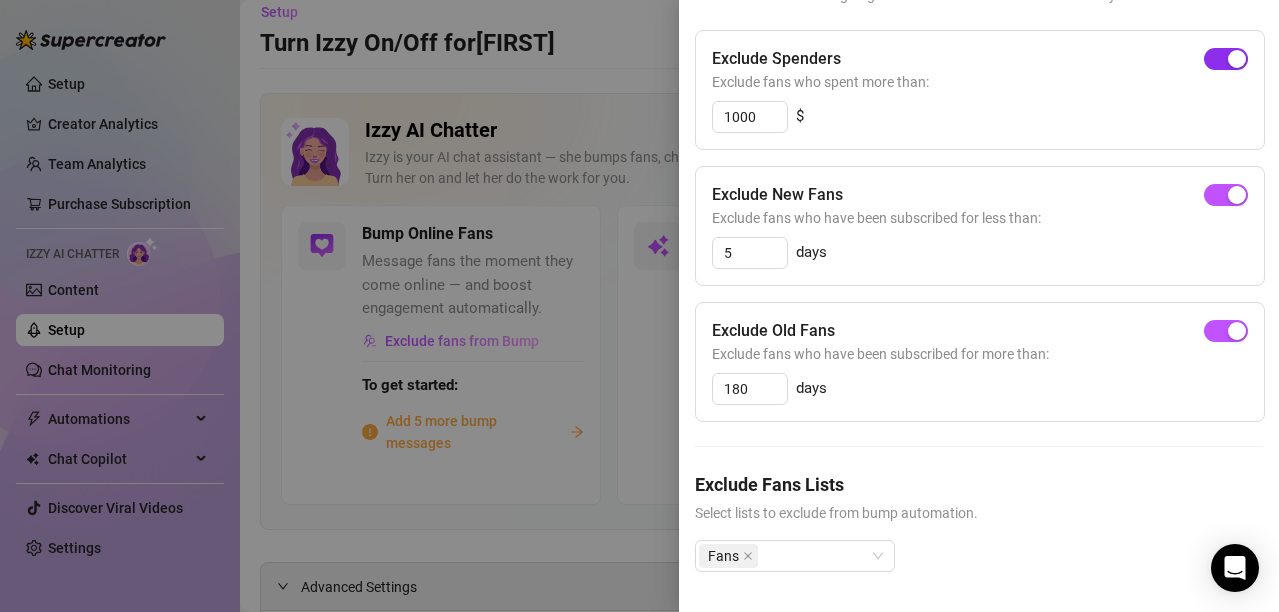 click at bounding box center (1237, 59) 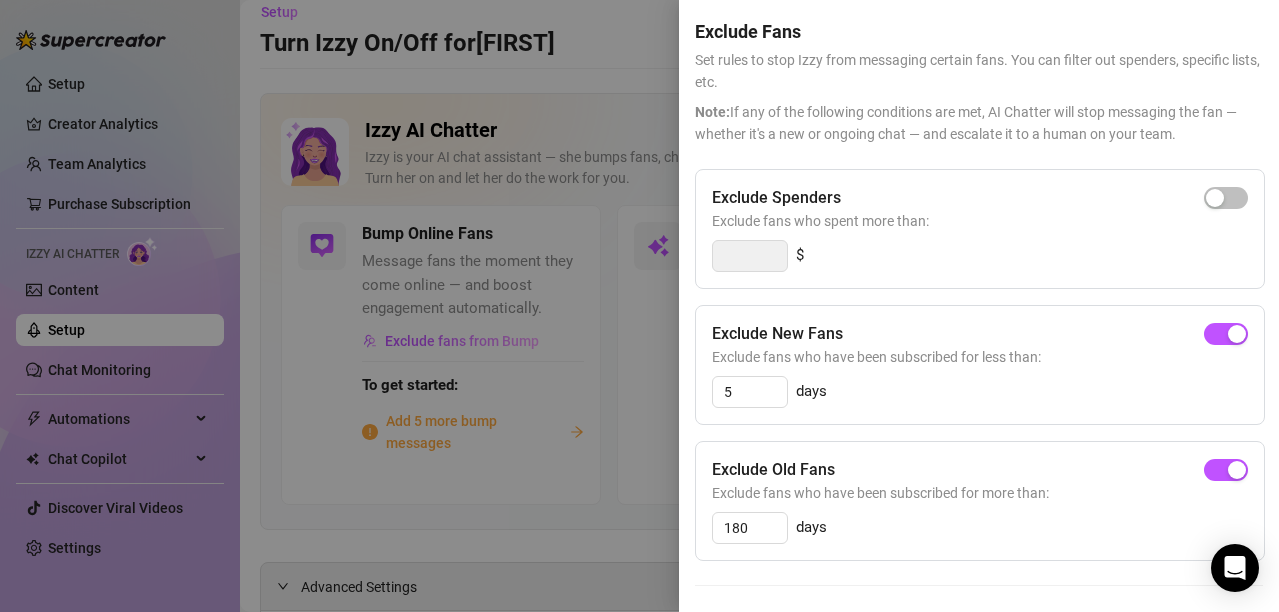 scroll, scrollTop: 0, scrollLeft: 0, axis: both 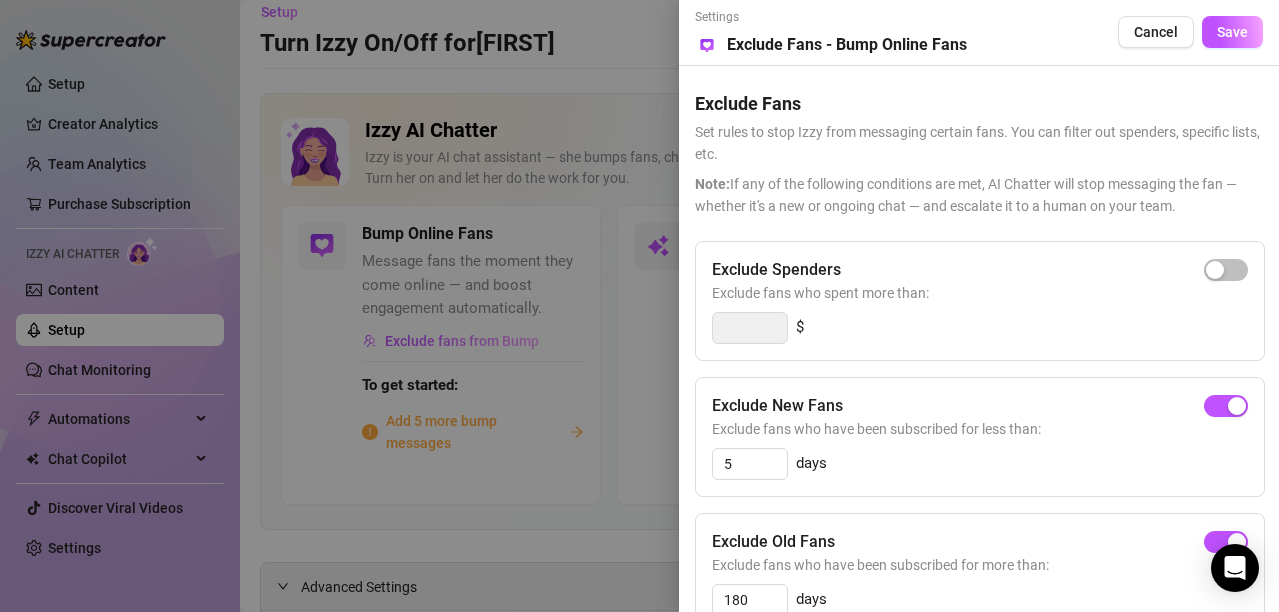 click at bounding box center (639, 306) 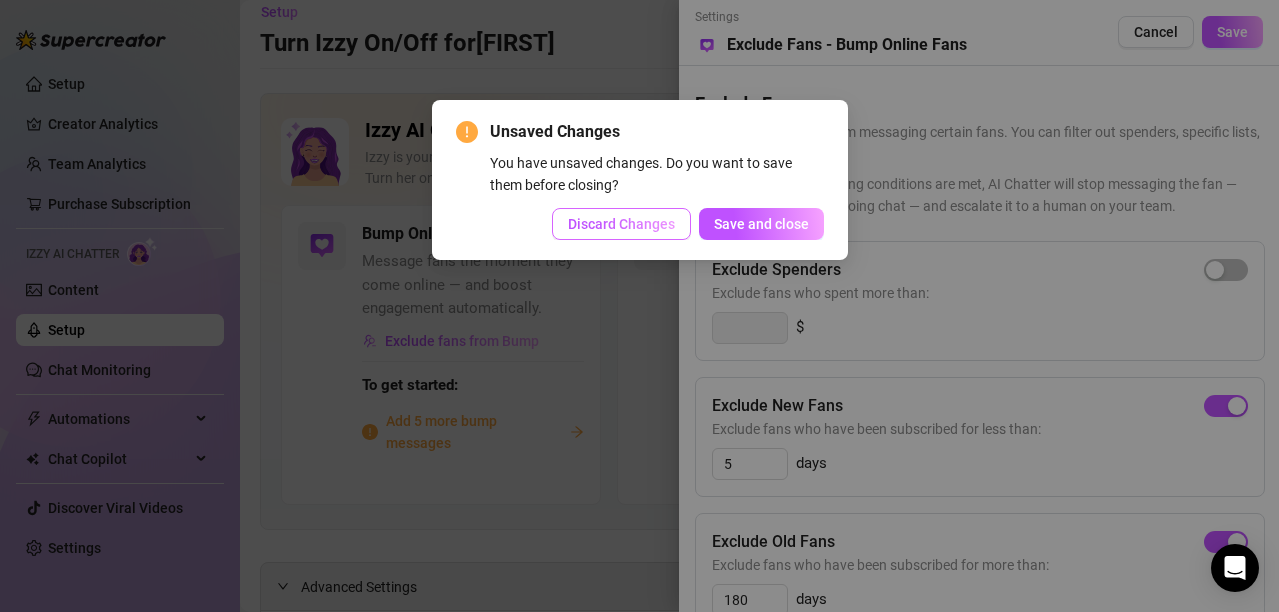 click on "Discard Changes" at bounding box center [621, 224] 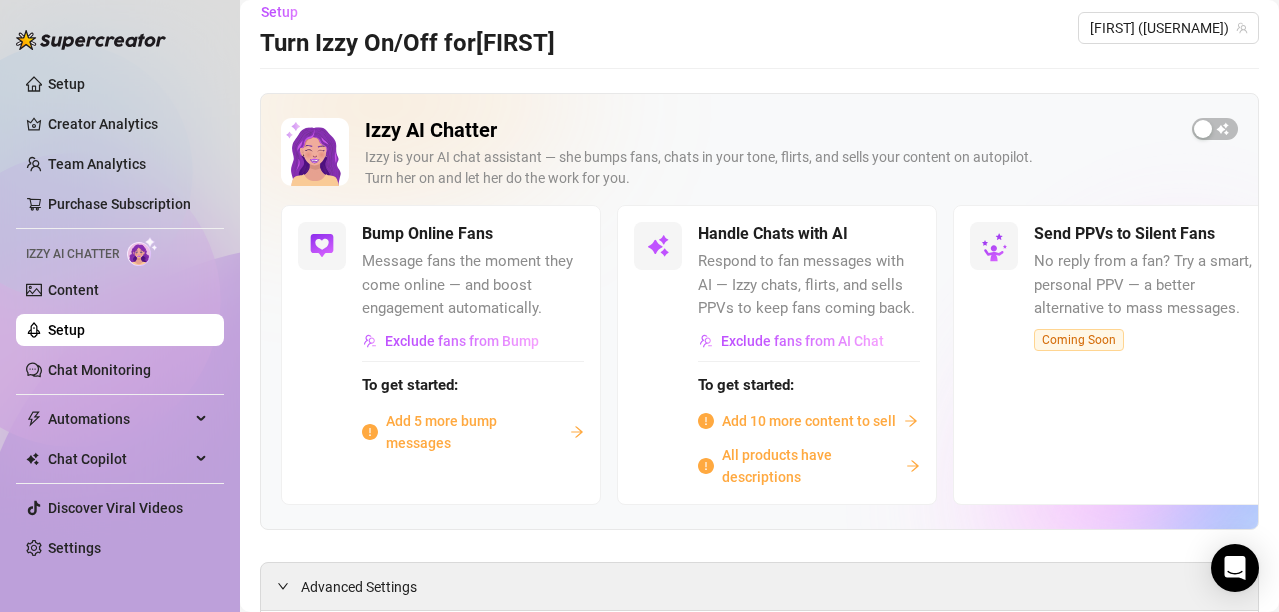click on "Message fans the moment they come online — and boost engagement automatically." at bounding box center [473, 285] 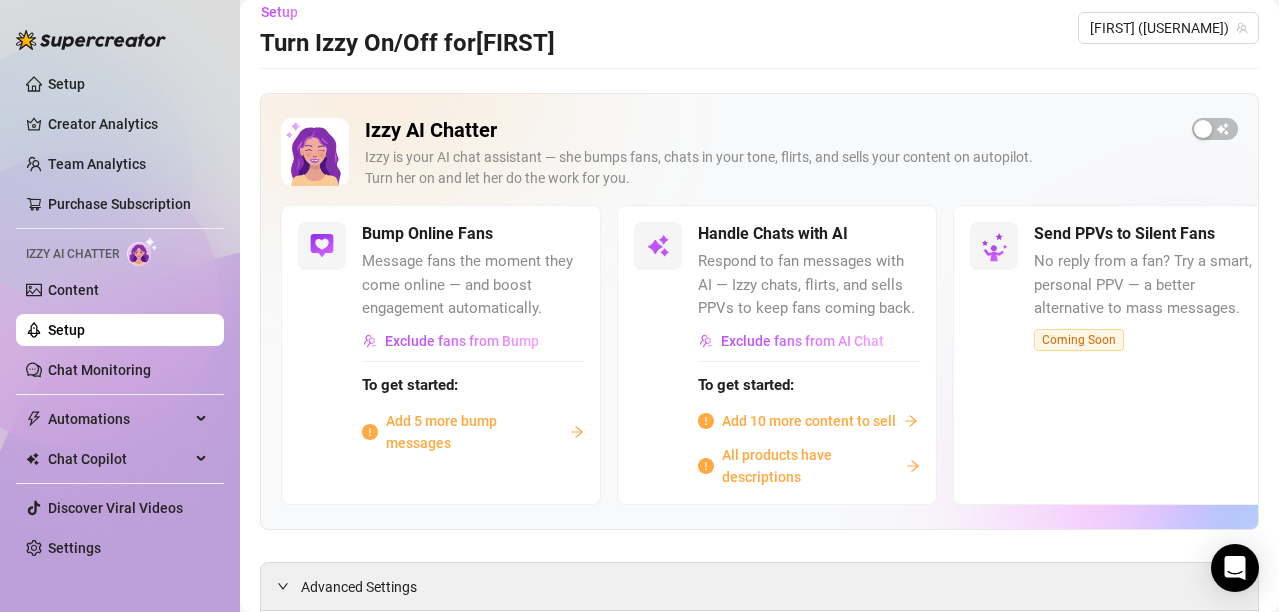 click at bounding box center (322, 246) 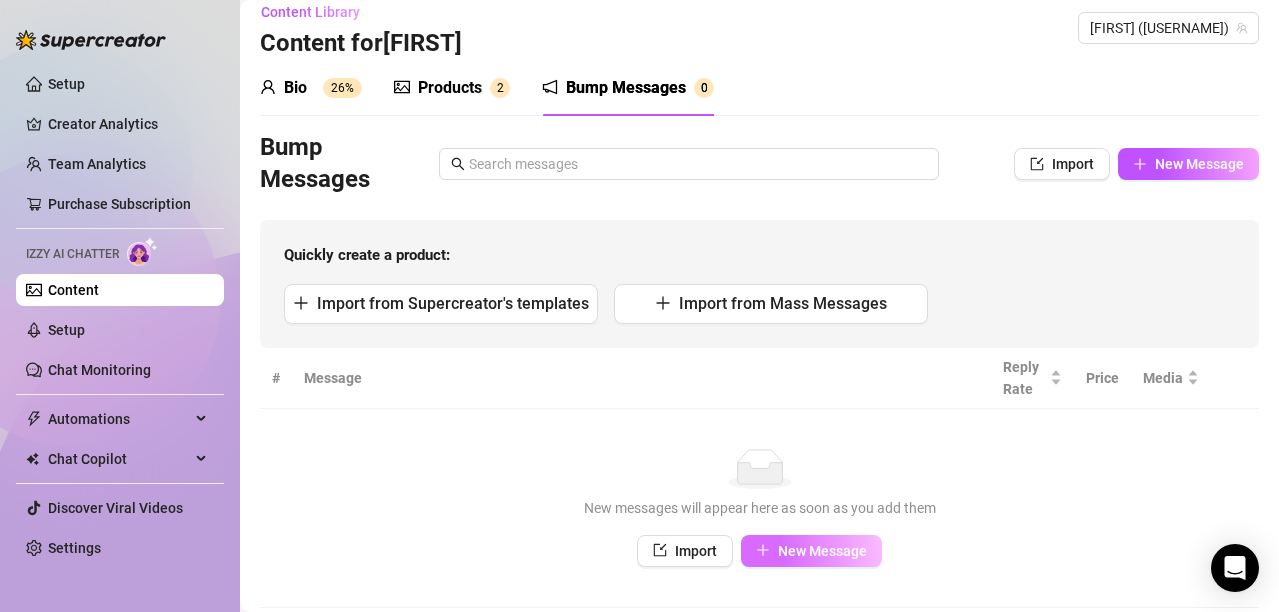 click on "New Message" at bounding box center (822, 551) 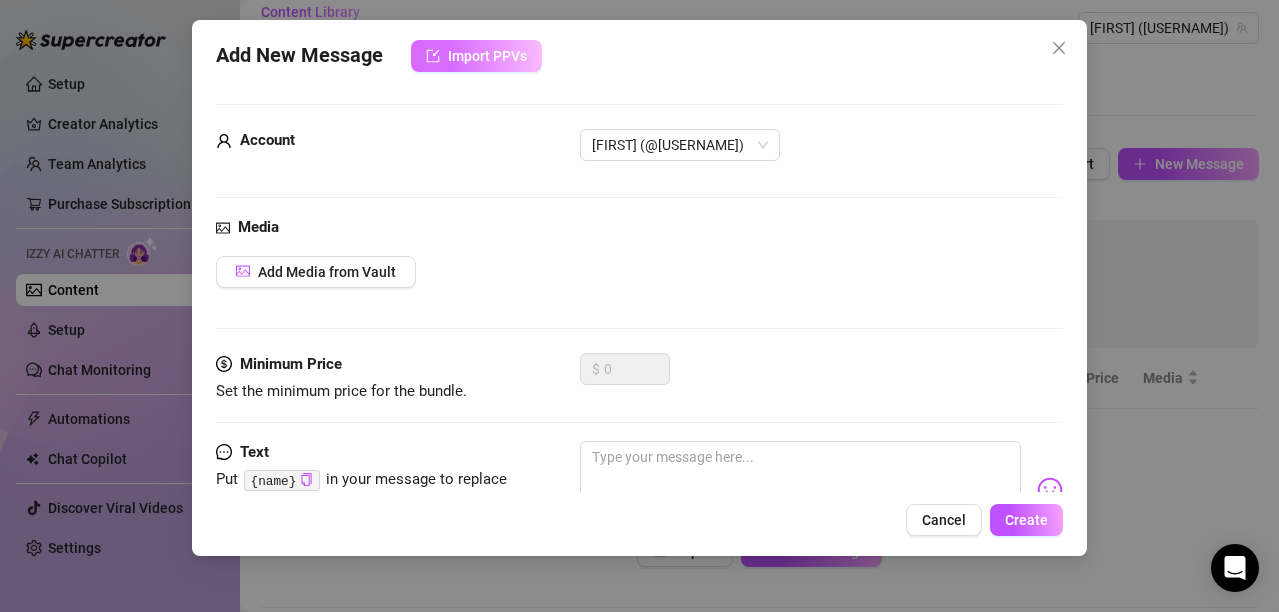 click on "Import PPVs" at bounding box center [487, 56] 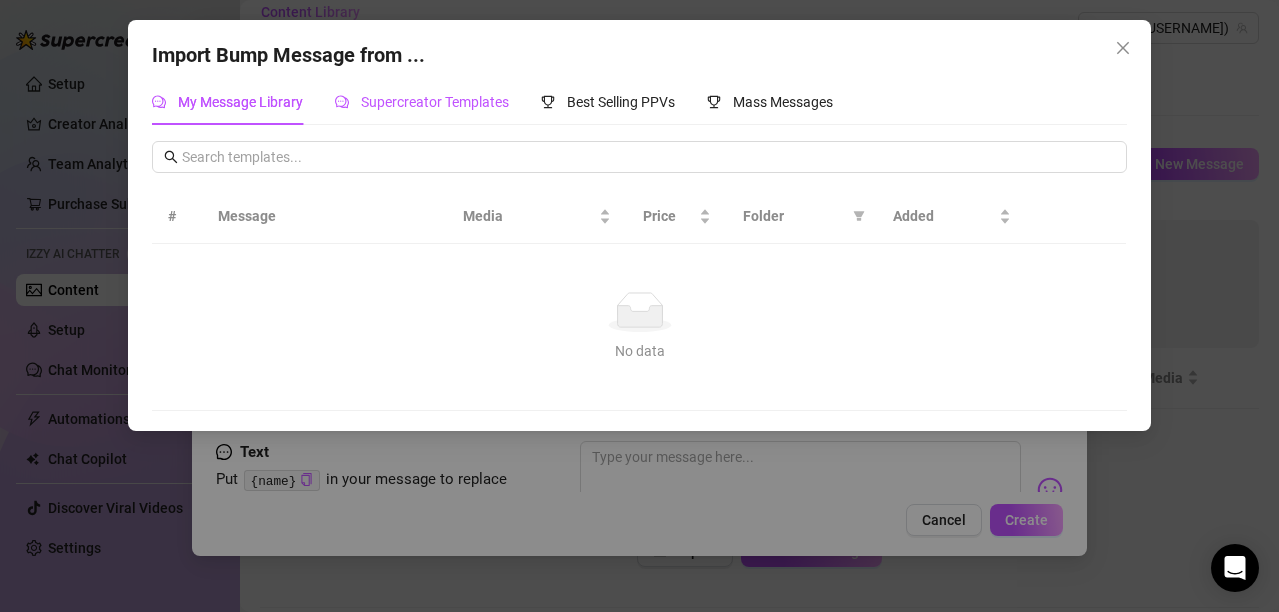 click on "Supercreator Templates" at bounding box center [435, 102] 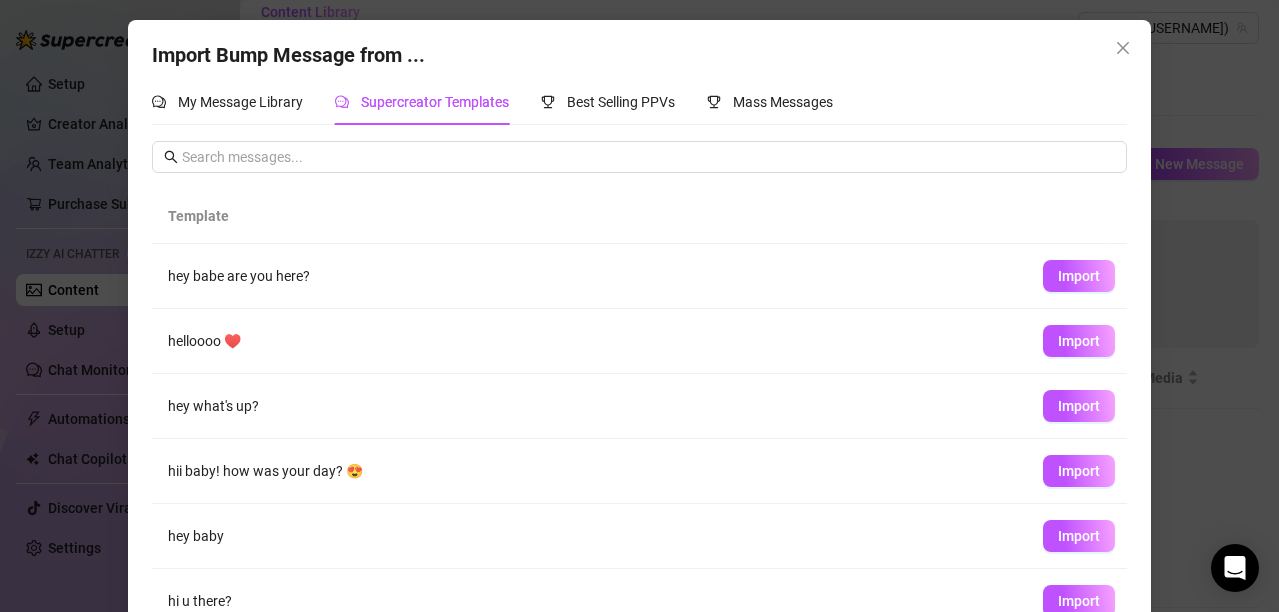 scroll, scrollTop: 282, scrollLeft: 0, axis: vertical 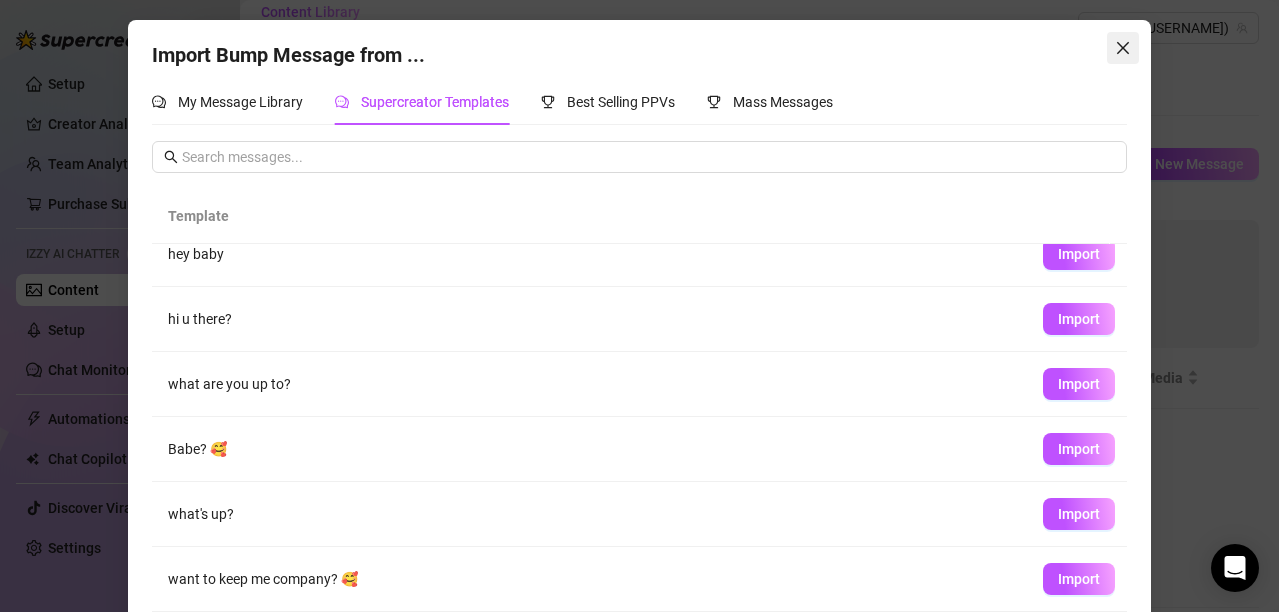 click 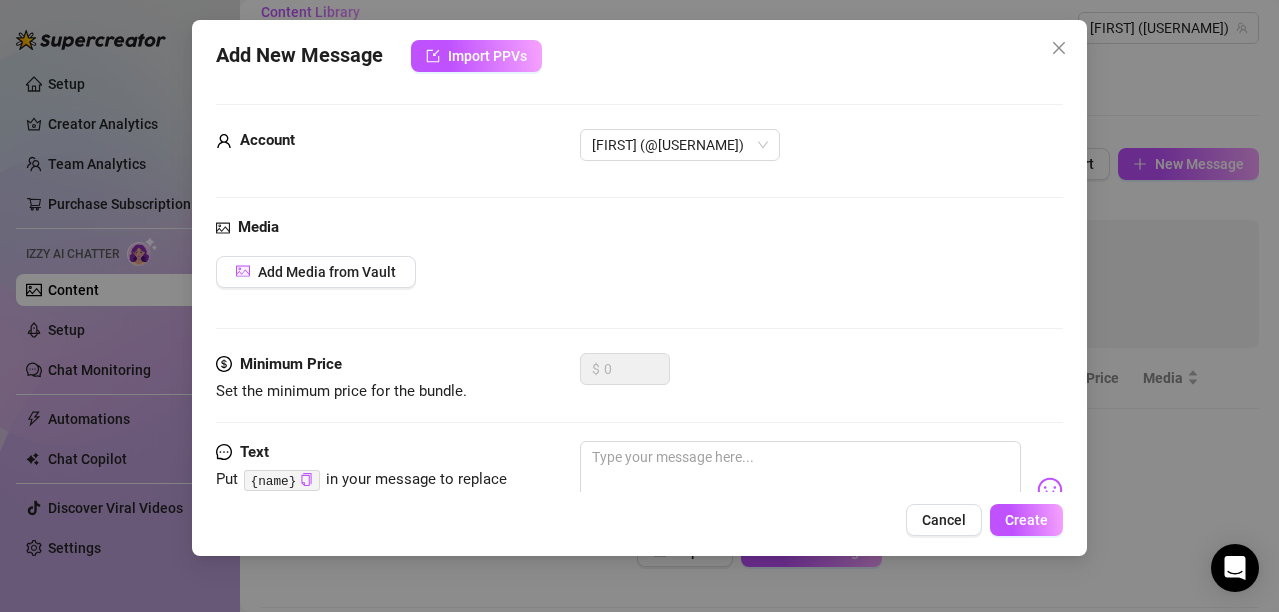 scroll, scrollTop: 84, scrollLeft: 0, axis: vertical 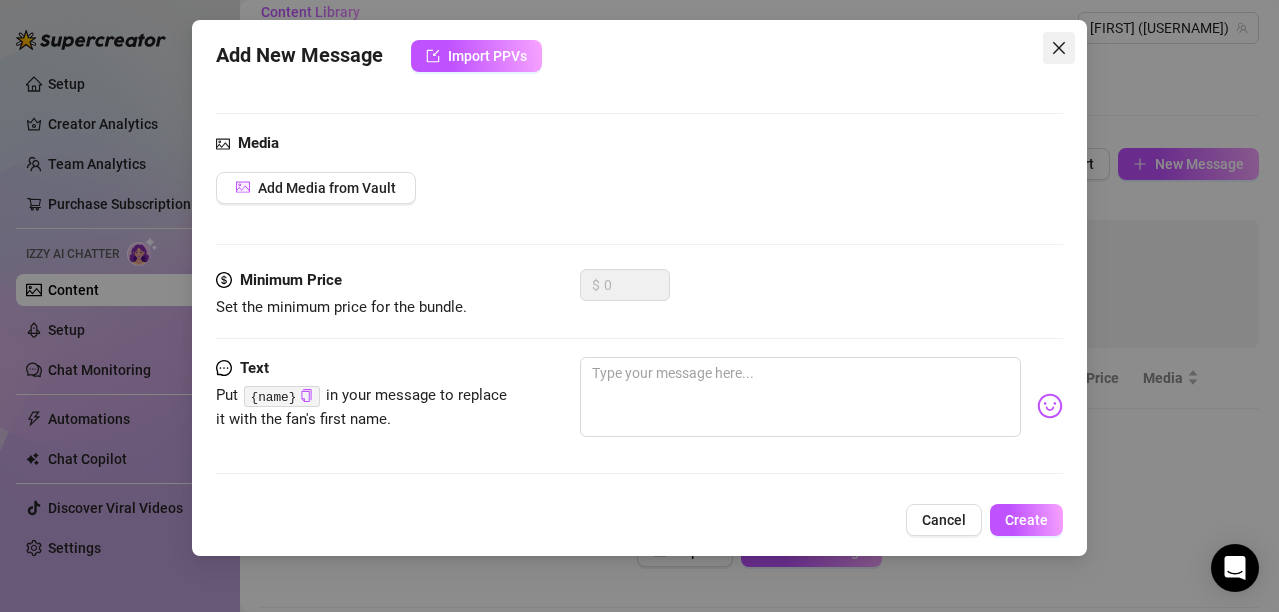 click 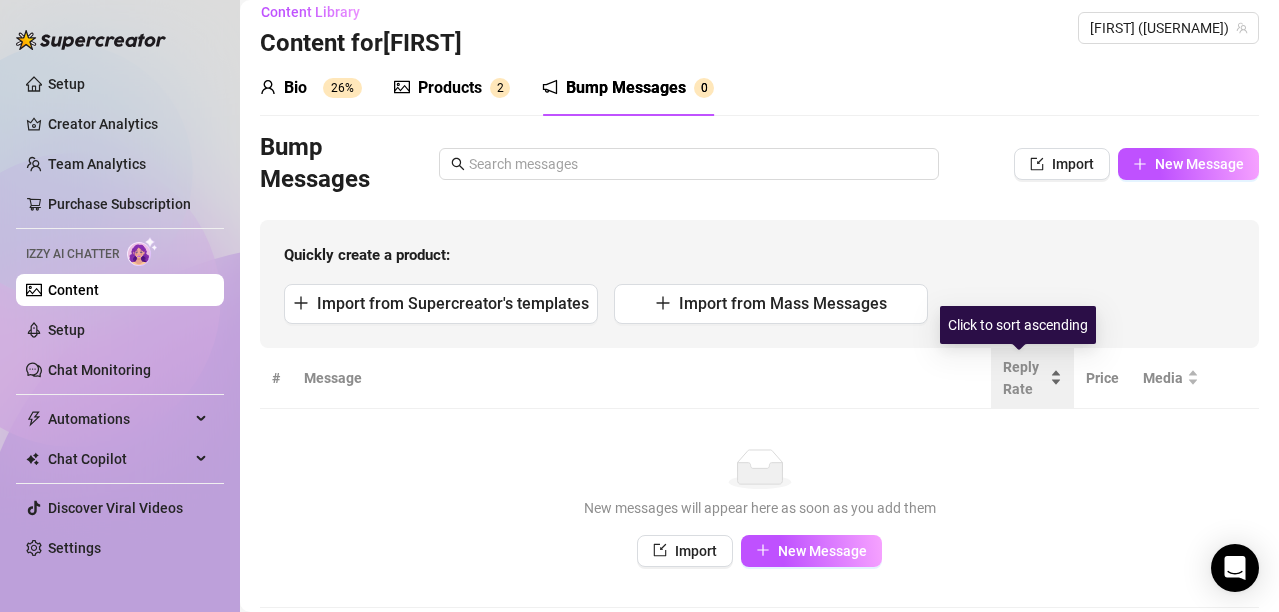 click on "Reply Rate" at bounding box center (1024, 378) 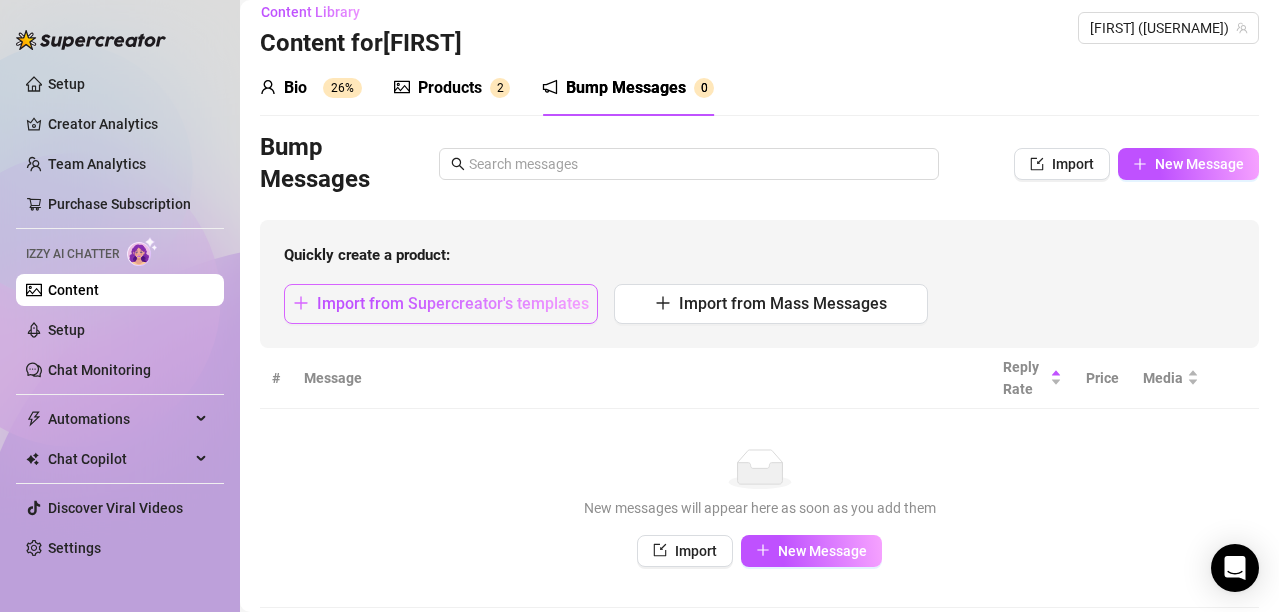 click on "Import from Supercreator's templates" at bounding box center [453, 303] 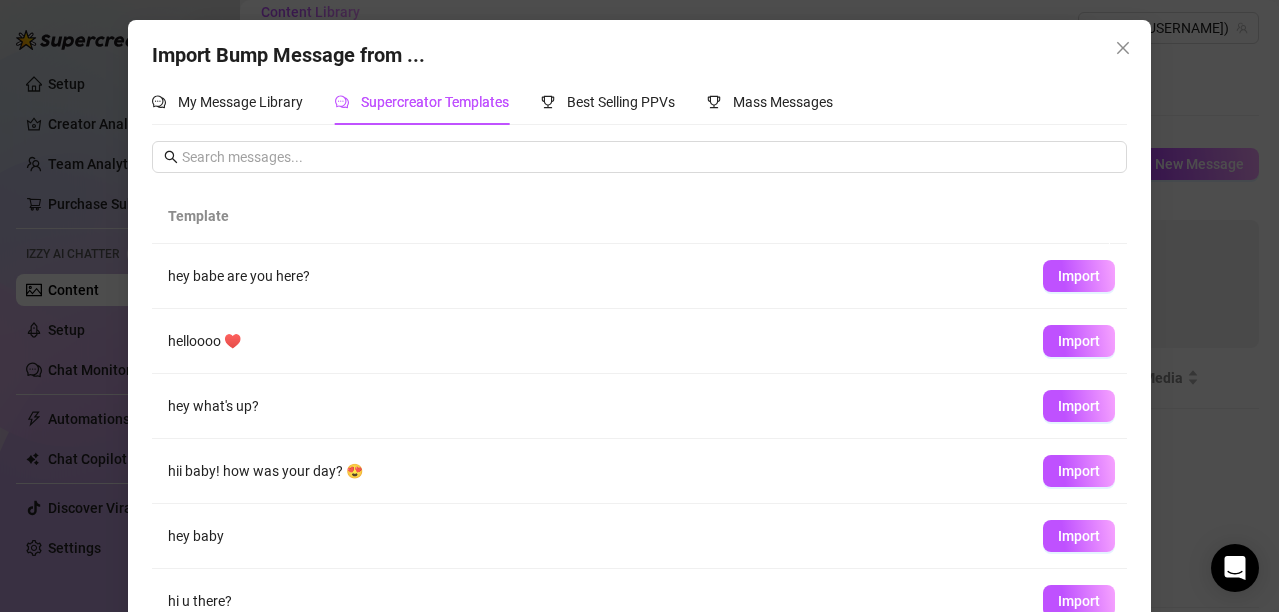 scroll, scrollTop: 282, scrollLeft: 0, axis: vertical 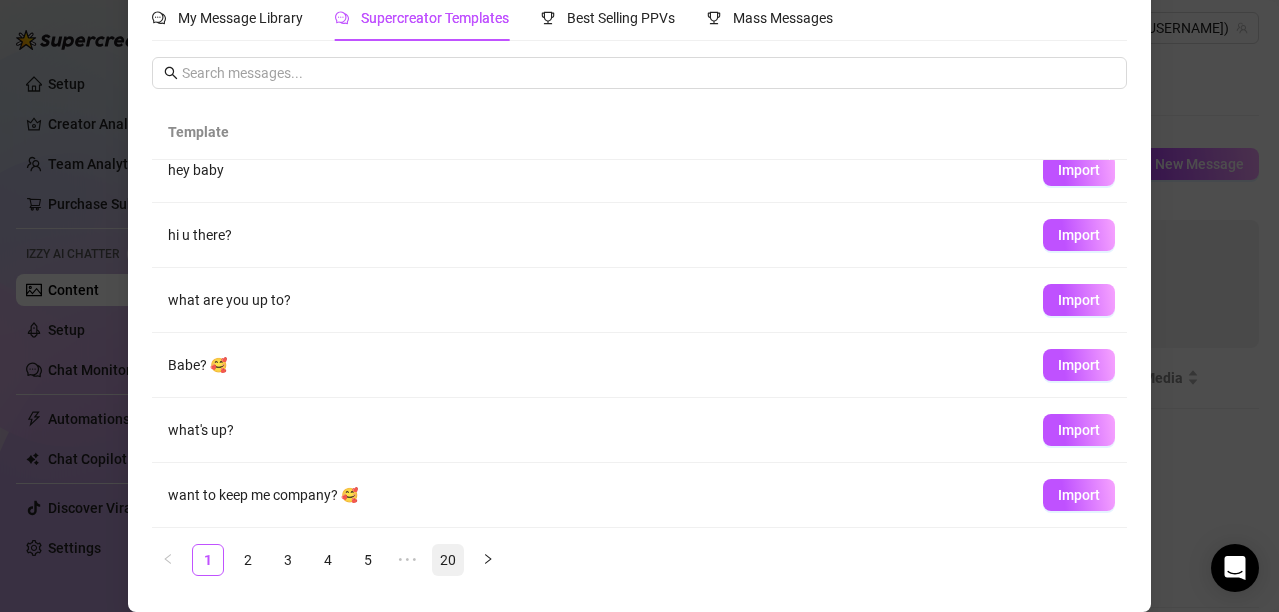 click on "20" at bounding box center (448, 560) 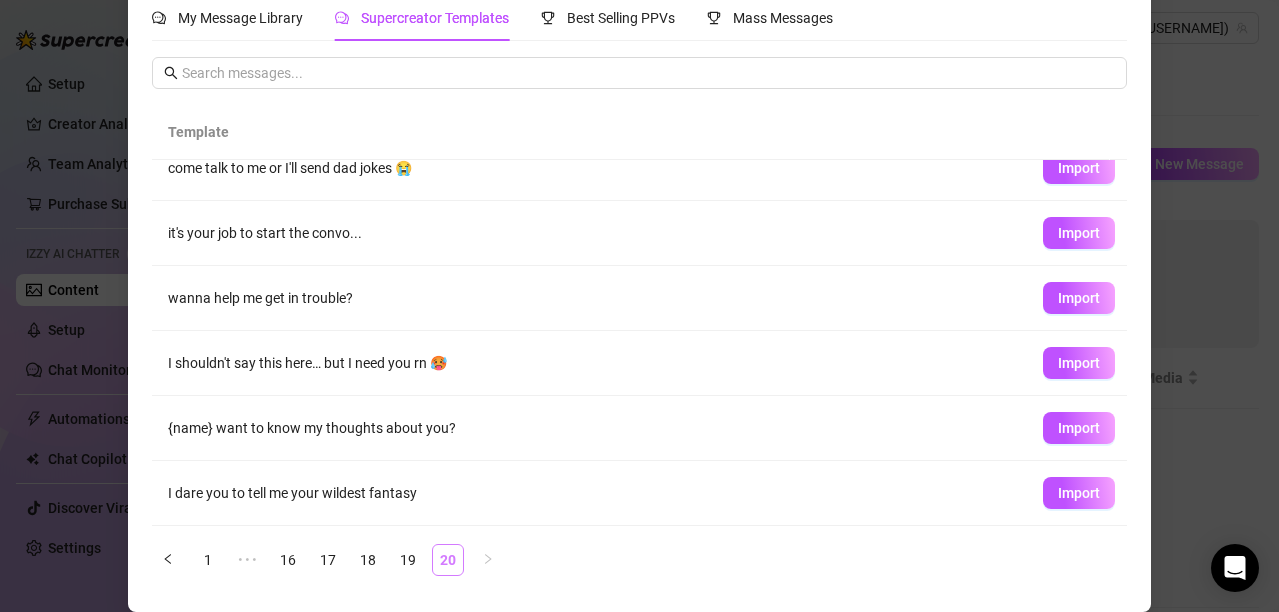 scroll, scrollTop: 0, scrollLeft: 0, axis: both 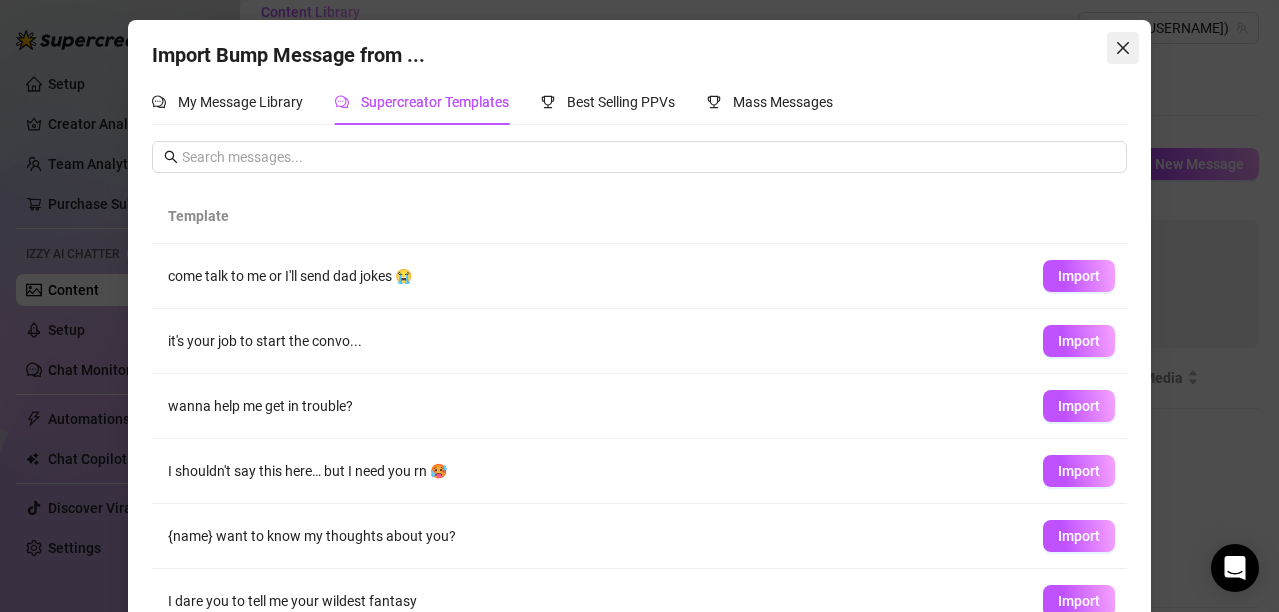 click 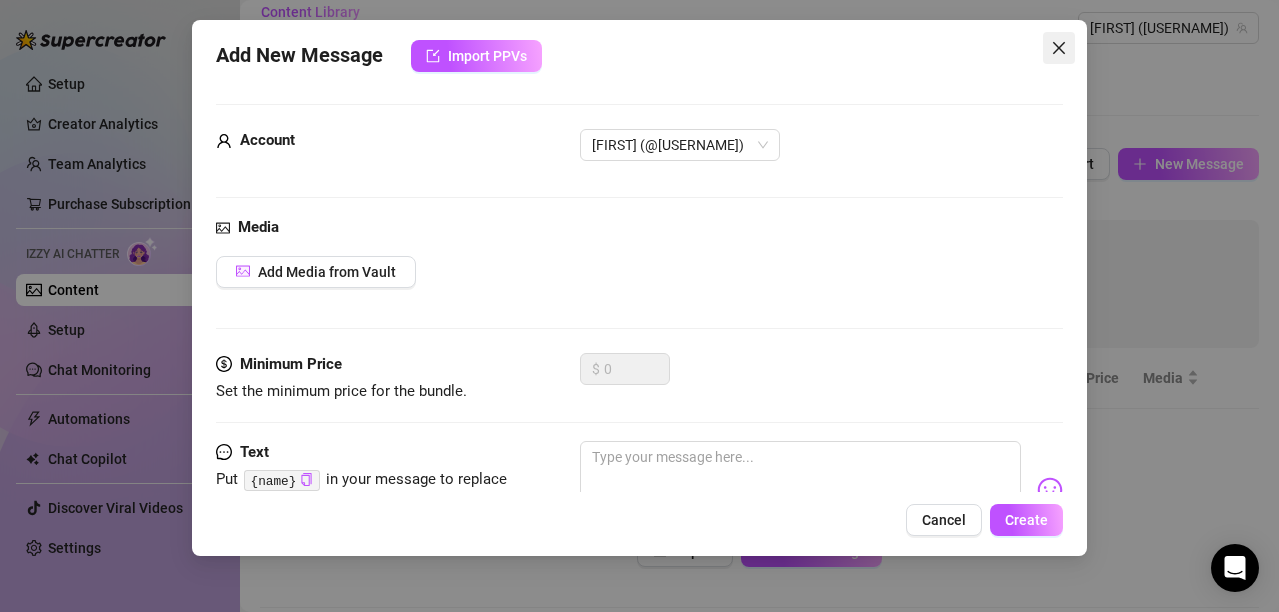 click at bounding box center [1059, 48] 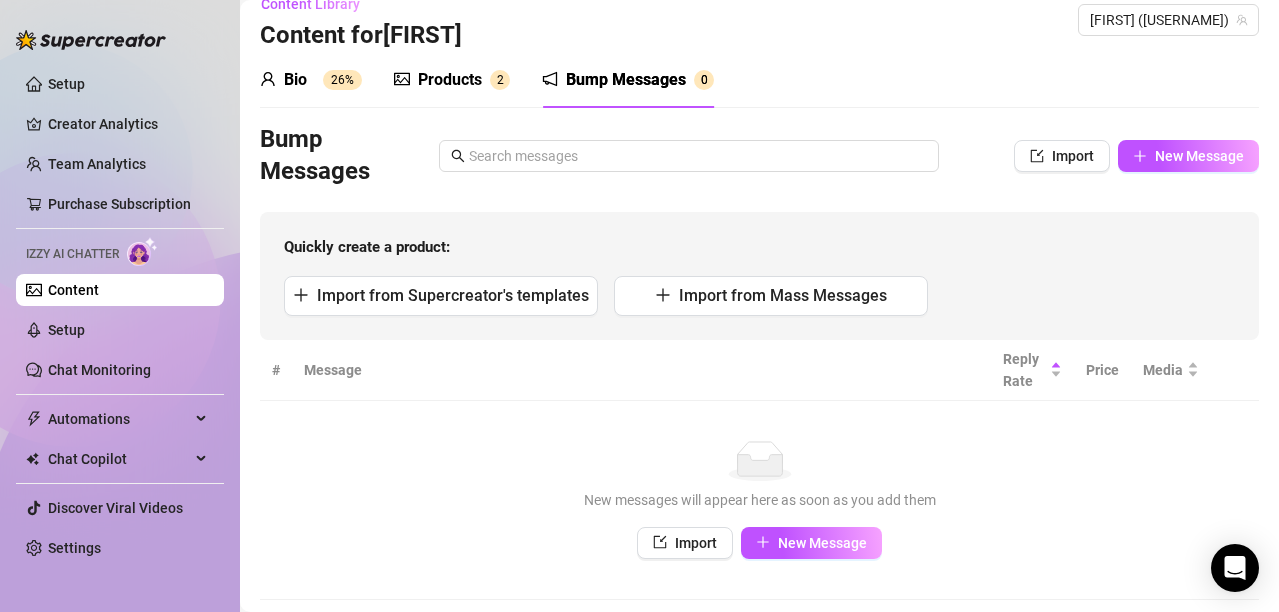 scroll, scrollTop: 0, scrollLeft: 0, axis: both 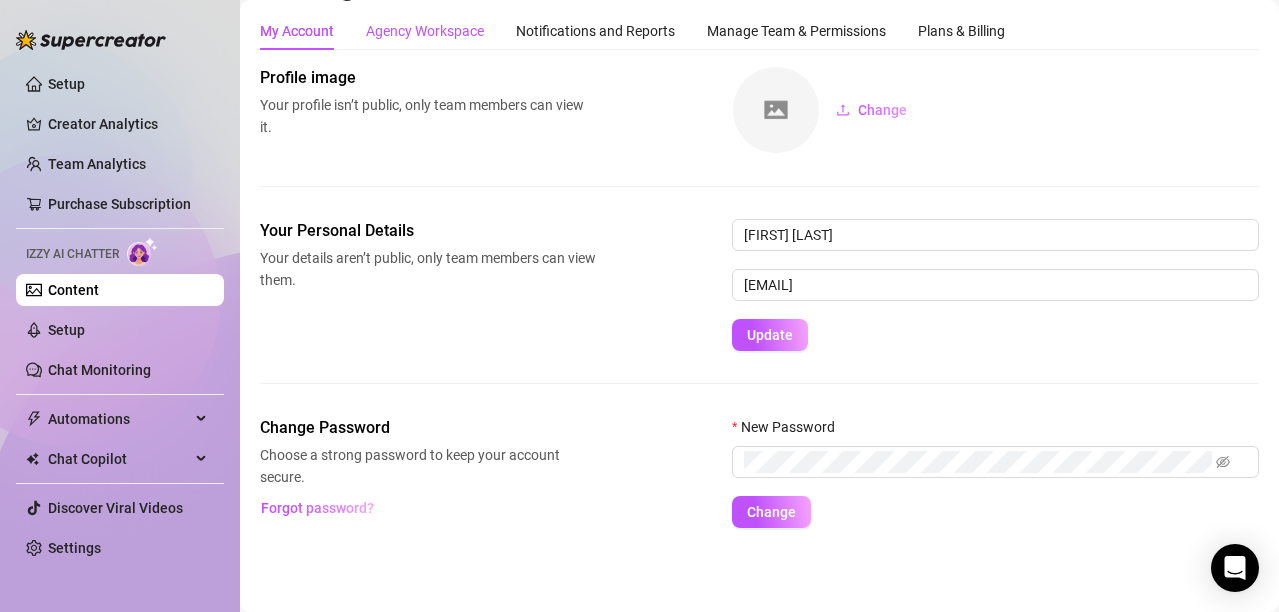click on "Agency Workspace" at bounding box center (425, 31) 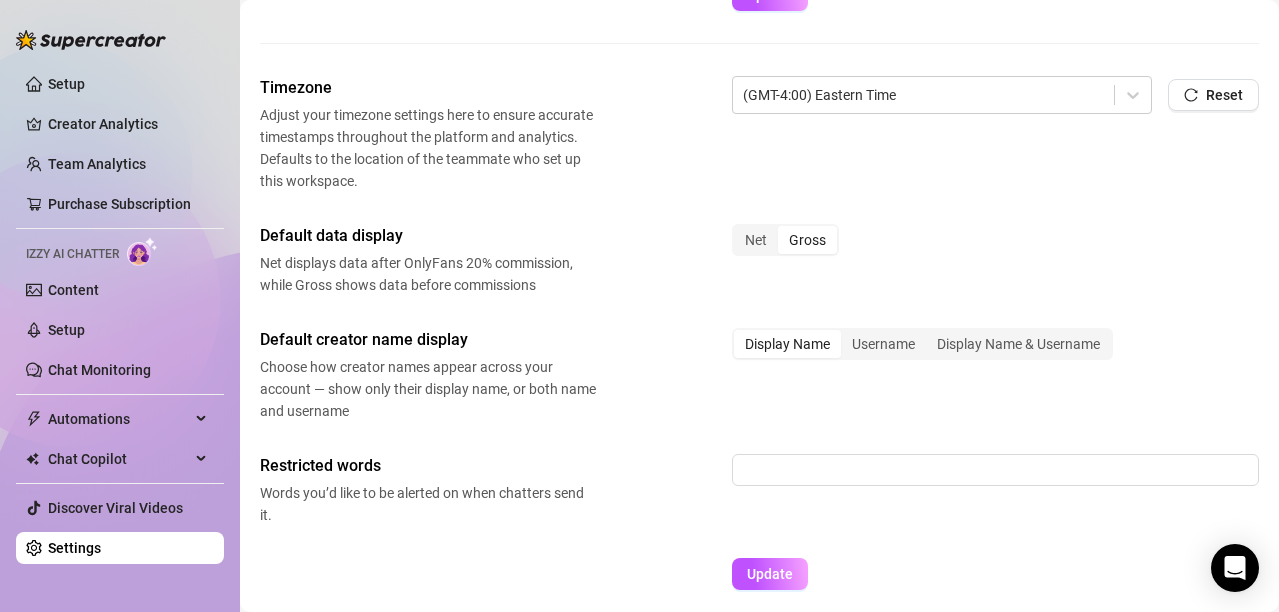 scroll, scrollTop: 639, scrollLeft: 0, axis: vertical 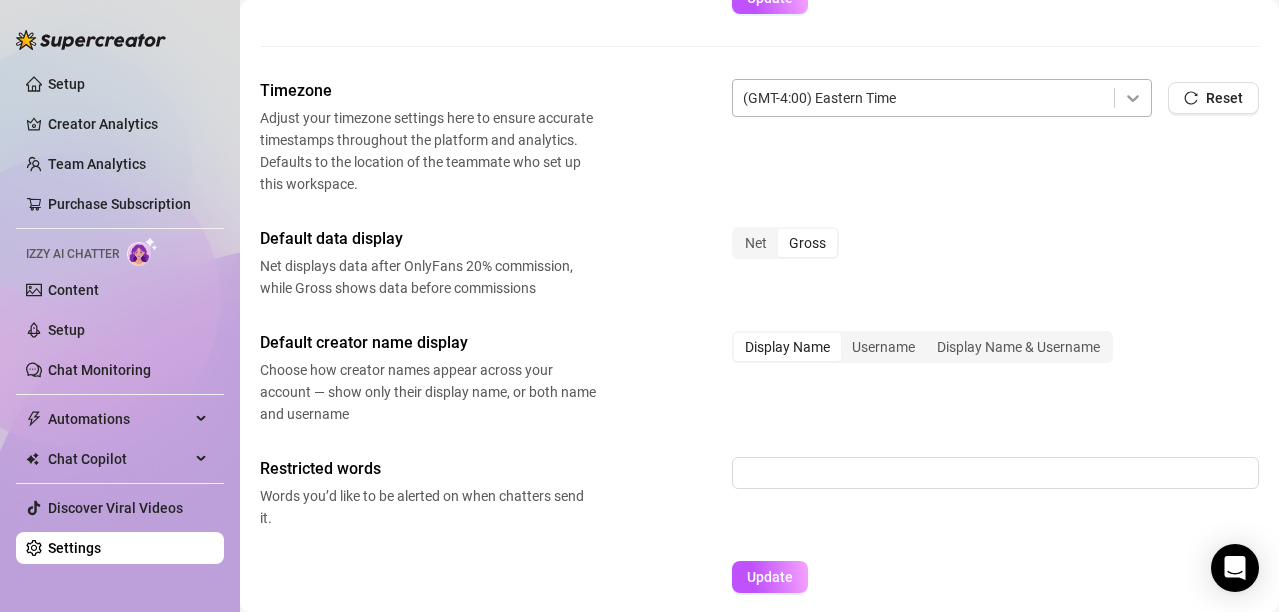 click at bounding box center [1133, 98] 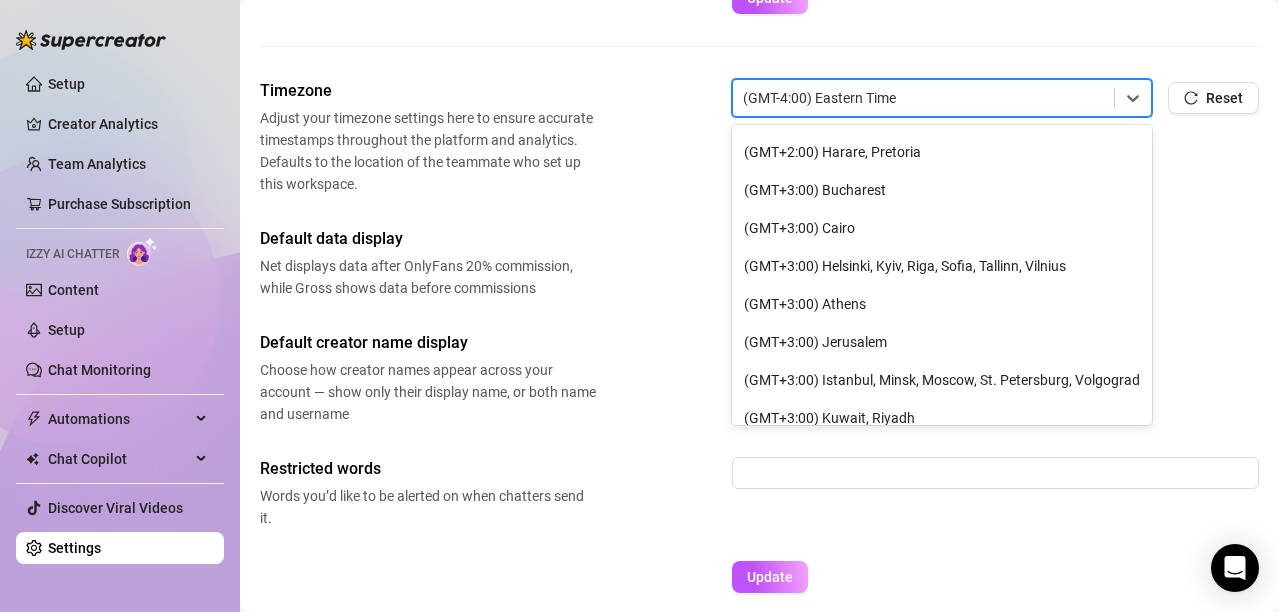 scroll, scrollTop: 1336, scrollLeft: 0, axis: vertical 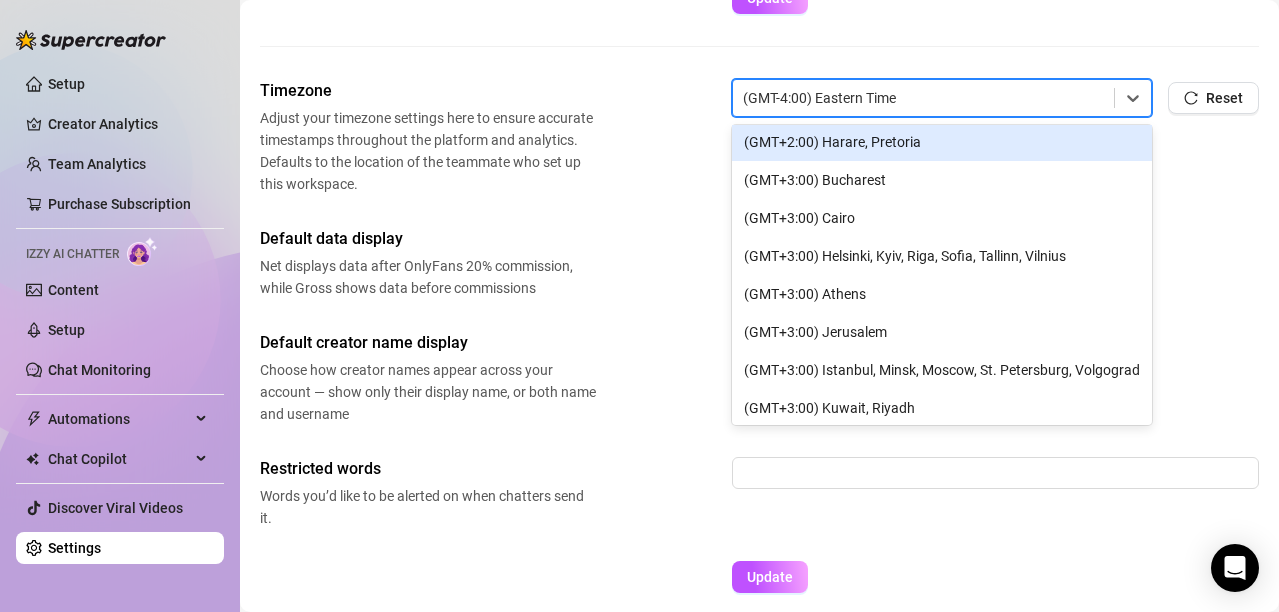 click on "Timezone Adjust your timezone settings here to ensure accurate timestamps throughout the platform and analytics. Defaults to the location of the teammate who set up this workspace. 79 results available. Use Up and Down to choose options, press Enter to select the currently focused option, press Escape to exit the menu, press Tab to select the option and exit the menu. (GMT-4:00) Eastern Time (GMT-11:00) Midway Island, Samoa (GMT-10:00) Hawaii (GMT-8:00) Alaska (GMT-7:00) Dawson, Yukon (GMT-7:00) Arizona (GMT-7:00) Tijuana (GMT-7:00) Pacific Time (GMT-6:00) Mountain Time (GMT-6:00) Chihuahua, La Paz, Mazatlan (GMT-6:00) Saskatchewan (GMT-6:00) Guadalajara, Mexico City, Monterrey (GMT-6:00) Central America (GMT-5:00) Central Time (GMT-5:00) Bogota, Lima, Quito (GMT-4:00) Eastern Time (GMT-4:00) Caracas, La Paz (GMT-4:00) Santiago (GMT-3:00) Brasilia (GMT-3:00) Montevideo (GMT-3:00) Buenos Aires, Georgetown (GMT-2:30) Newfoundland and Labrador (GMT-1:00) Greenland (GMT-1:00) Cape Verde Islands (GMT+0:00) Azores" at bounding box center [759, 137] 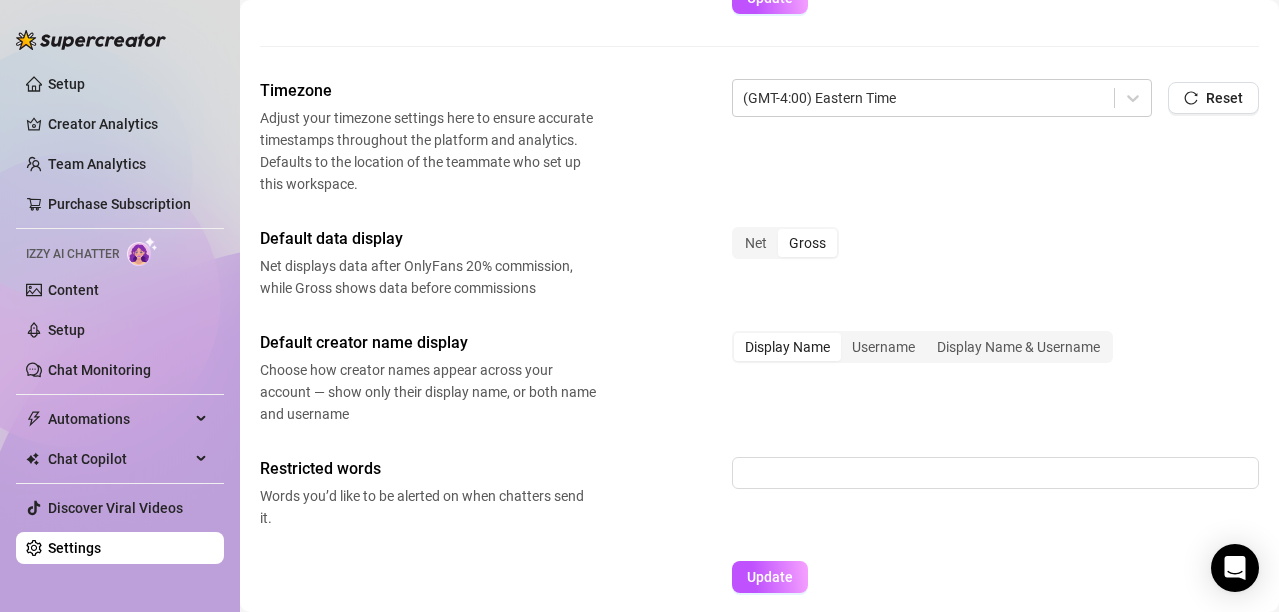 click on "Display Name" at bounding box center [787, 347] 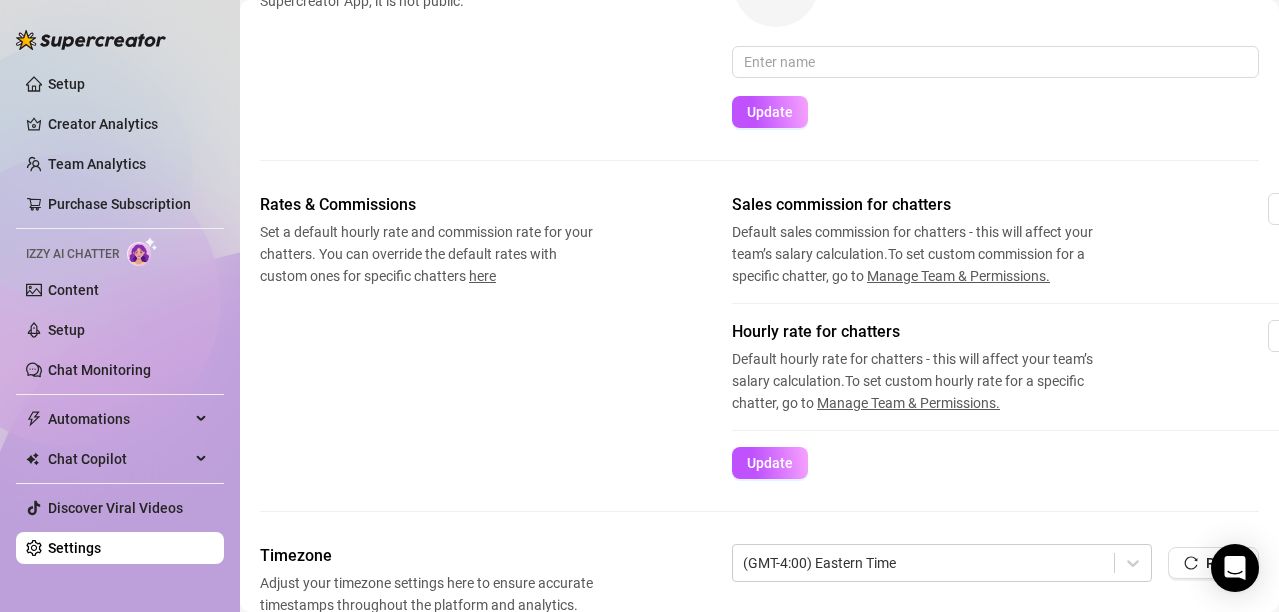 scroll, scrollTop: 0, scrollLeft: 0, axis: both 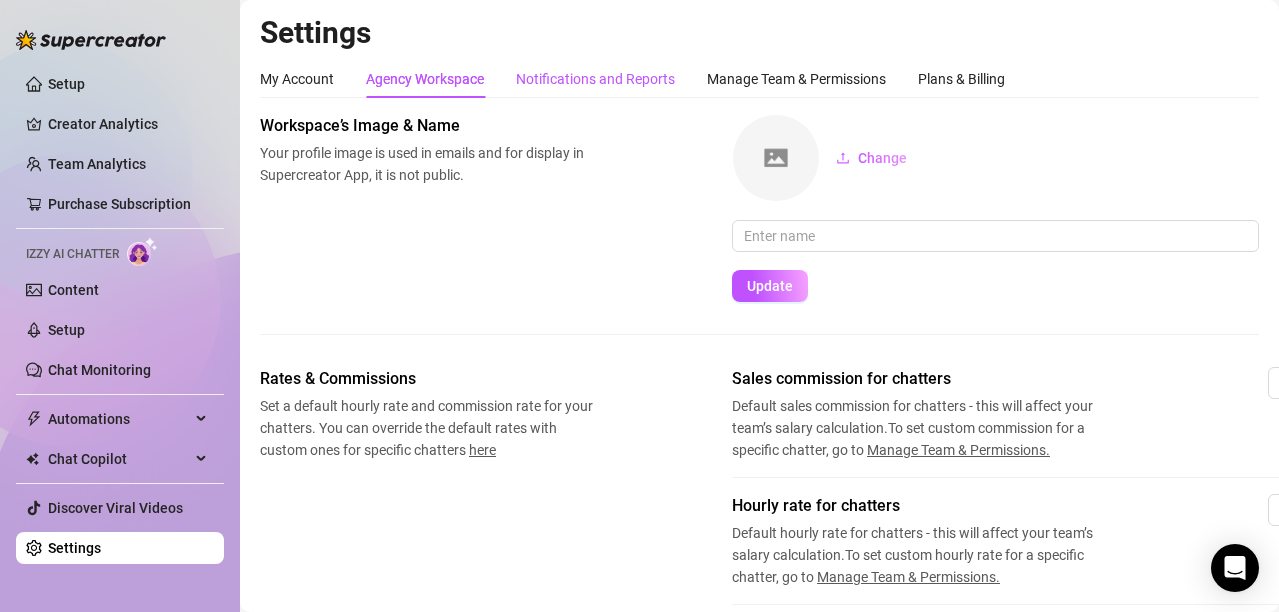 click on "Notifications and Reports" at bounding box center (595, 79) 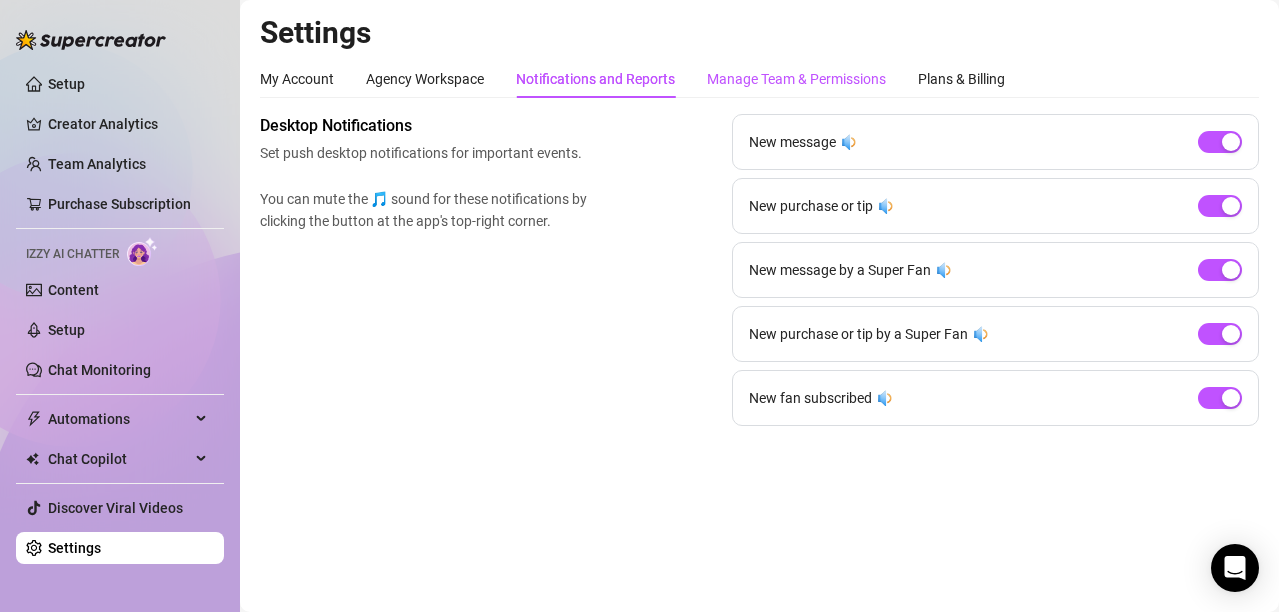 click on "Manage Team & Permissions" at bounding box center (796, 79) 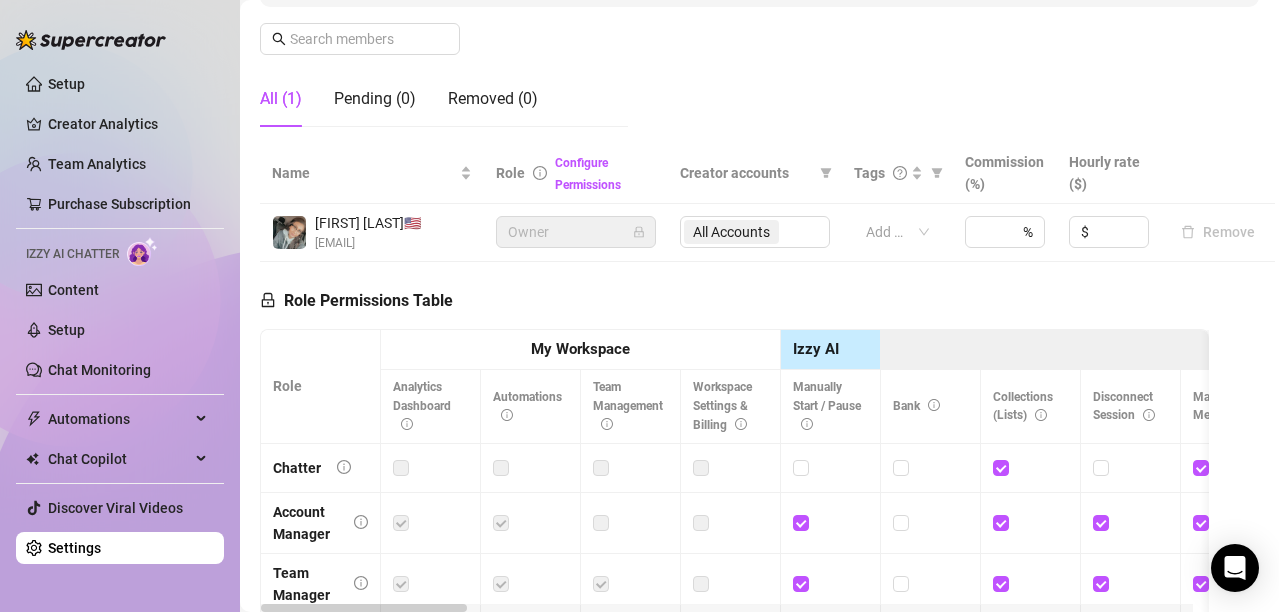 scroll, scrollTop: 320, scrollLeft: 0, axis: vertical 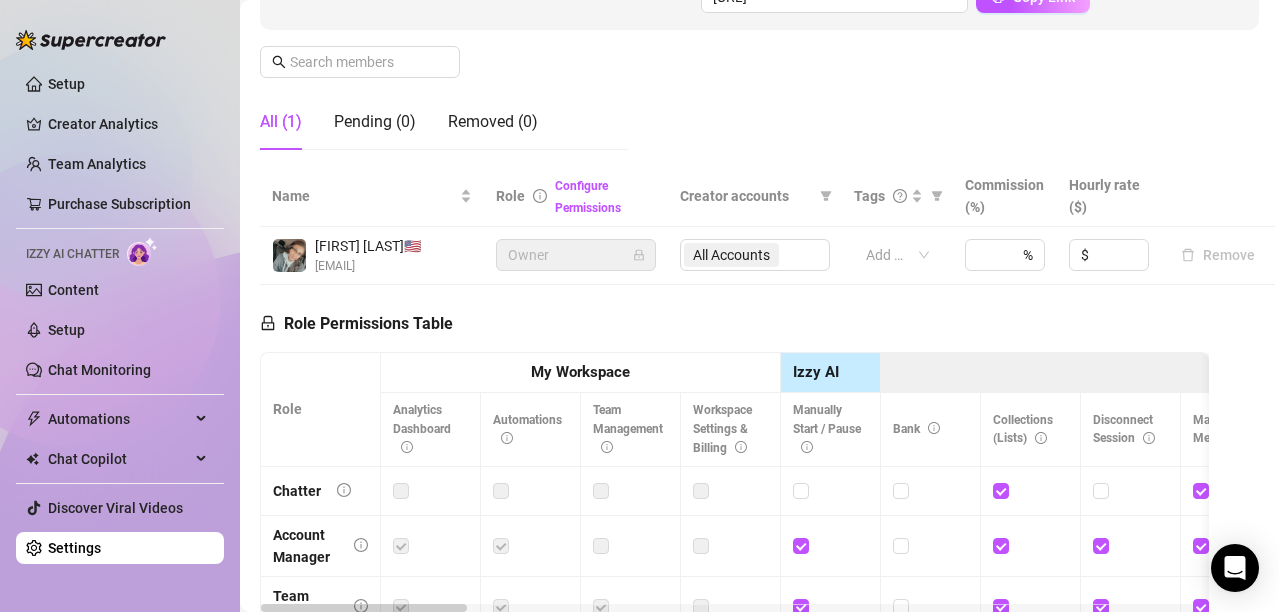 click on "gabbyjahr1998@gmail.com" at bounding box center [368, 266] 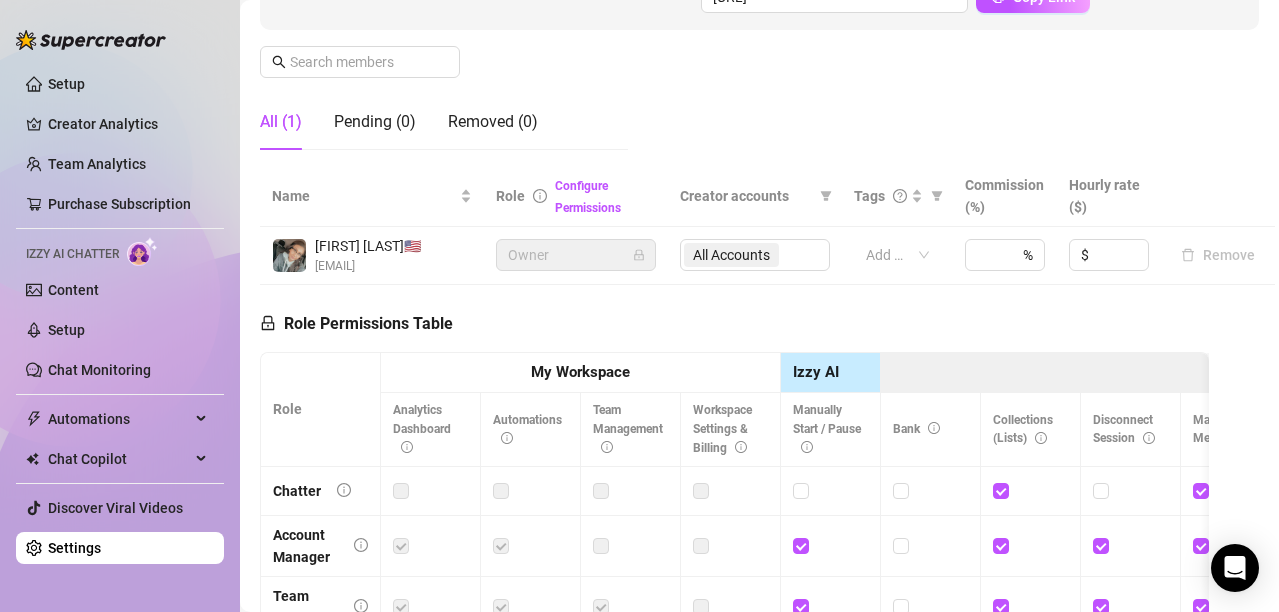 scroll, scrollTop: 0, scrollLeft: 0, axis: both 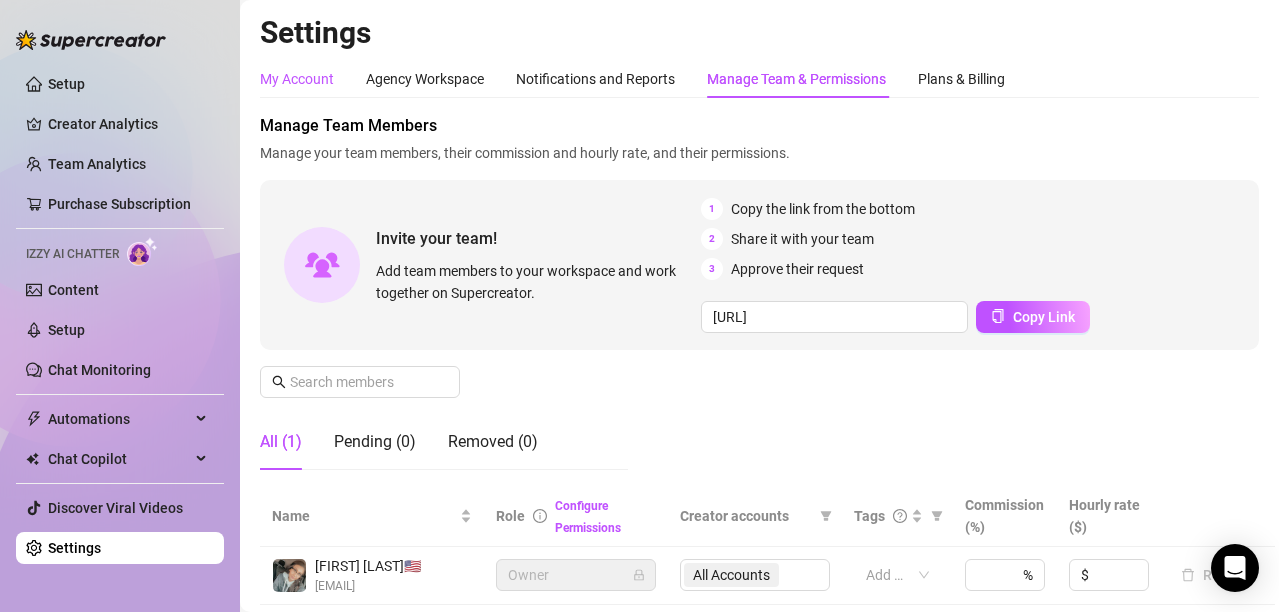 click on "My Account" at bounding box center [297, 79] 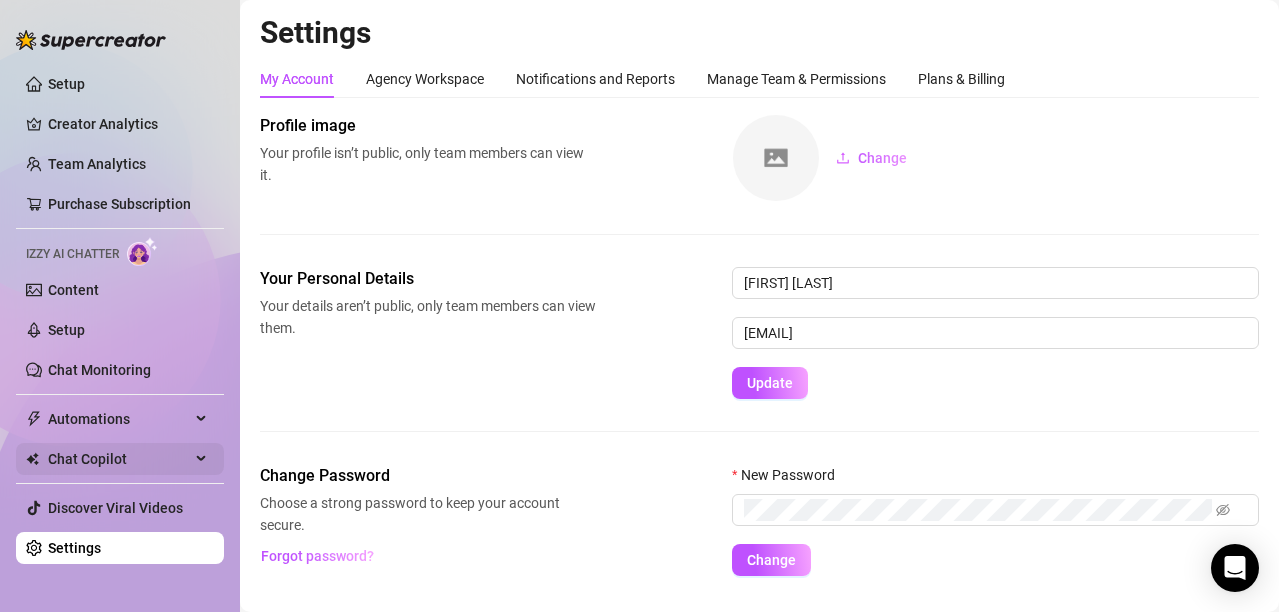 click on "Chat Copilot" at bounding box center (119, 459) 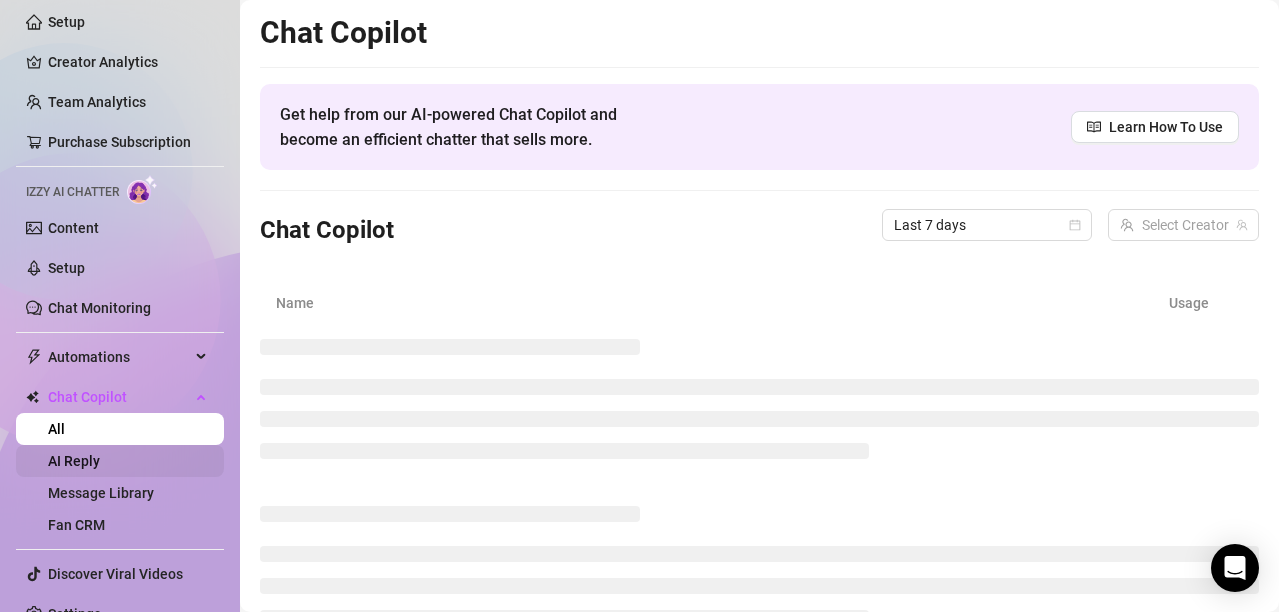 scroll, scrollTop: 88, scrollLeft: 0, axis: vertical 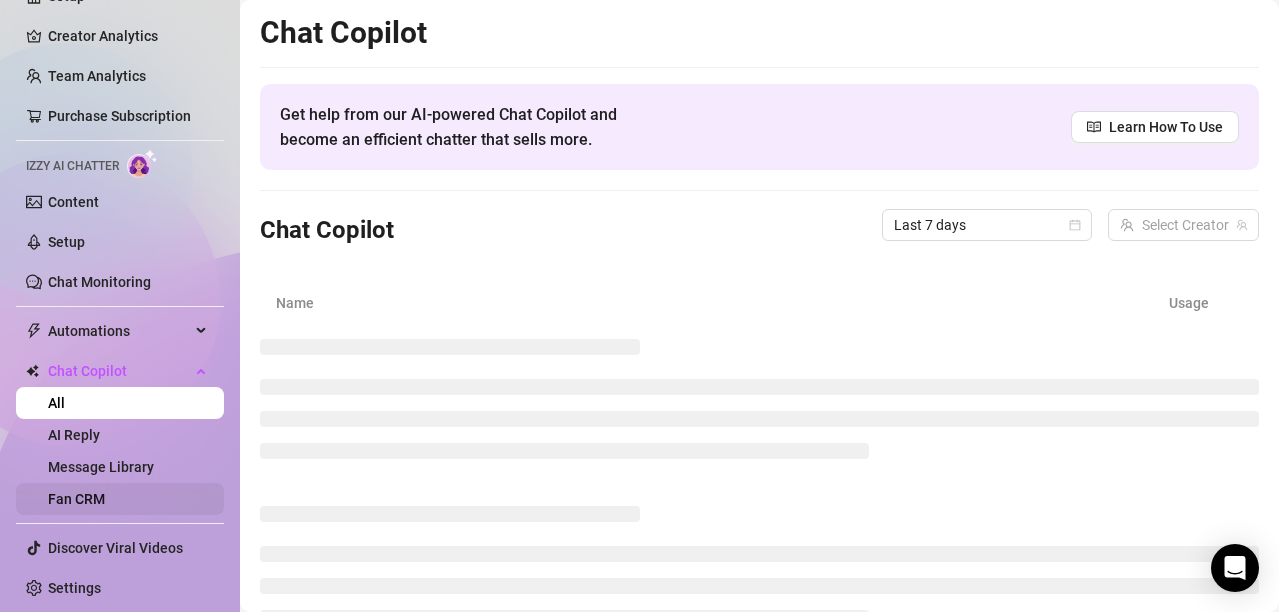 click on "Fan CRM" at bounding box center [76, 499] 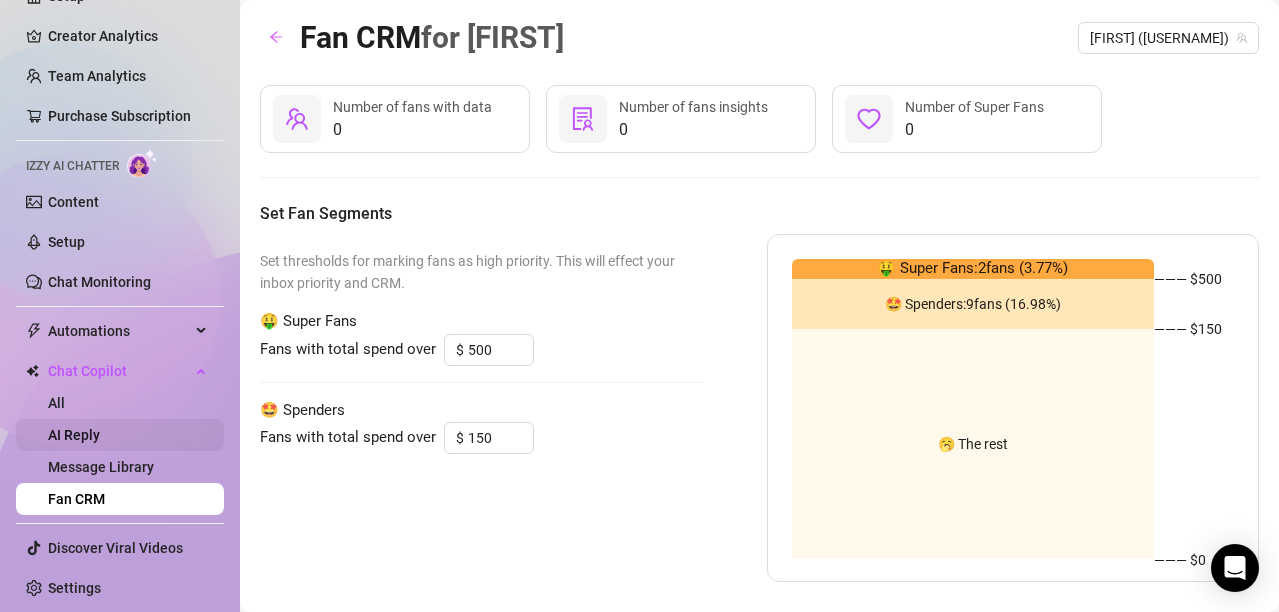 click on "AI Reply" at bounding box center (74, 435) 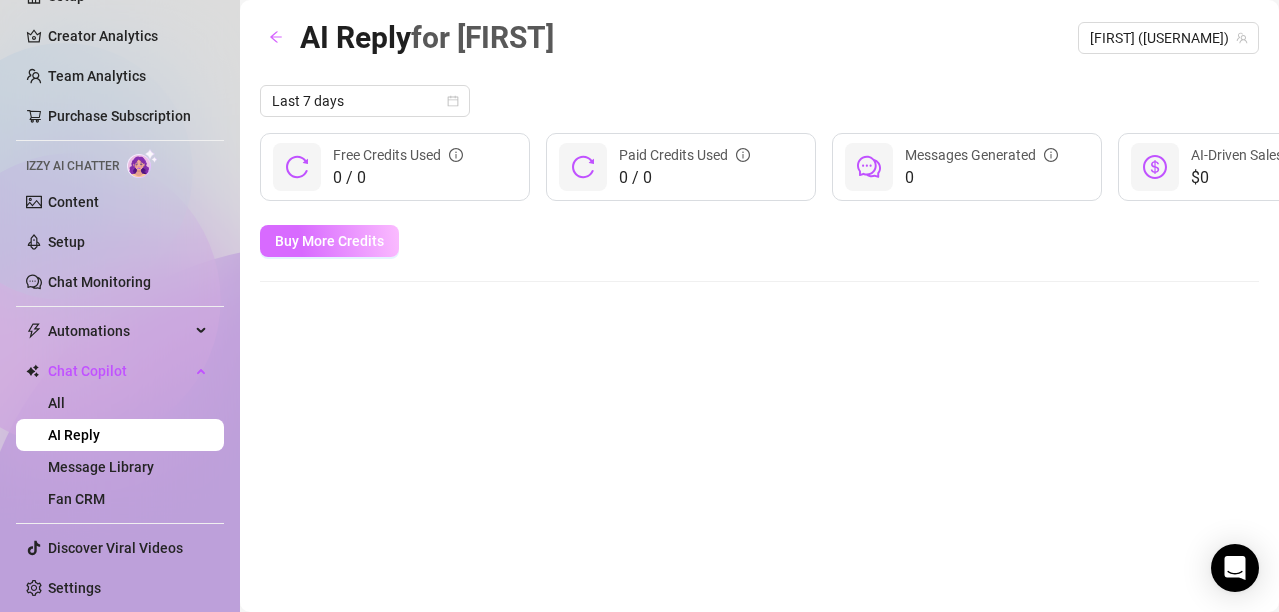 click on "Buy More Credits" at bounding box center [329, 241] 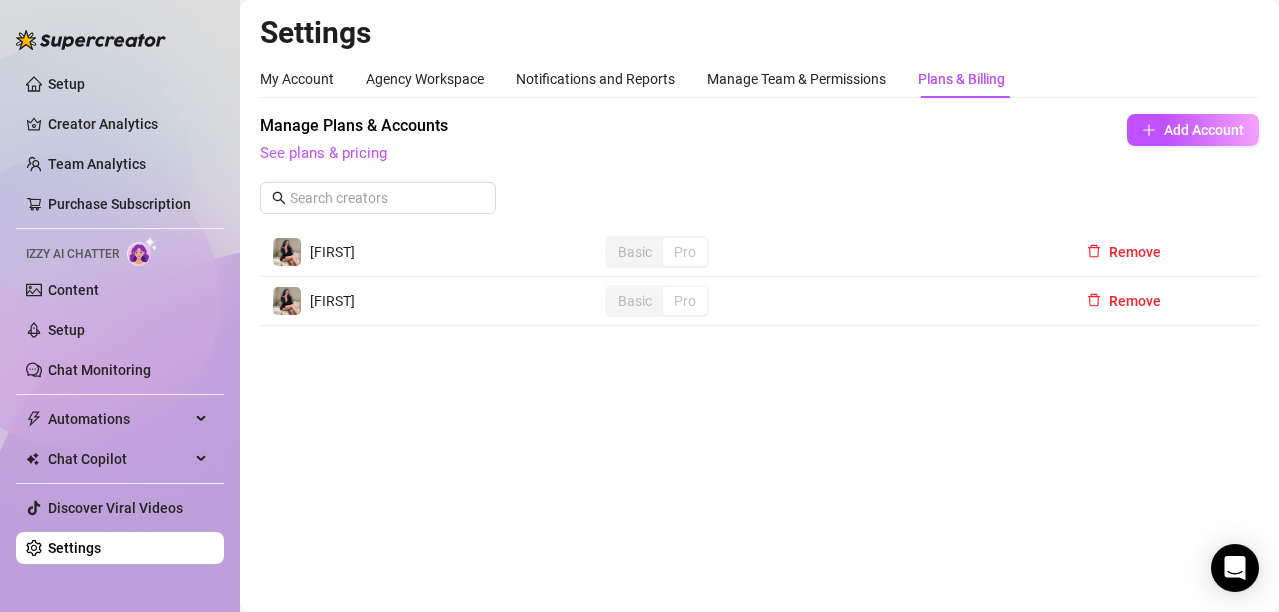 scroll, scrollTop: 0, scrollLeft: 0, axis: both 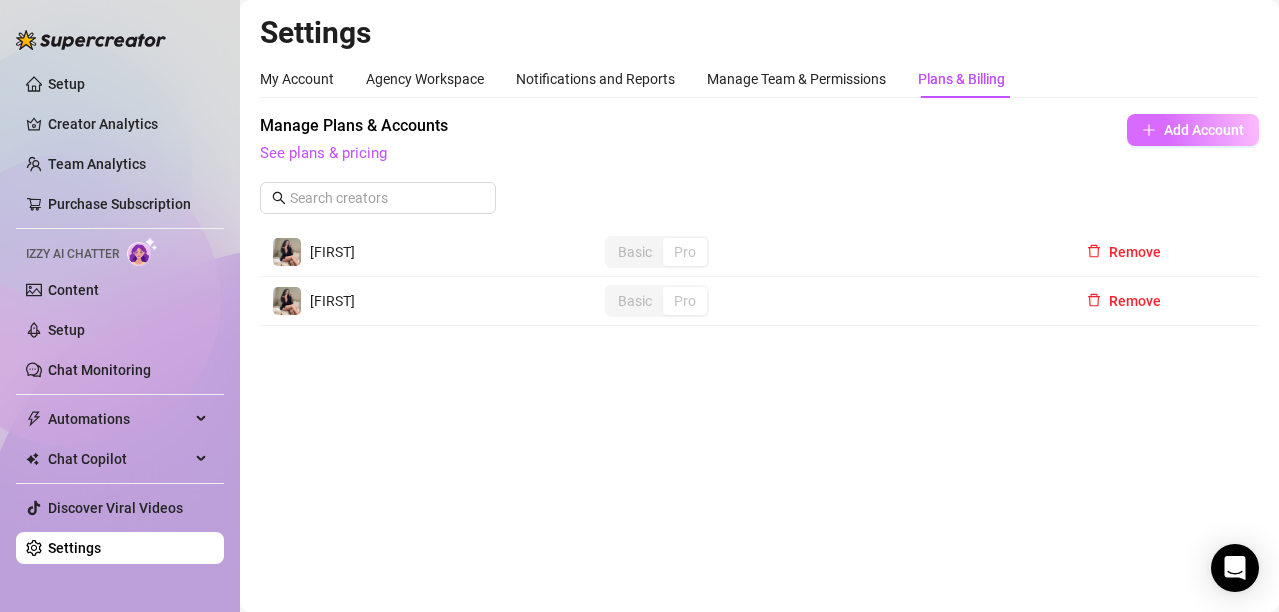 click on "Add Account" at bounding box center [1193, 130] 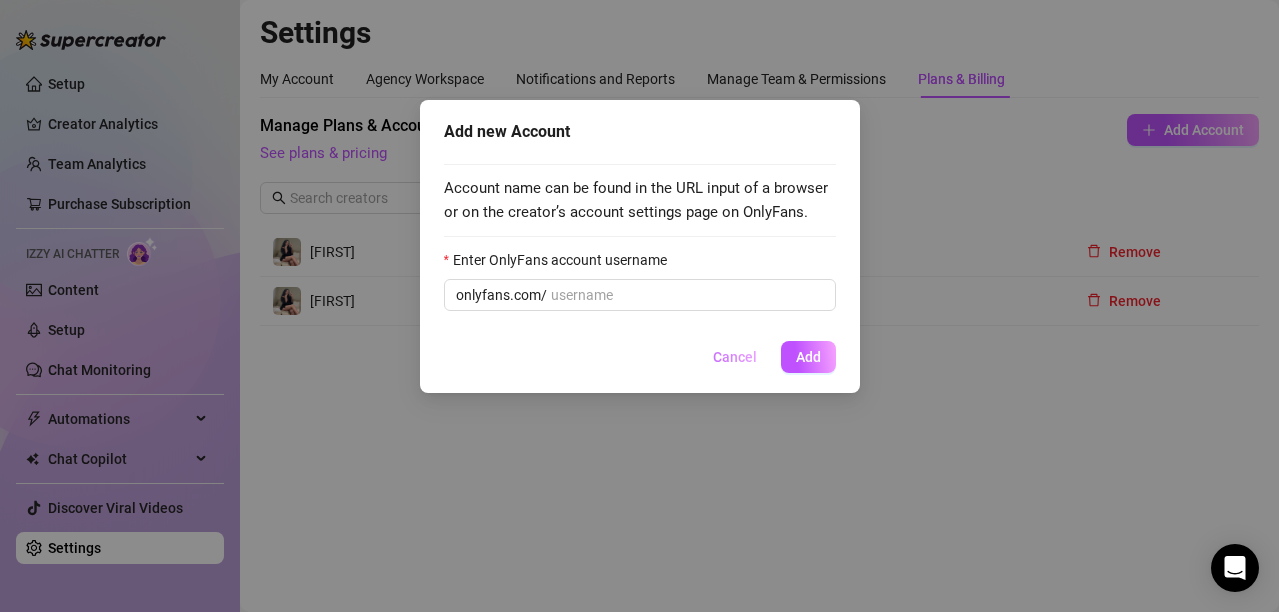 click on "Cancel" at bounding box center (735, 357) 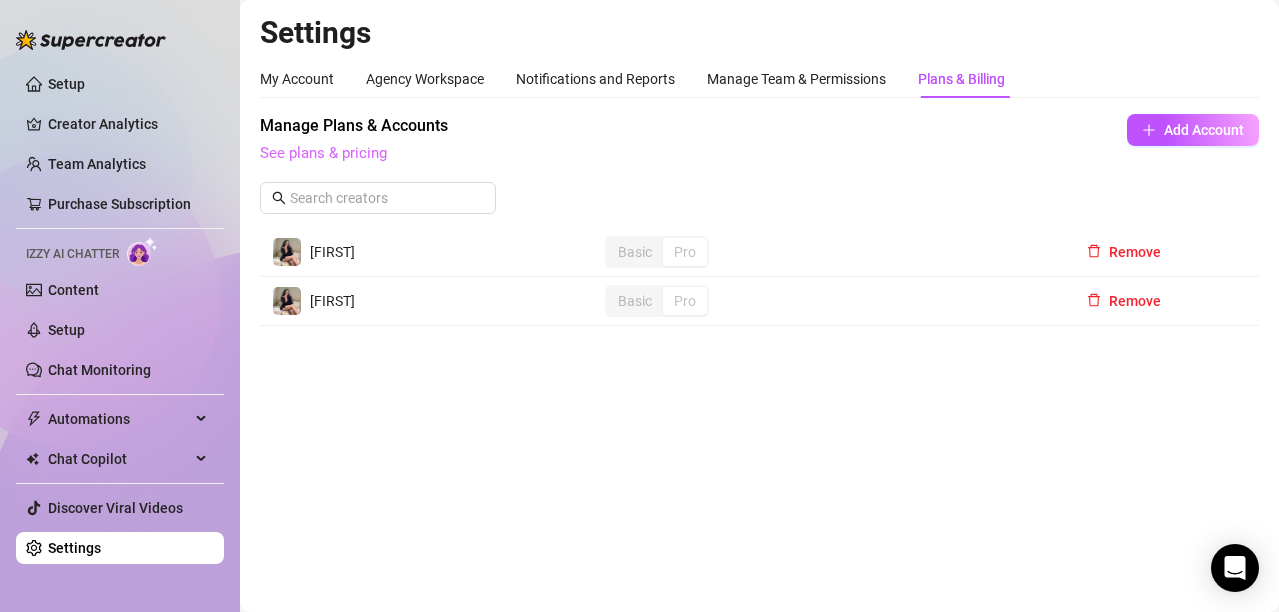 click on "See plans & pricing" at bounding box center (323, 153) 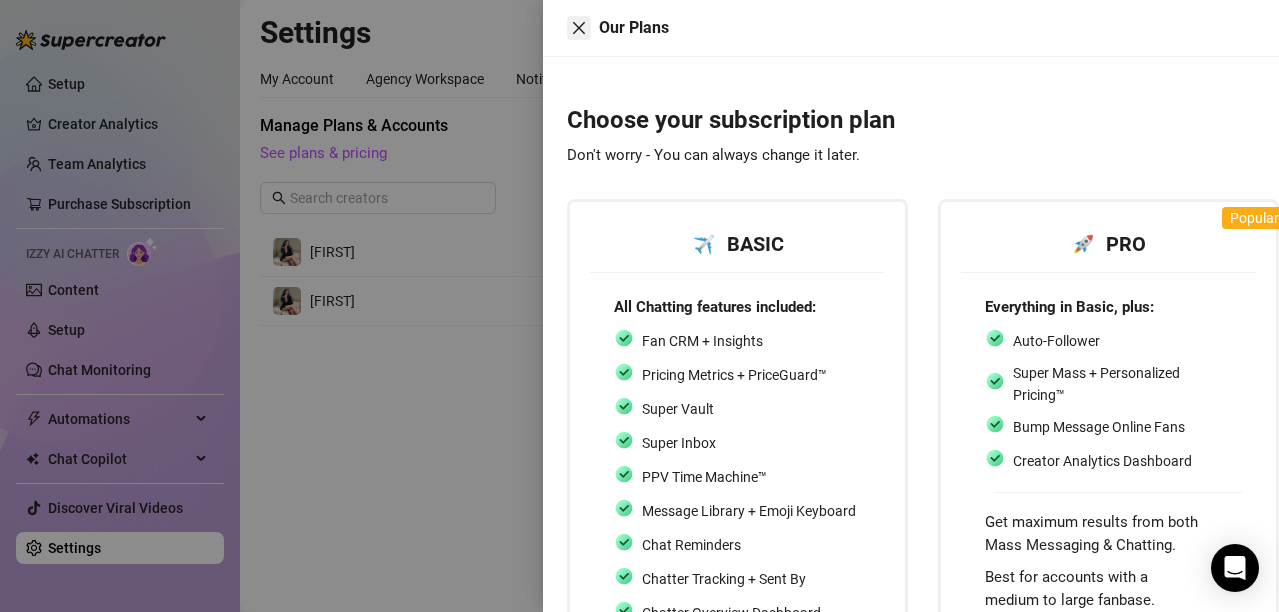 click 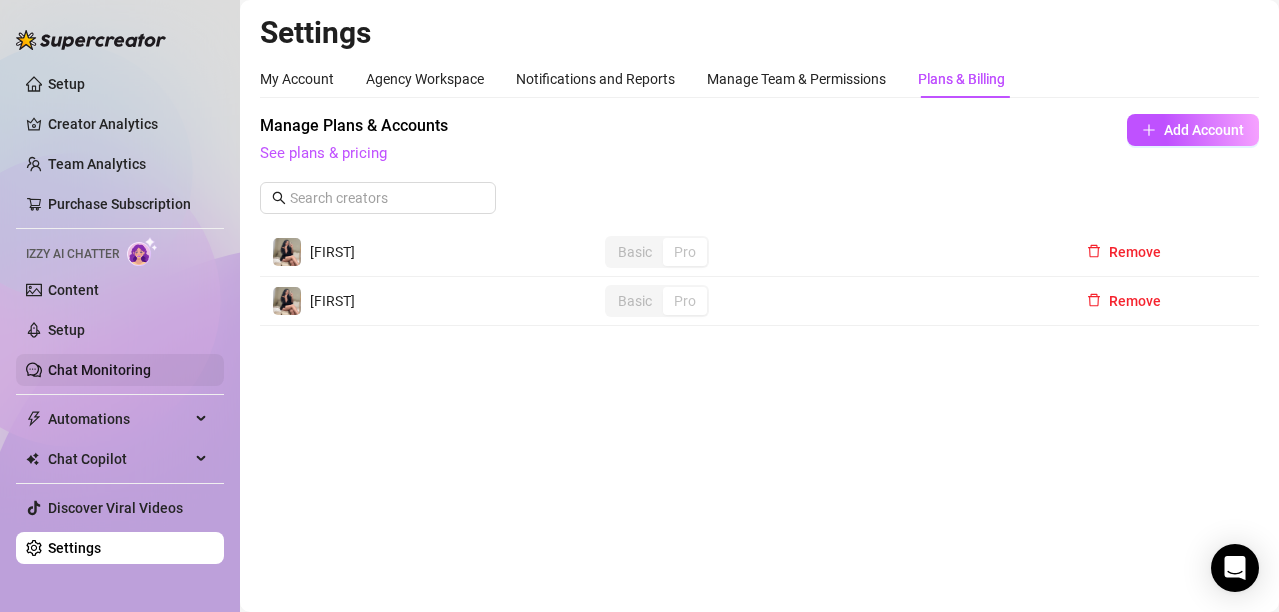 click on "Chat Monitoring" at bounding box center (99, 370) 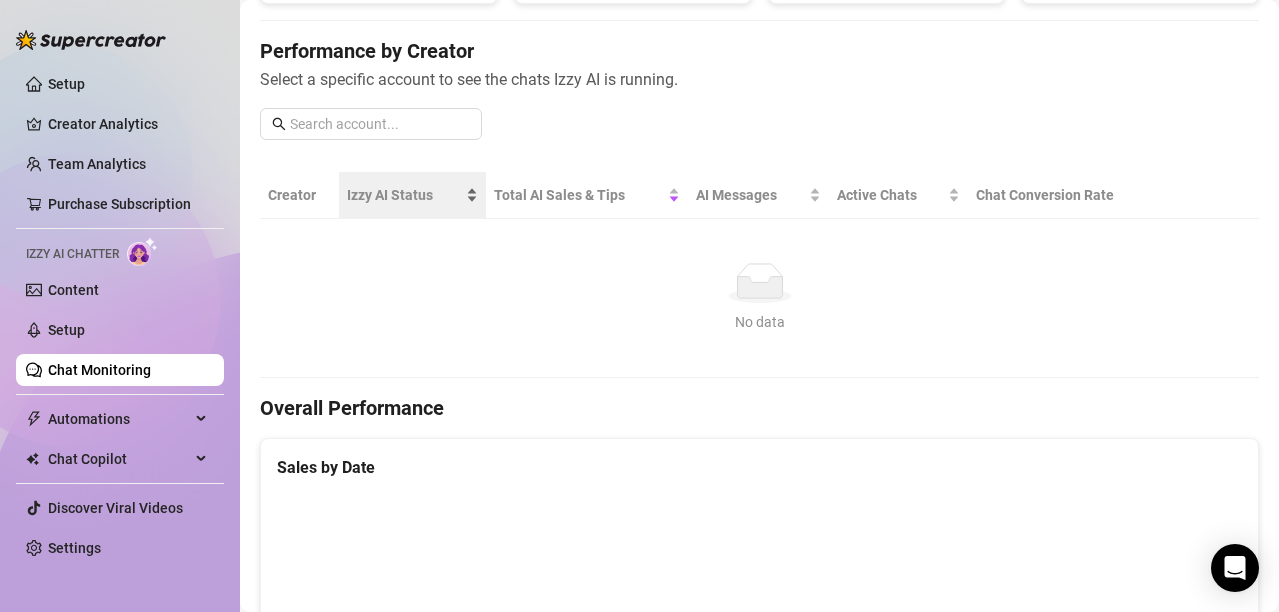scroll, scrollTop: 224, scrollLeft: 0, axis: vertical 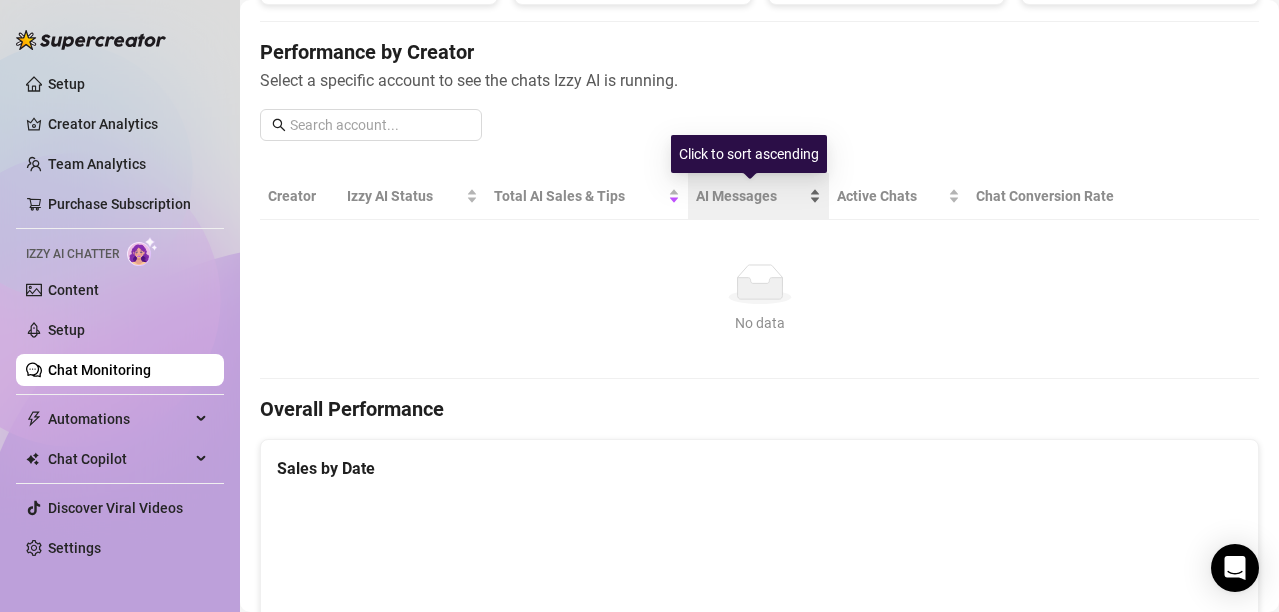 click on "AI Messages" at bounding box center (750, 196) 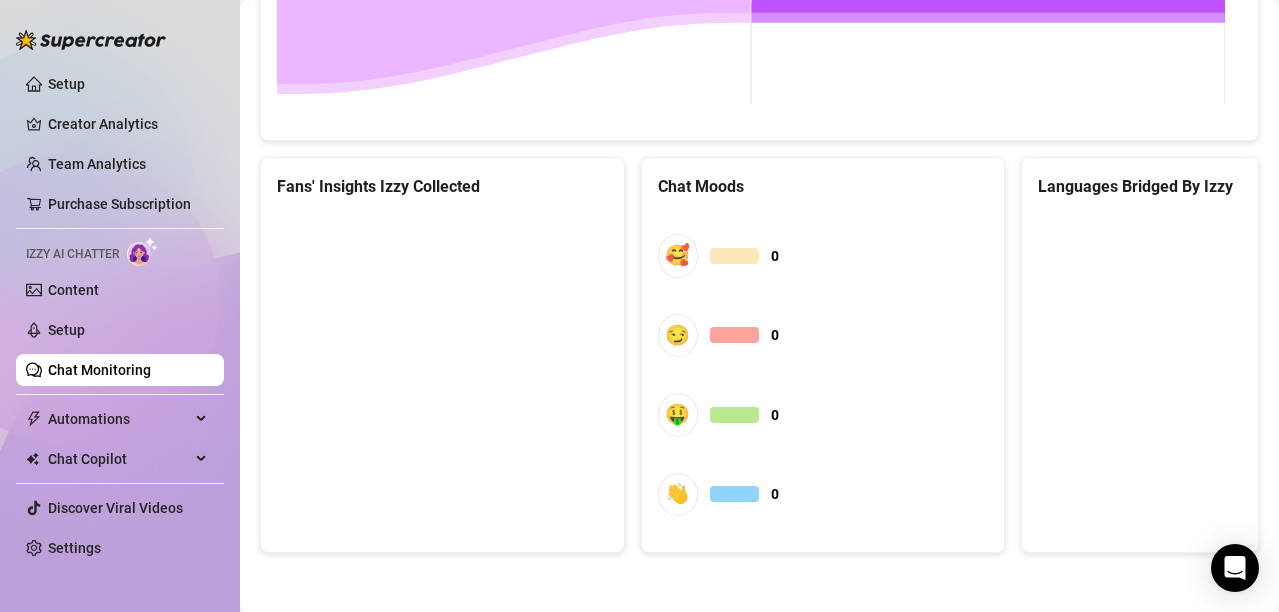 scroll, scrollTop: 1187, scrollLeft: 0, axis: vertical 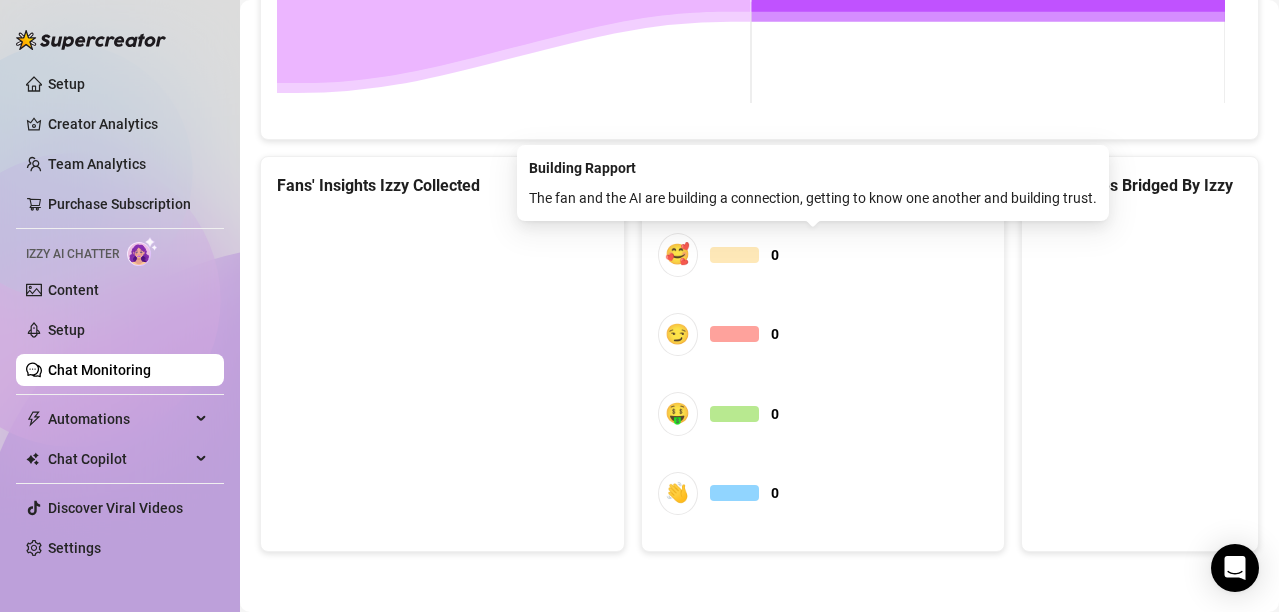 click on "🥰" at bounding box center [678, 254] 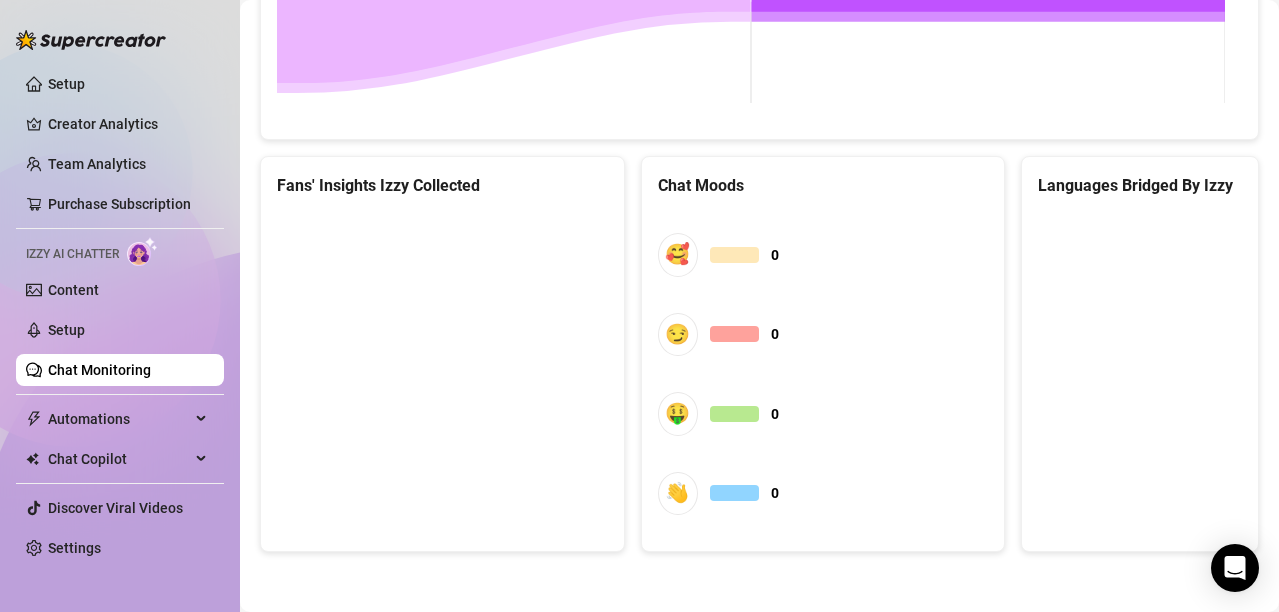 click on "Chat Monitoring" at bounding box center [99, 370] 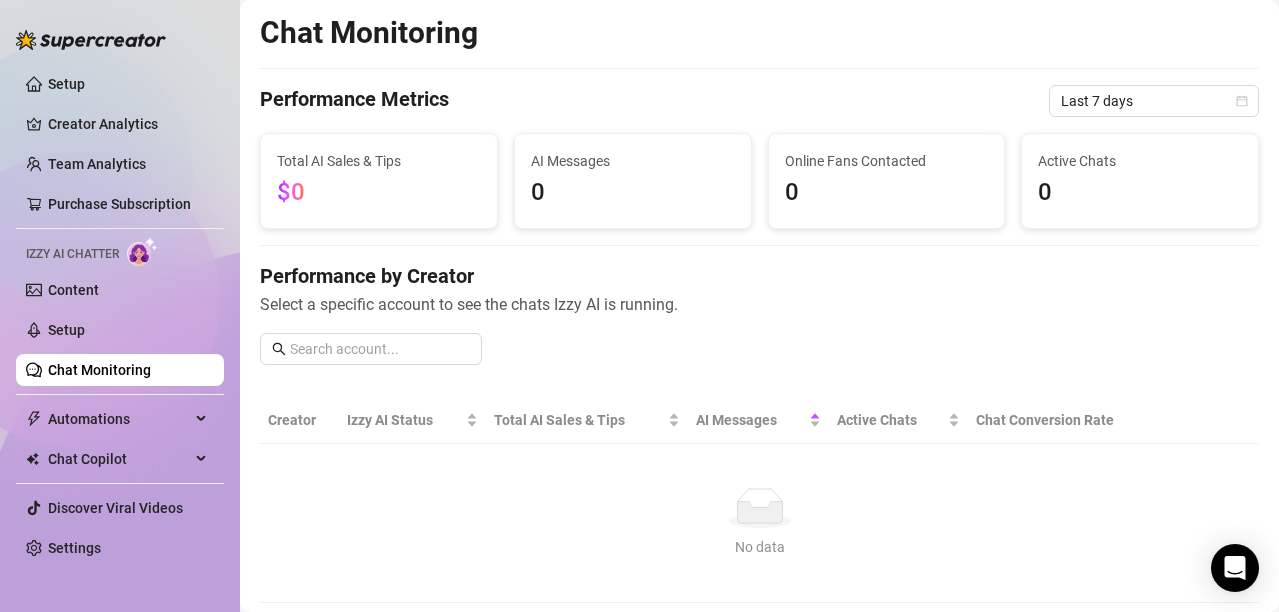 click on "$0" at bounding box center (379, 193) 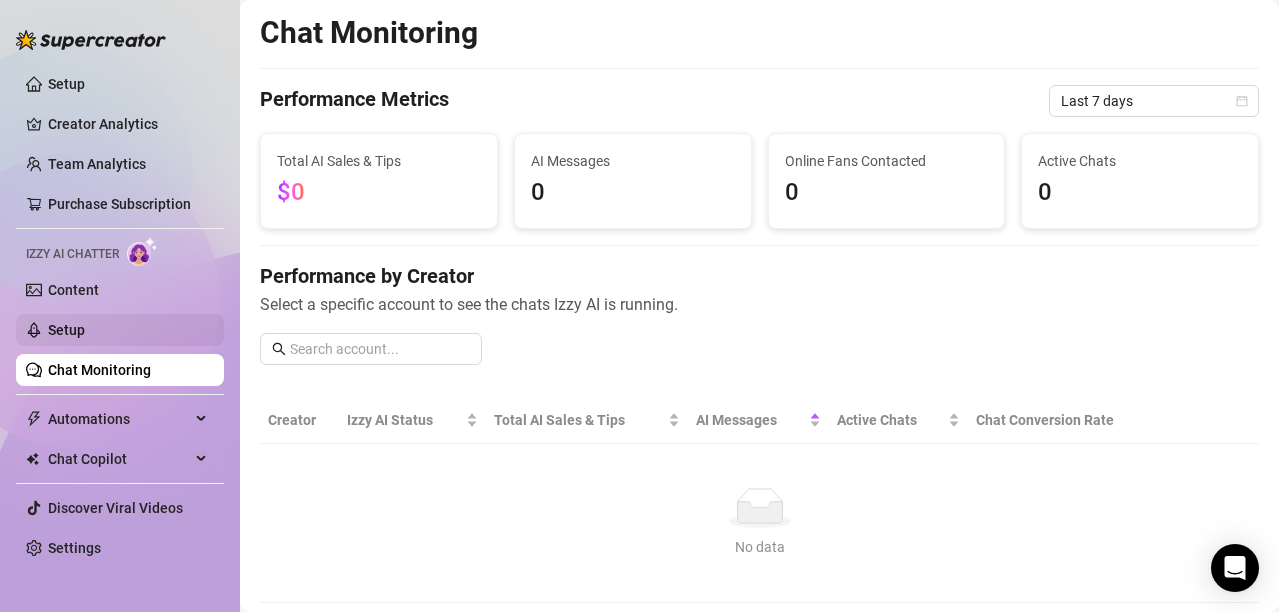 click on "Setup" at bounding box center [66, 330] 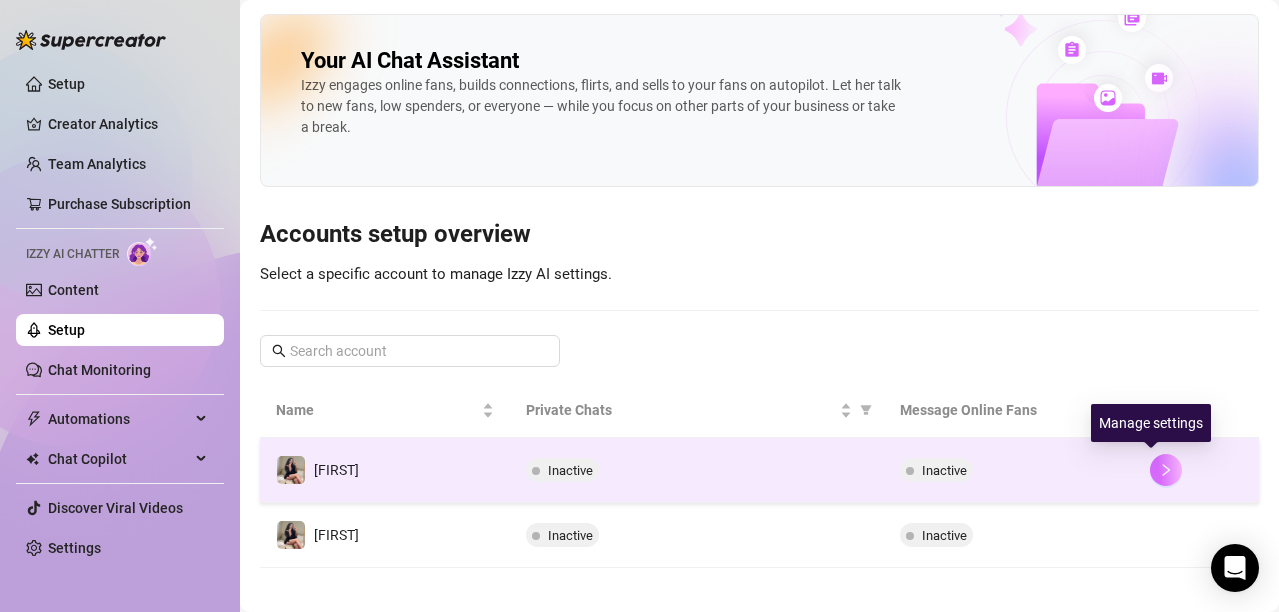 click 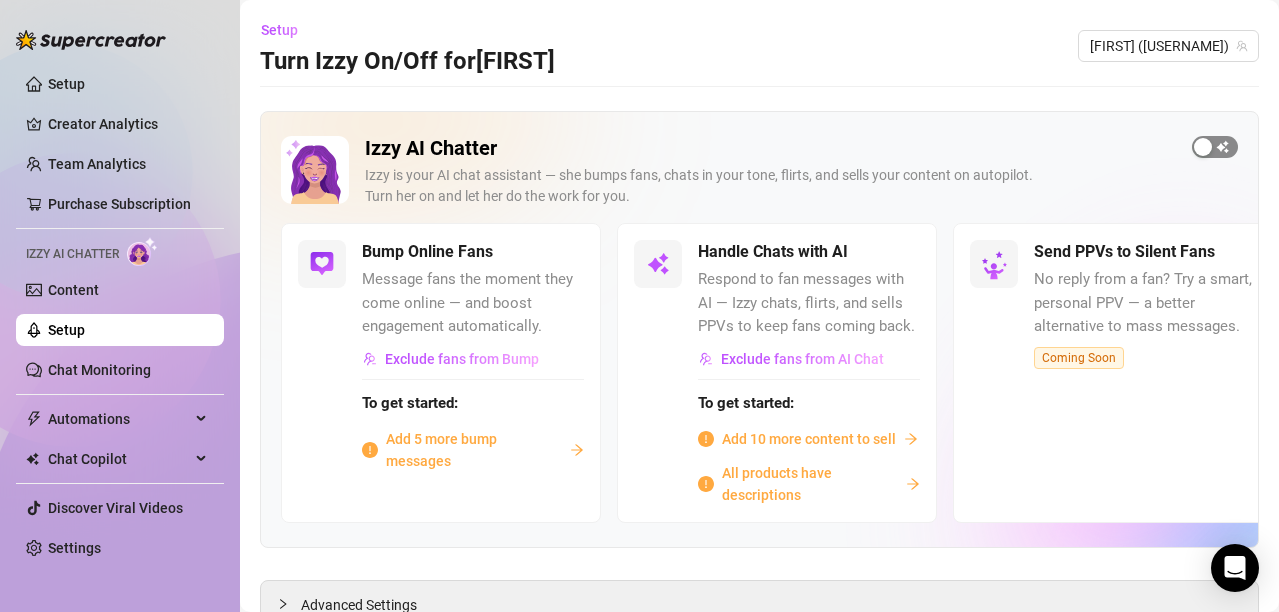 click at bounding box center [1215, 147] 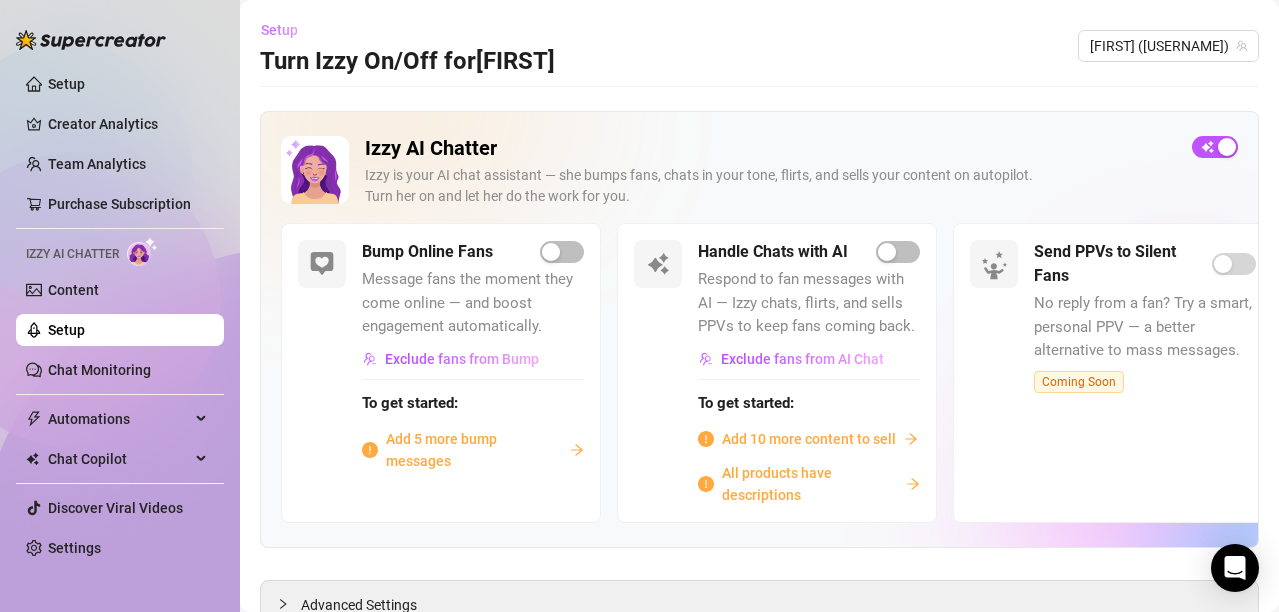 click on "Setup" at bounding box center (279, 30) 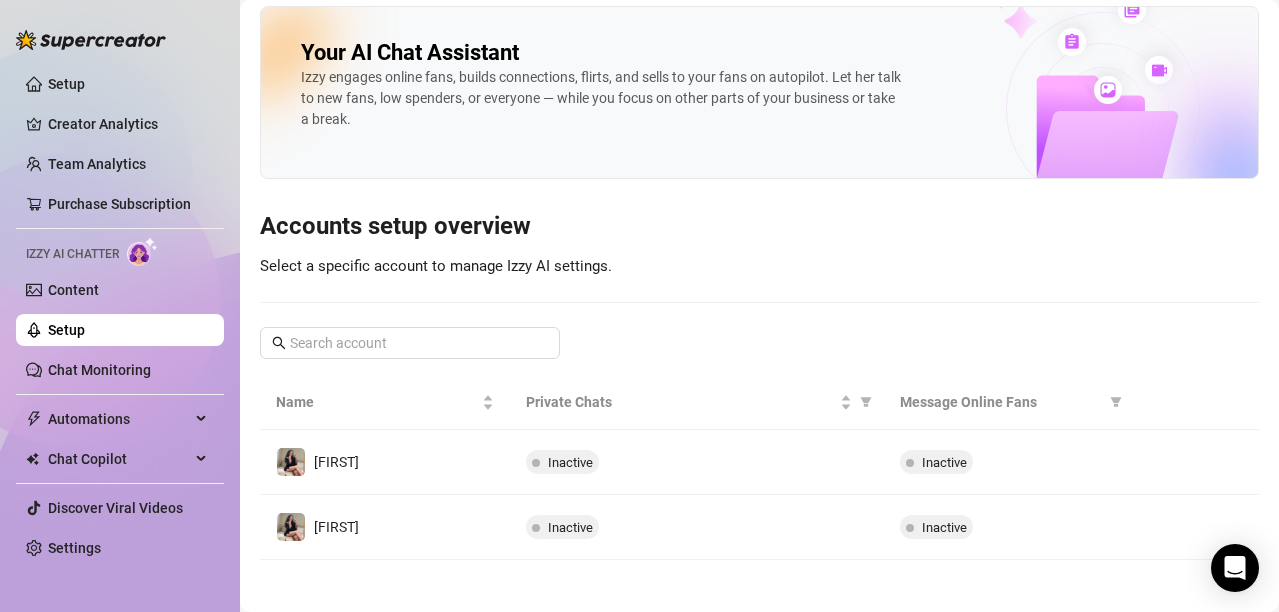 scroll, scrollTop: 16, scrollLeft: 0, axis: vertical 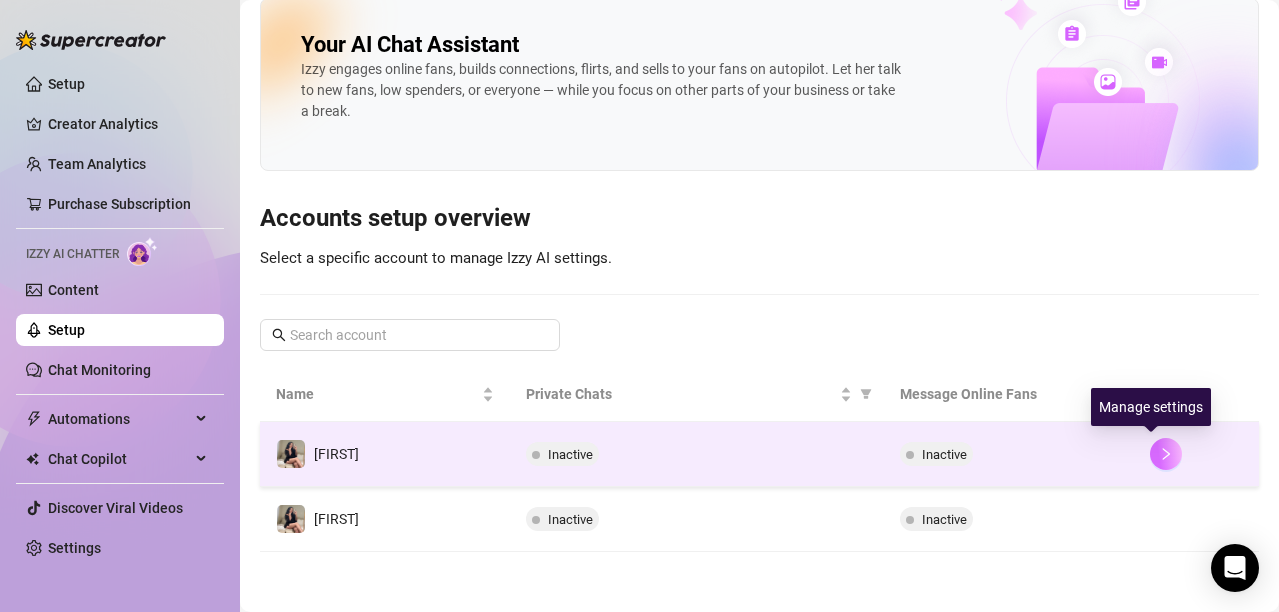 click at bounding box center (1166, 454) 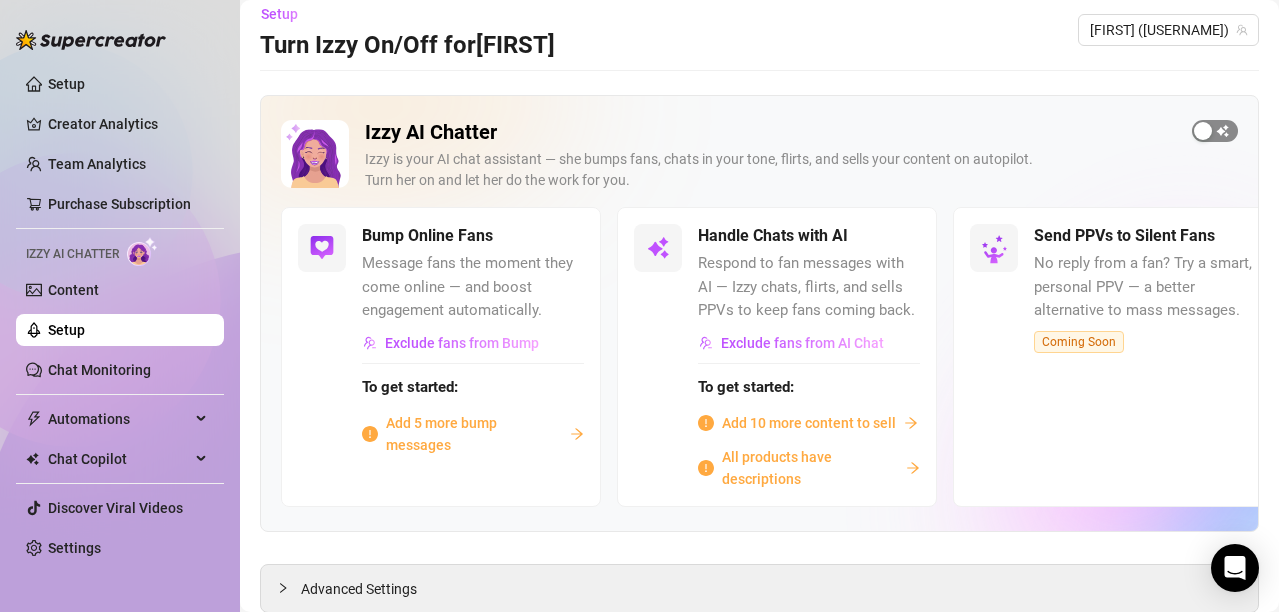 click at bounding box center [1203, 131] 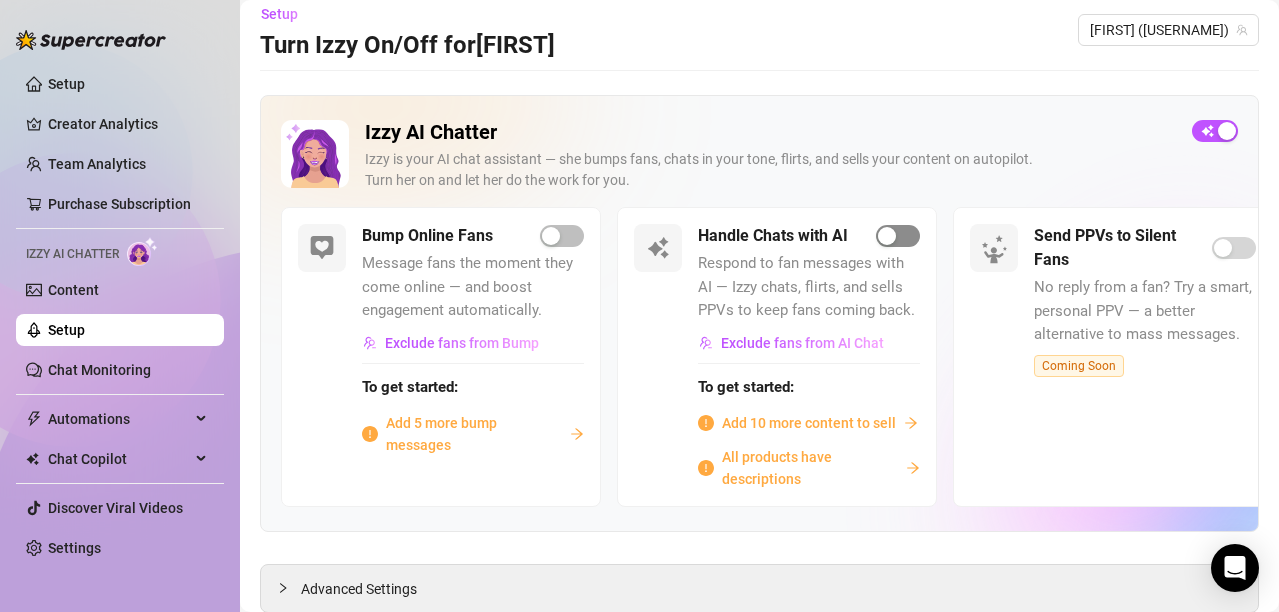 click at bounding box center (887, 236) 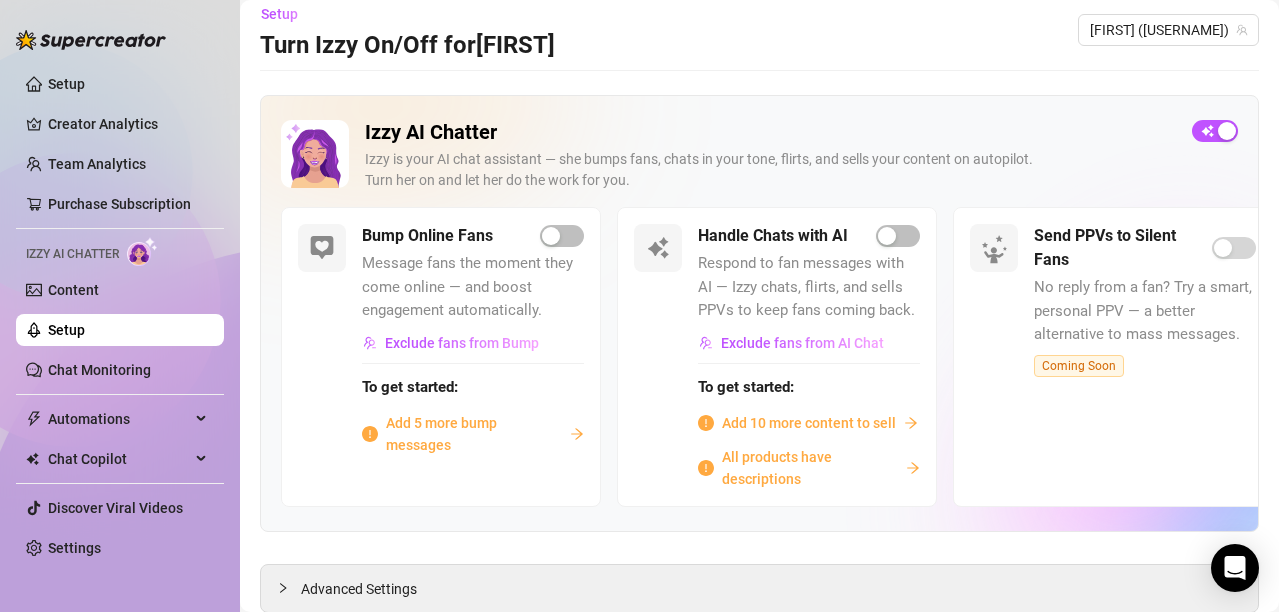 click on "All products have descriptions" at bounding box center [810, 468] 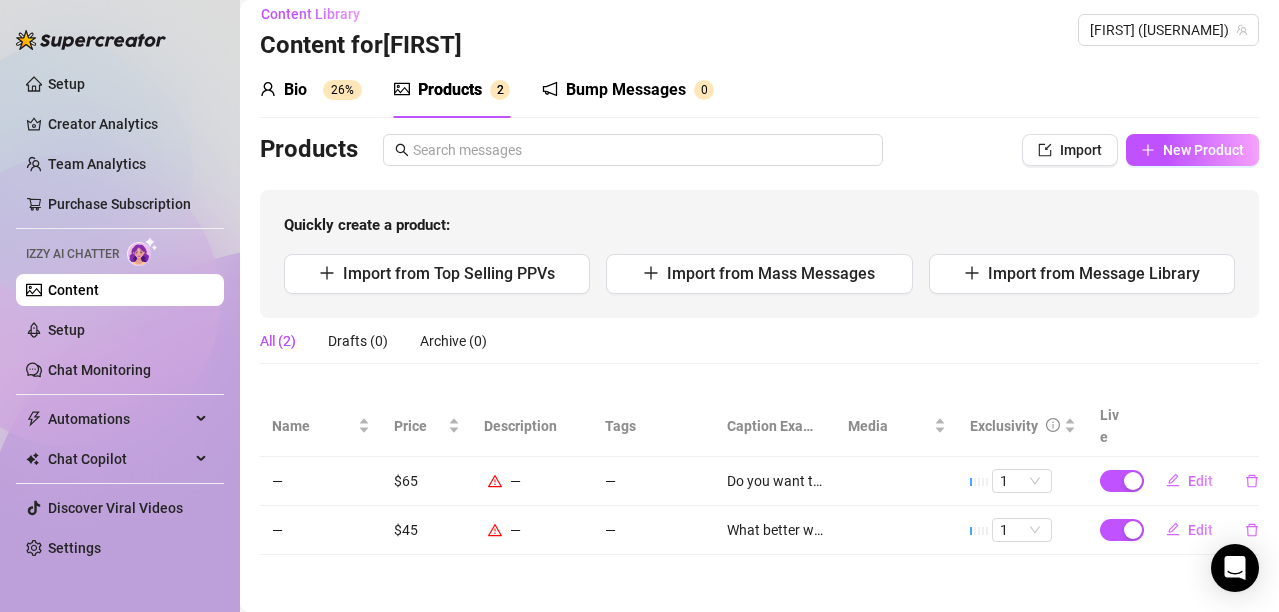 scroll, scrollTop: 0, scrollLeft: 0, axis: both 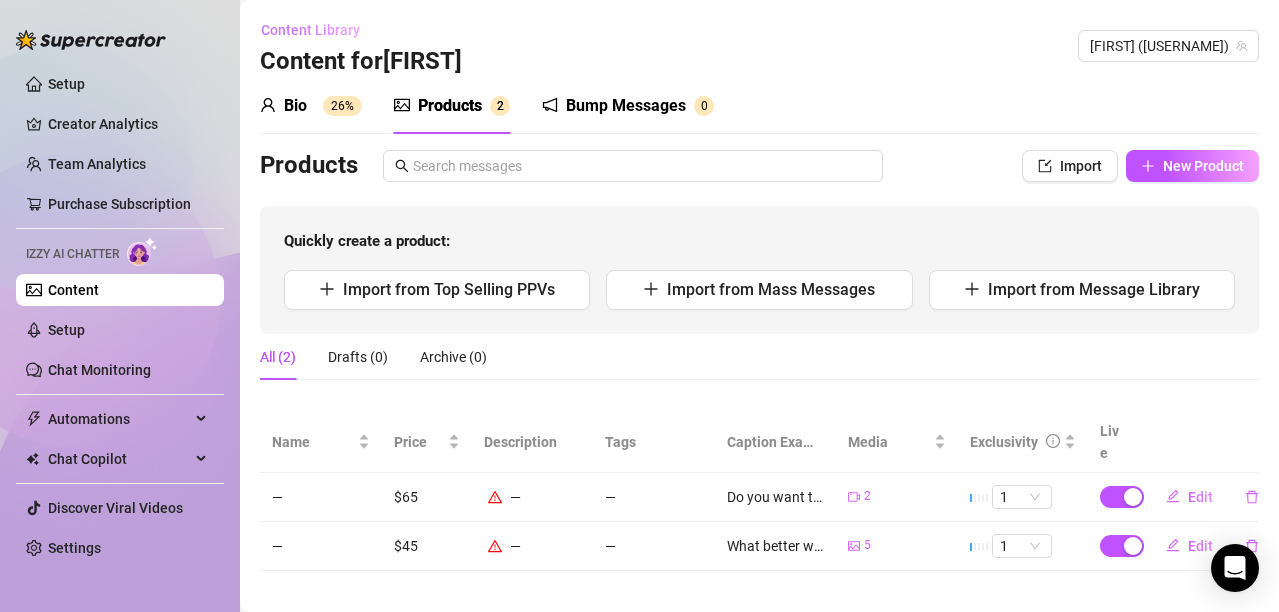 click on "Content Library" at bounding box center [310, 30] 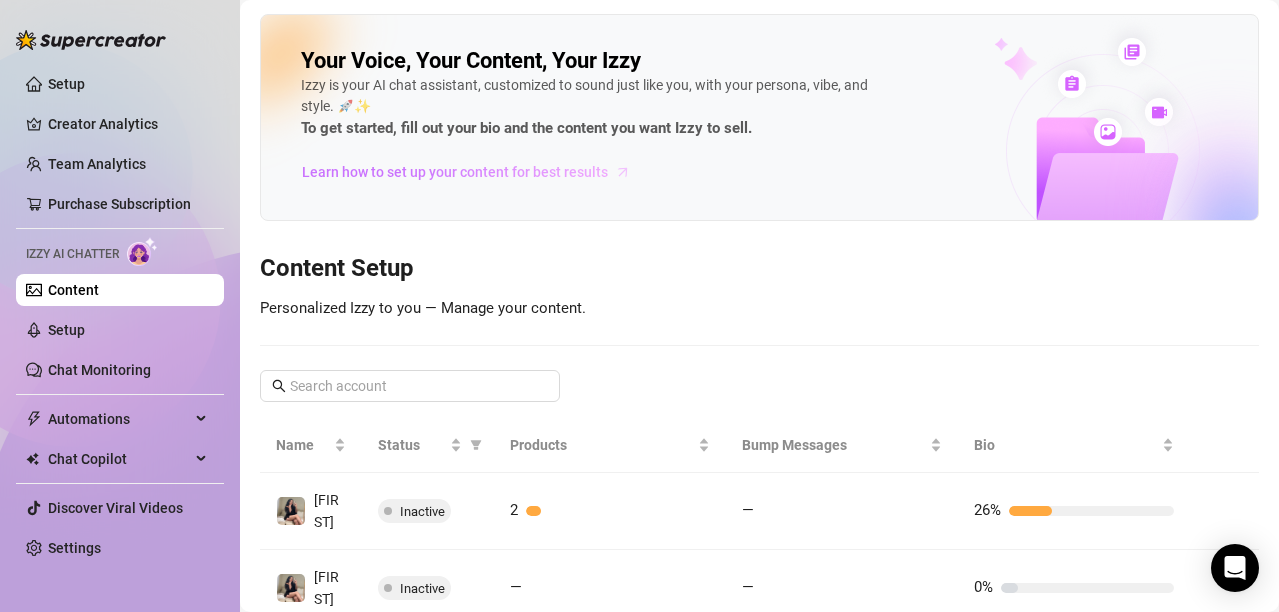 click on "Learn how to set up your content for best results" at bounding box center [455, 172] 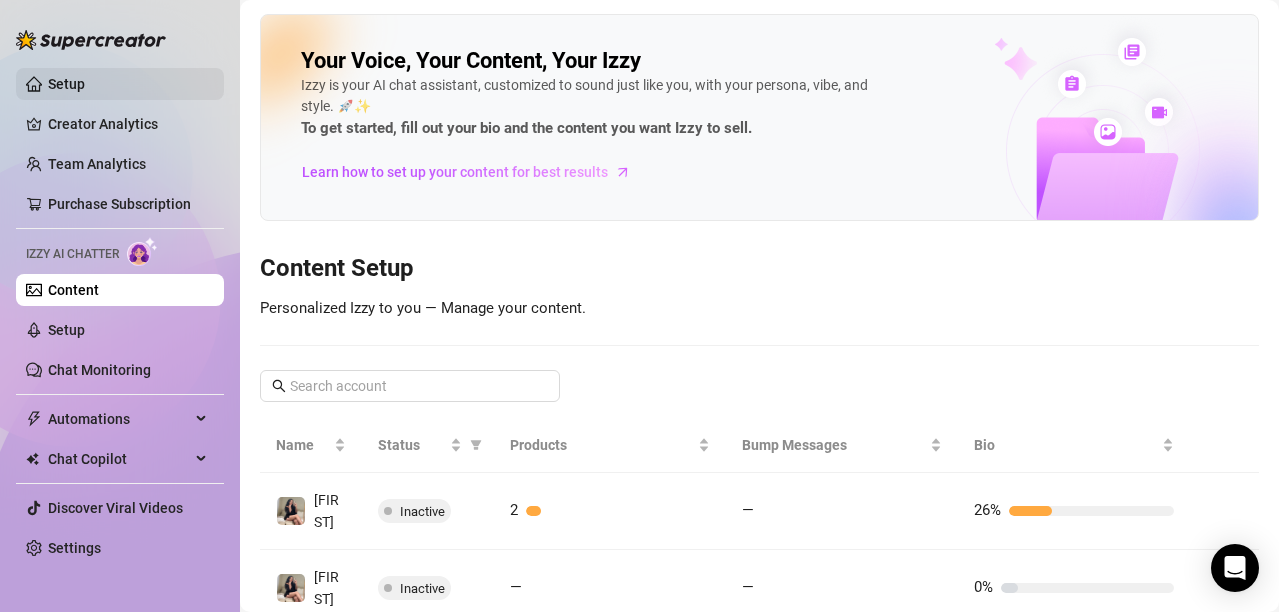 click on "Setup" at bounding box center (66, 84) 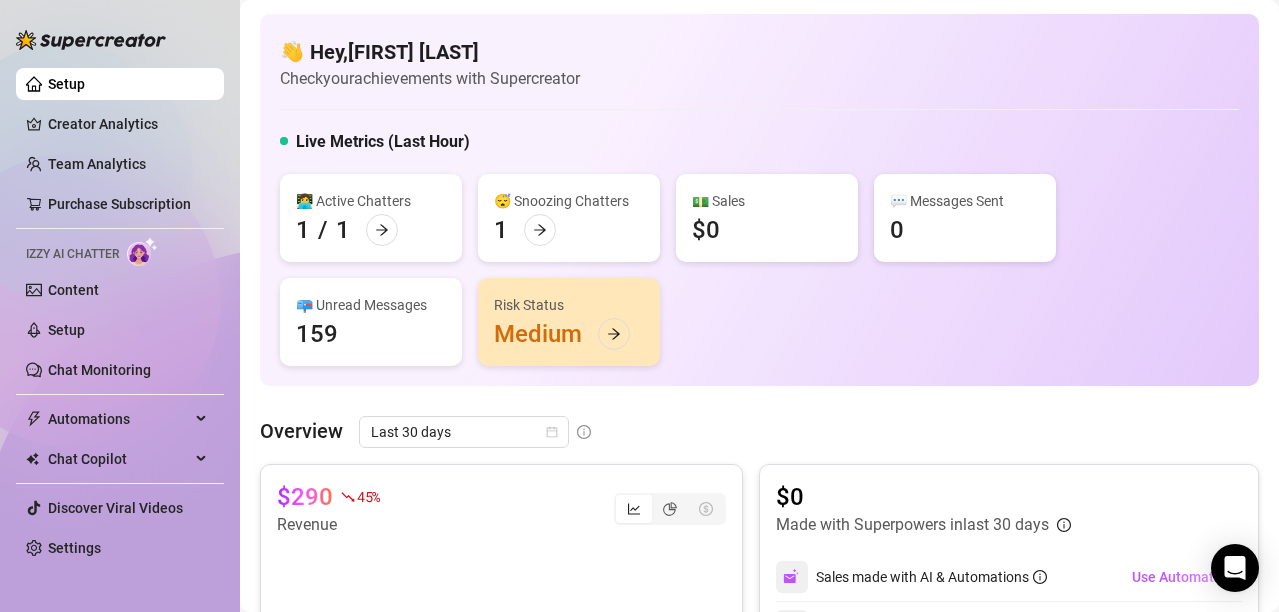 scroll, scrollTop: 912, scrollLeft: 0, axis: vertical 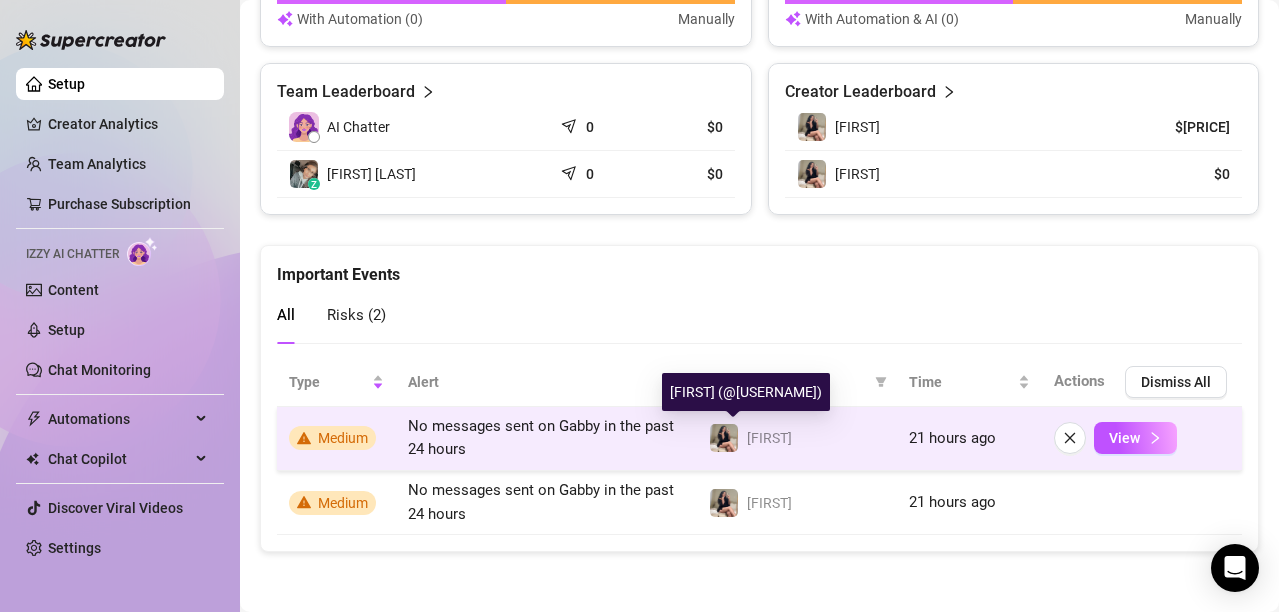 click at bounding box center [724, 438] 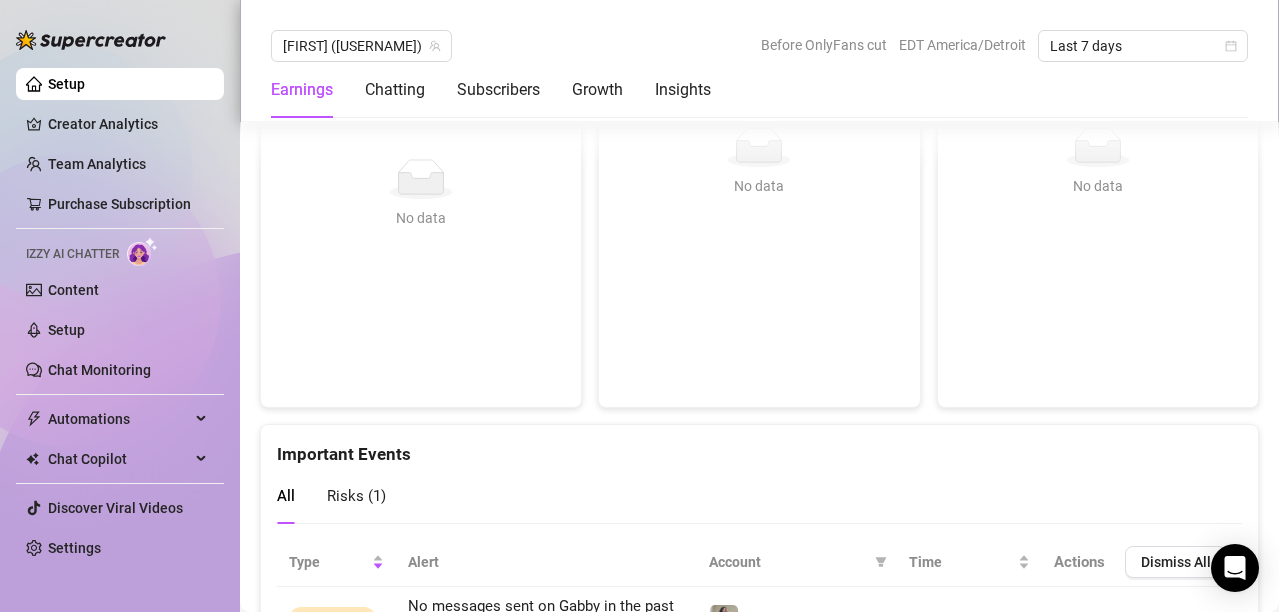 scroll, scrollTop: 3612, scrollLeft: 0, axis: vertical 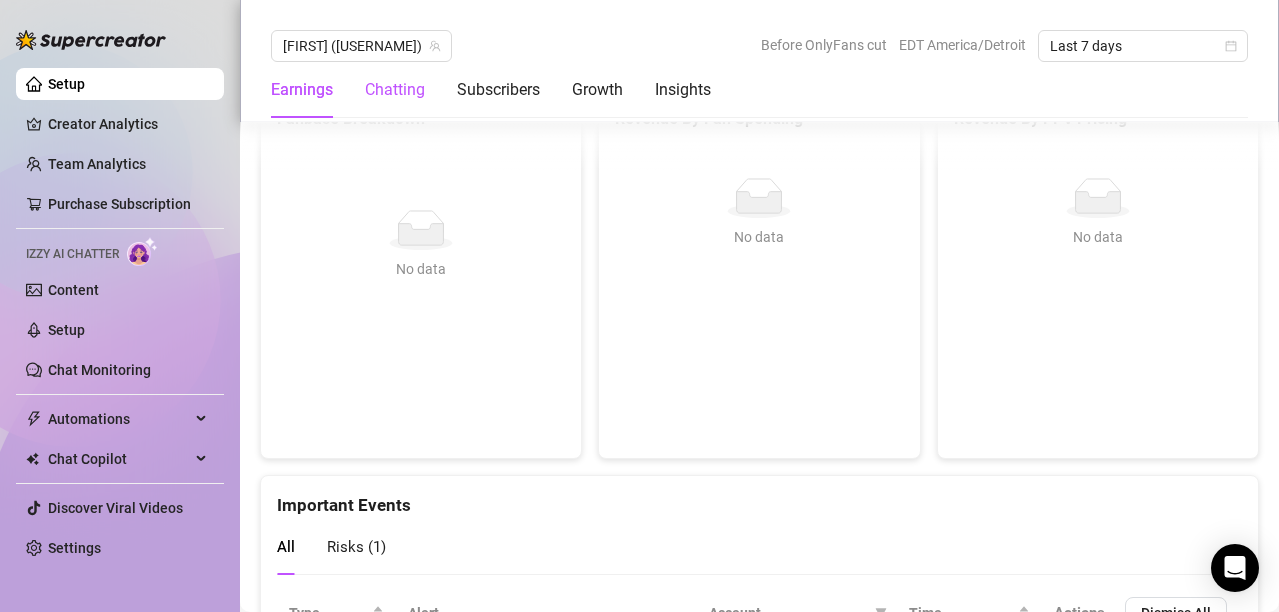 click on "Chatting" at bounding box center [395, 90] 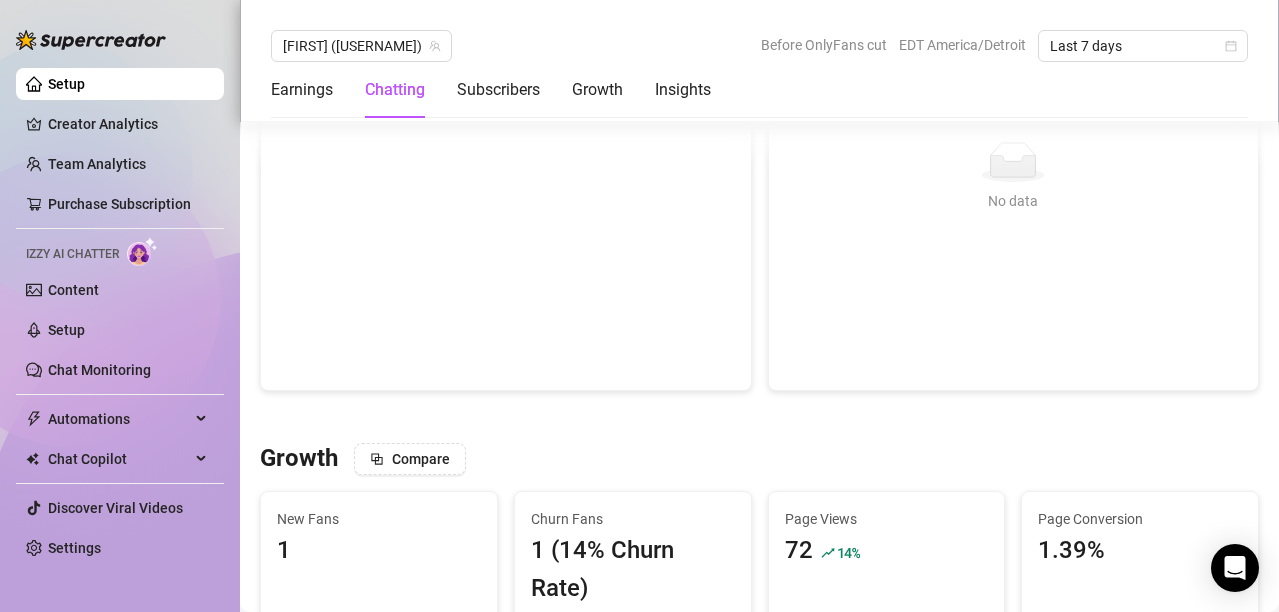 scroll, scrollTop: 629, scrollLeft: 0, axis: vertical 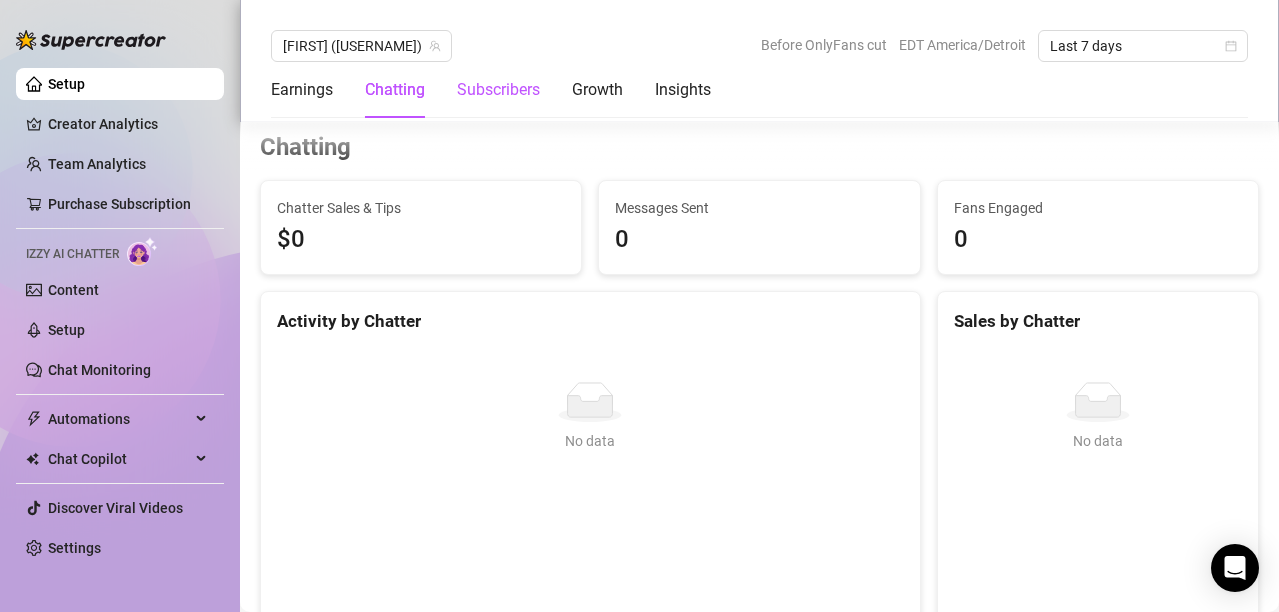 click on "Subscribers" at bounding box center (498, 90) 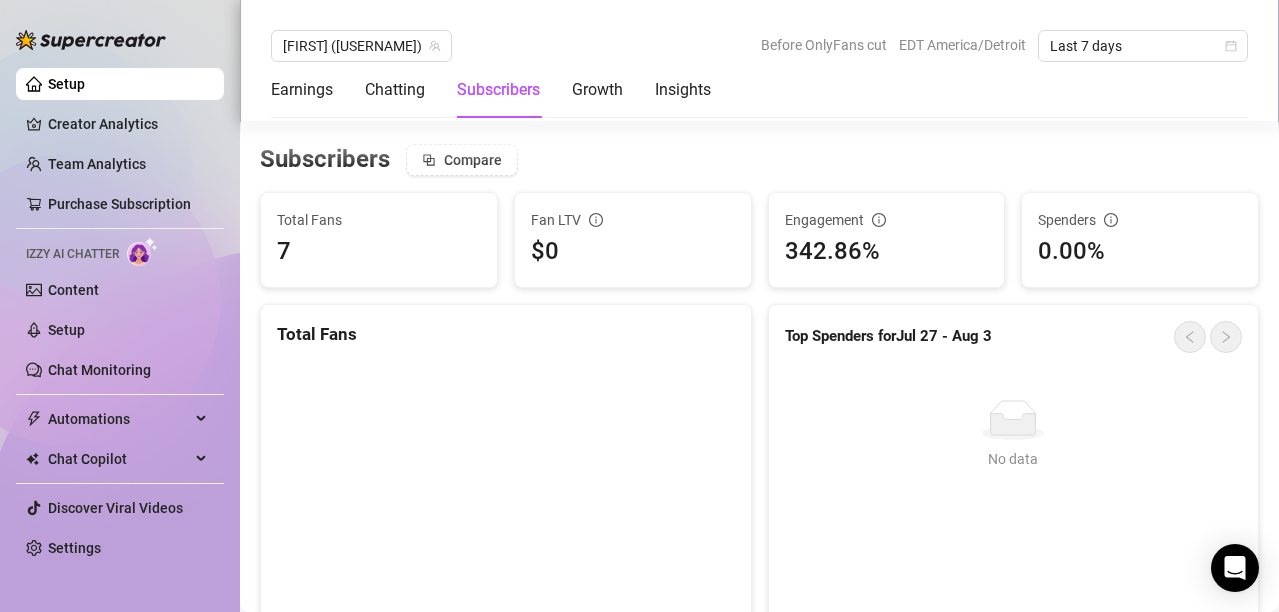 scroll, scrollTop: 1180, scrollLeft: 0, axis: vertical 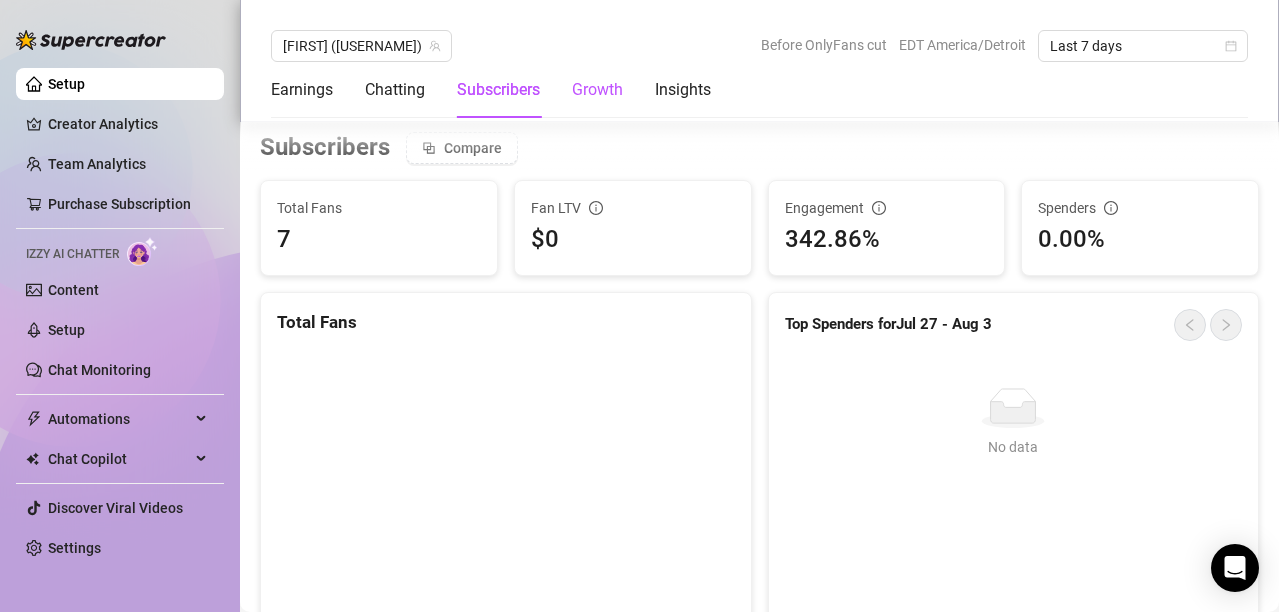 click on "Growth" at bounding box center [597, 90] 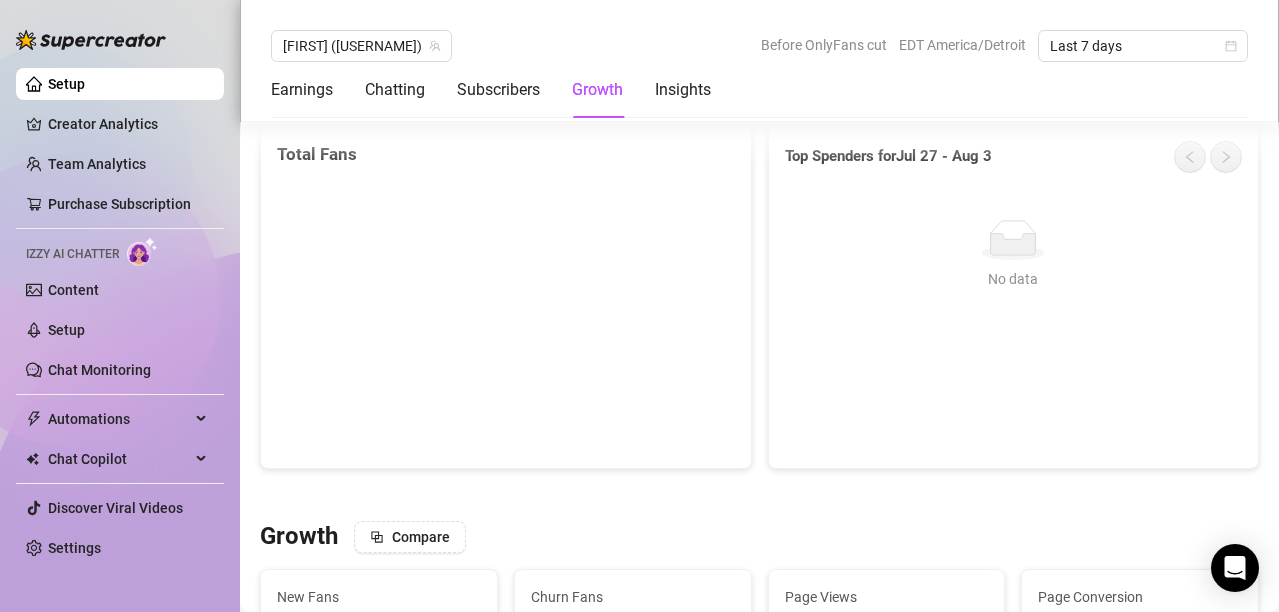 scroll, scrollTop: 1737, scrollLeft: 0, axis: vertical 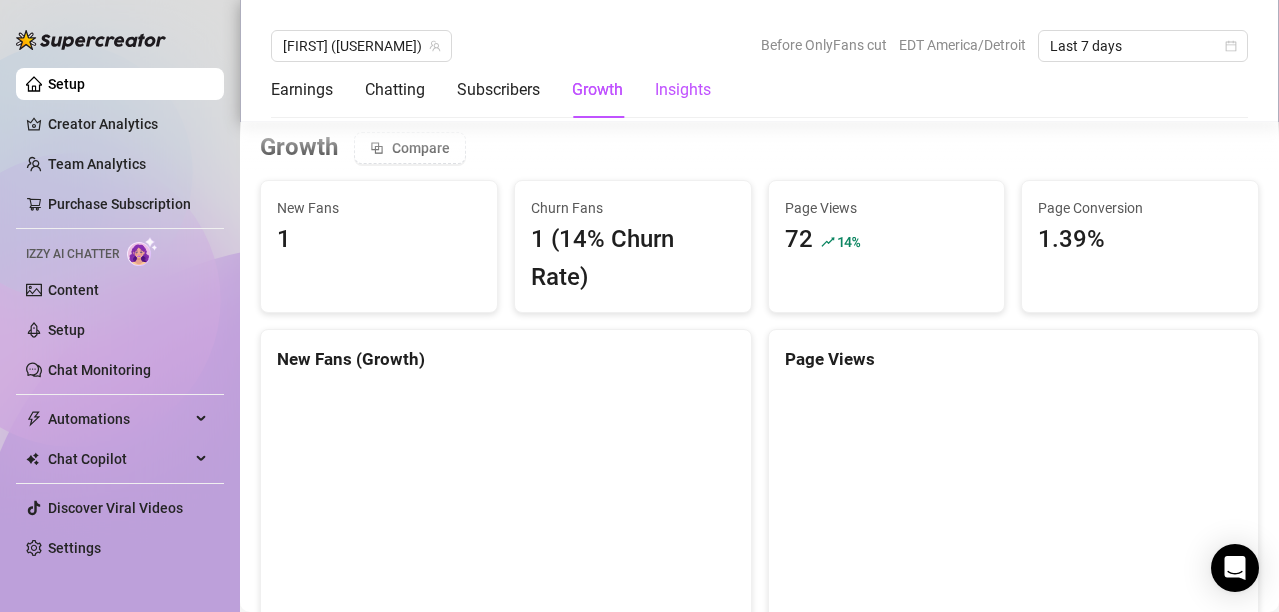 click on "Insights" at bounding box center (683, 90) 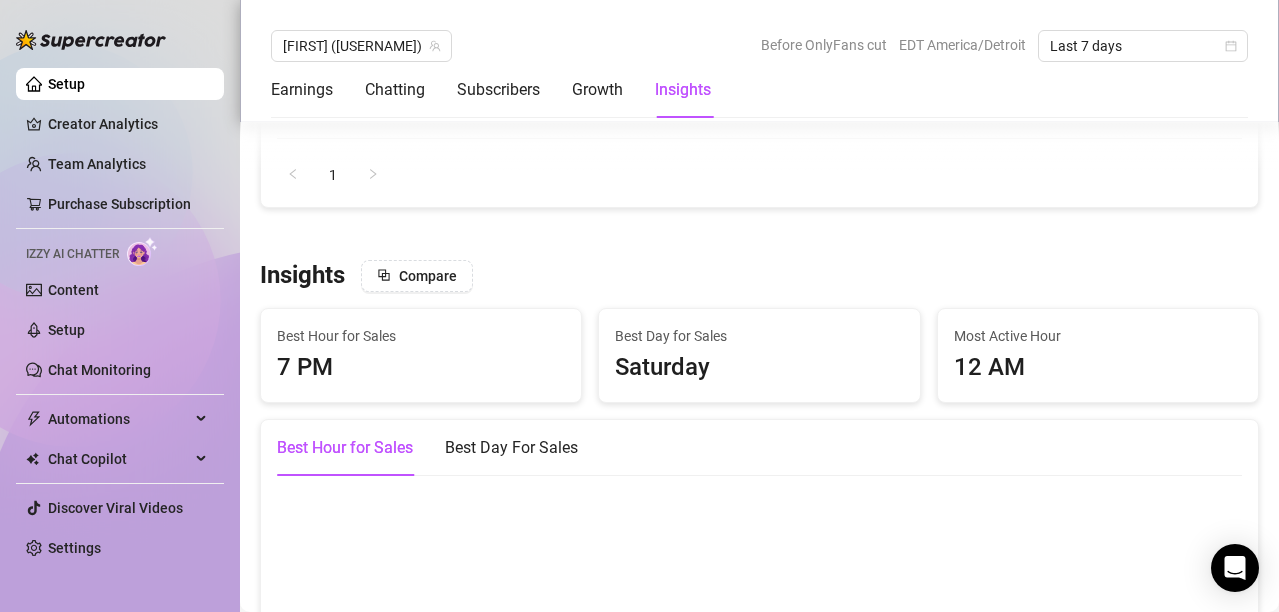 scroll, scrollTop: 2751, scrollLeft: 0, axis: vertical 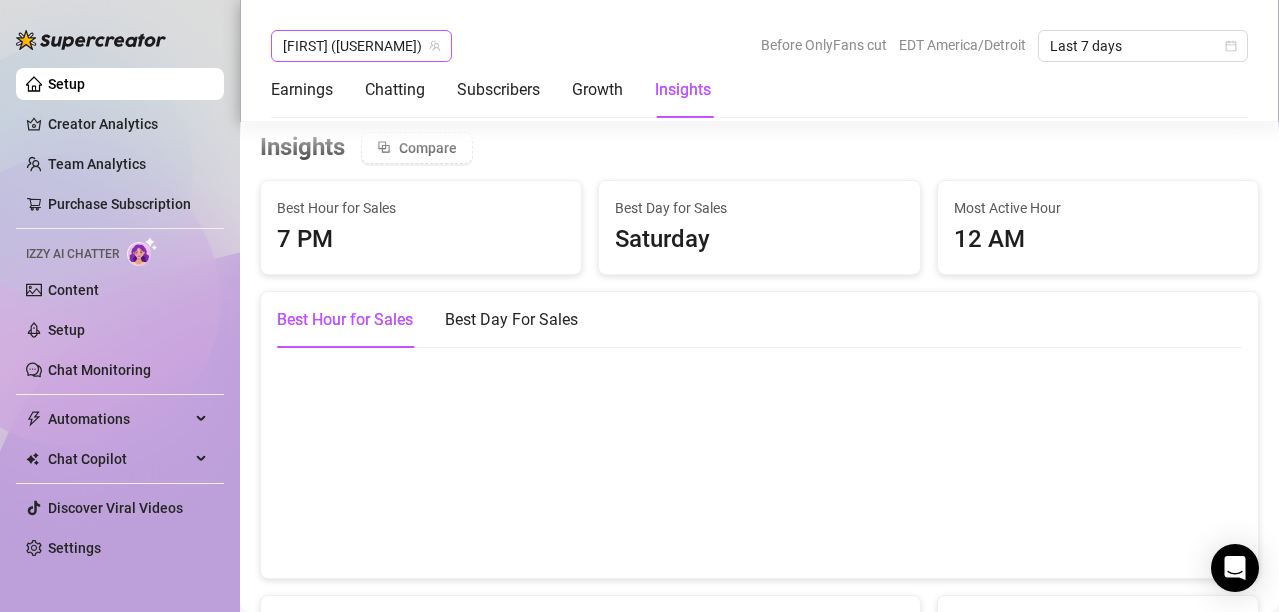 click 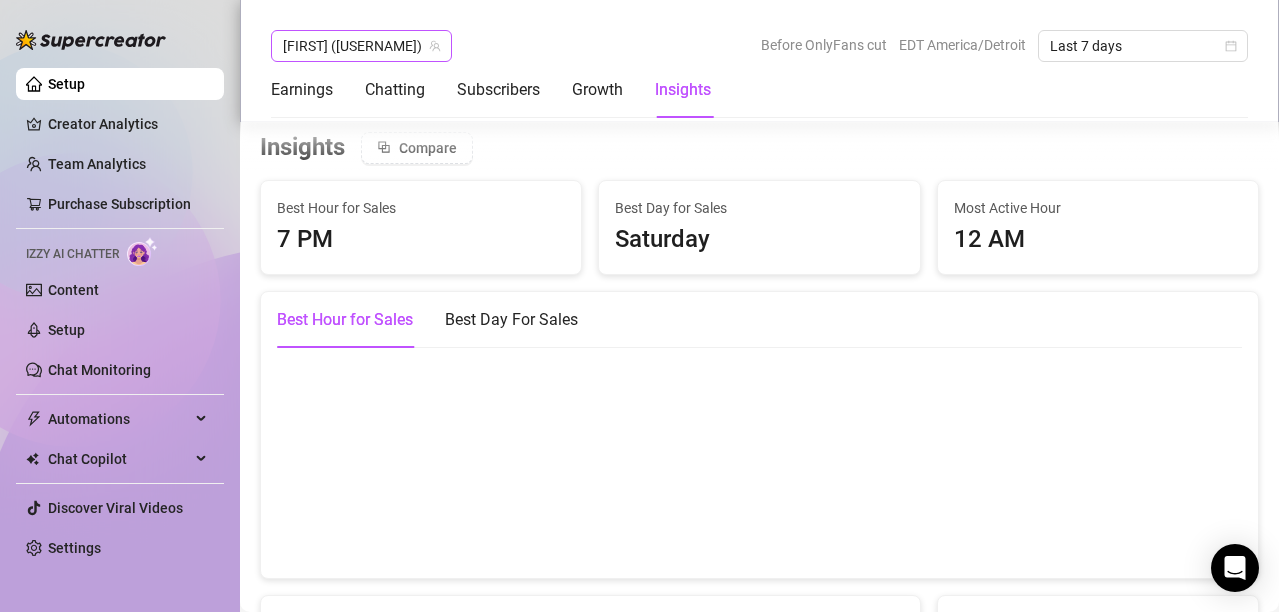 click on "Gabby (gabbyjahr)" at bounding box center (361, 46) 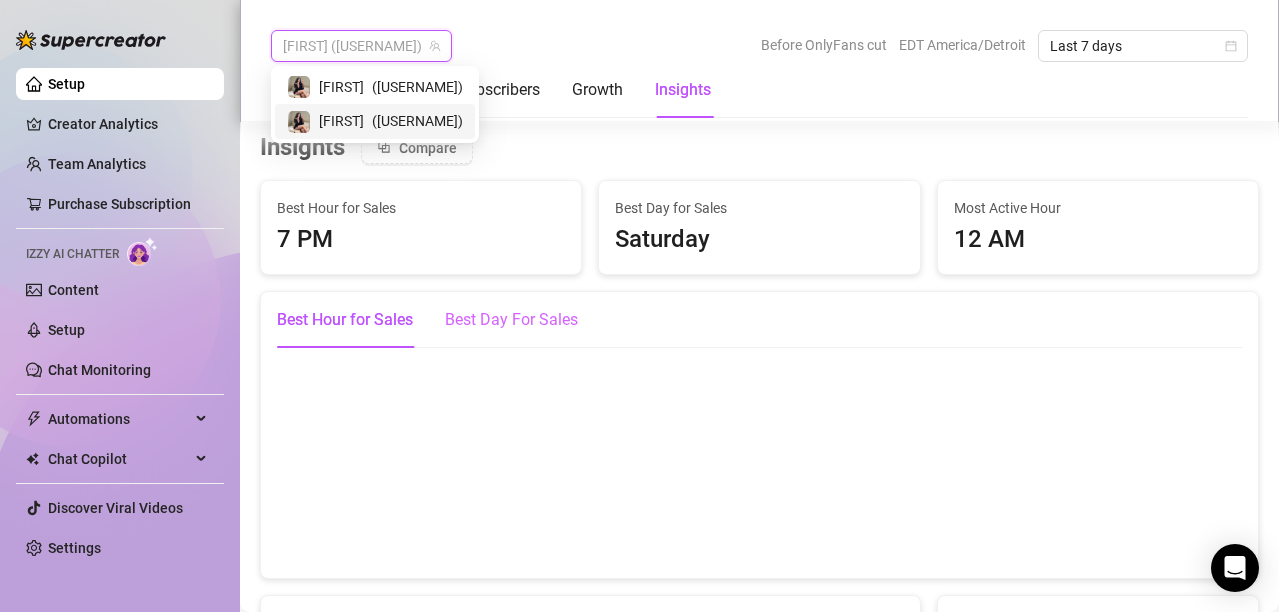 scroll, scrollTop: 3779, scrollLeft: 0, axis: vertical 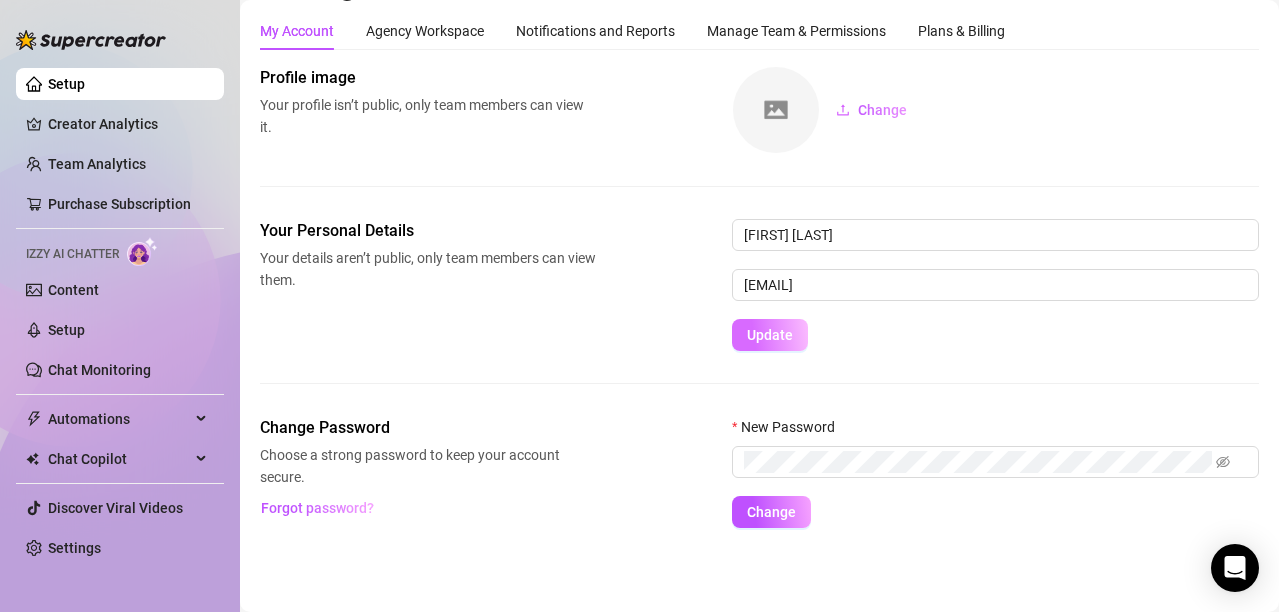 click on "Update" at bounding box center (770, 335) 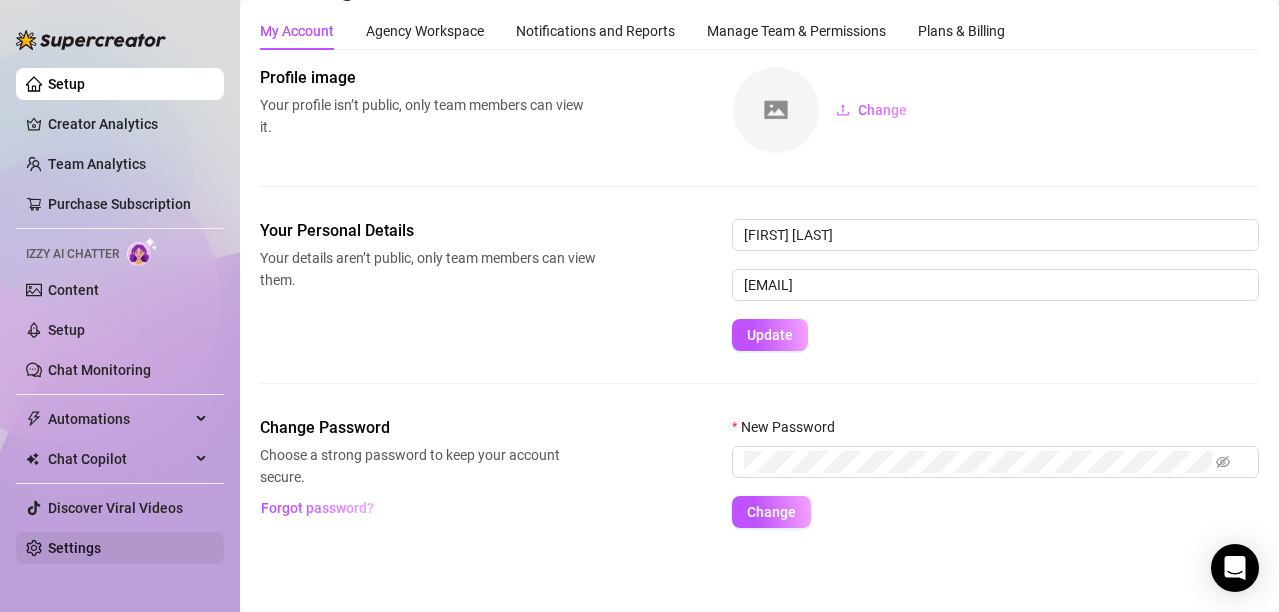 click on "Settings" at bounding box center [74, 548] 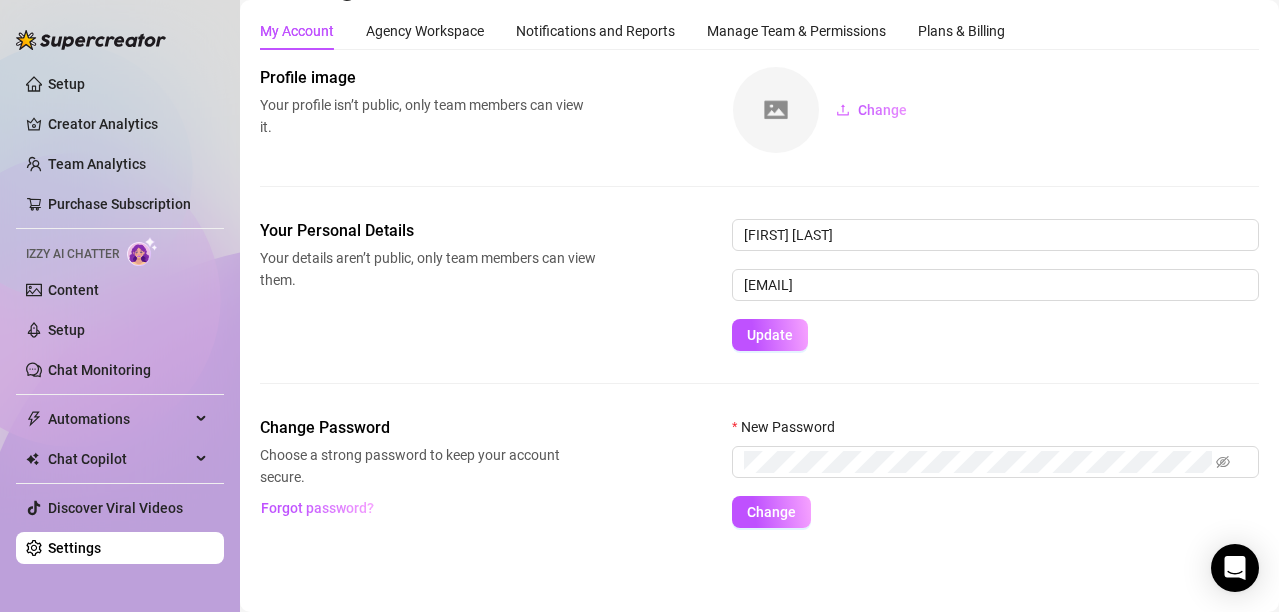 click on "Settings" at bounding box center [74, 548] 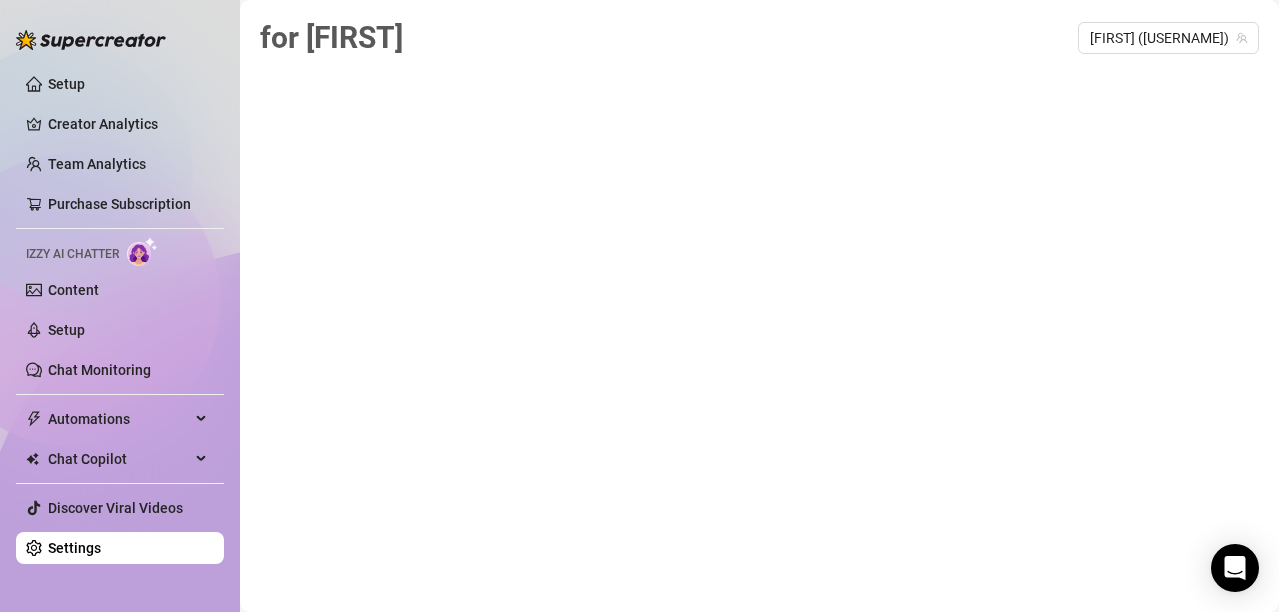 scroll, scrollTop: 0, scrollLeft: 0, axis: both 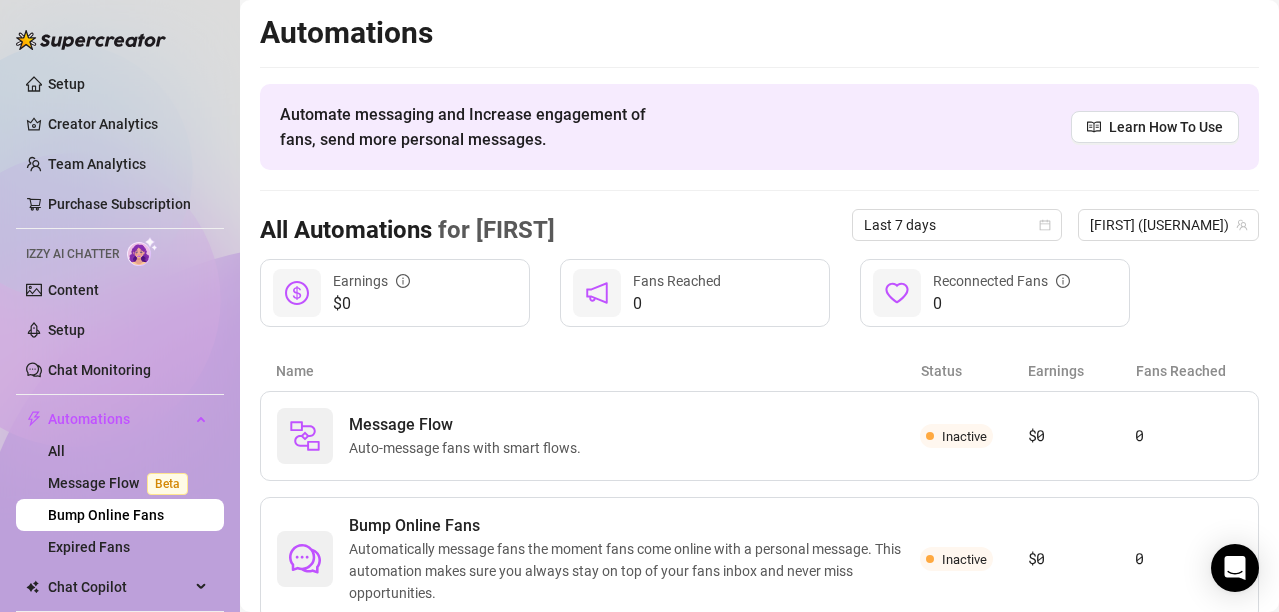 click on "Izzy AI Chatter" at bounding box center [72, 254] 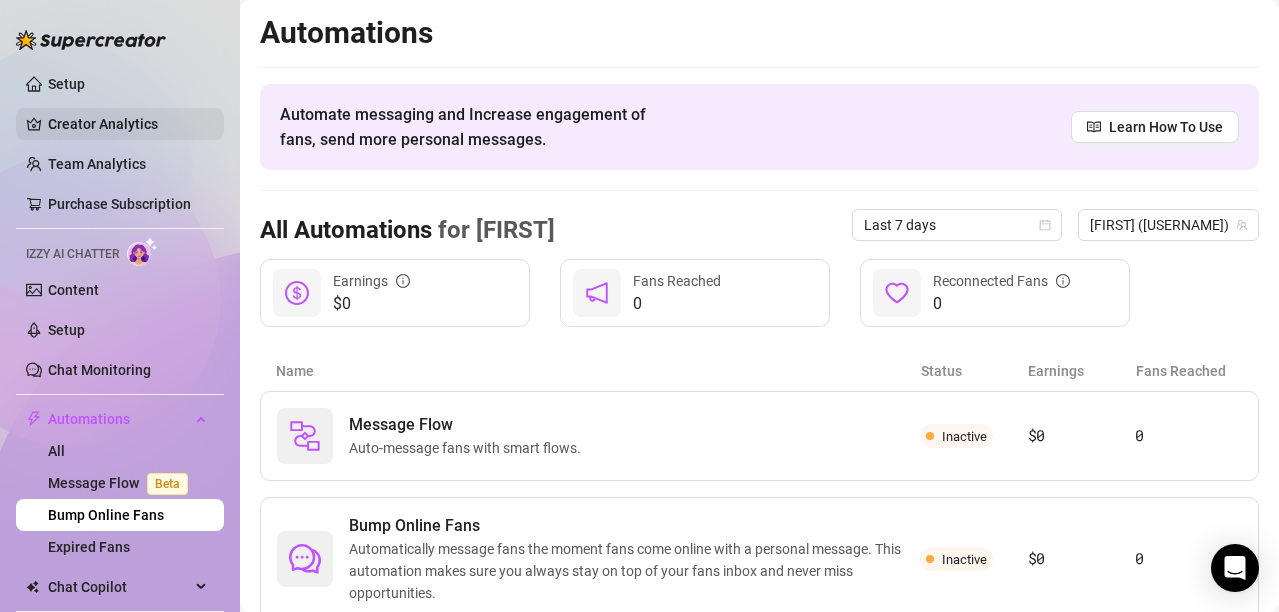 click on "Creator Analytics" at bounding box center (128, 124) 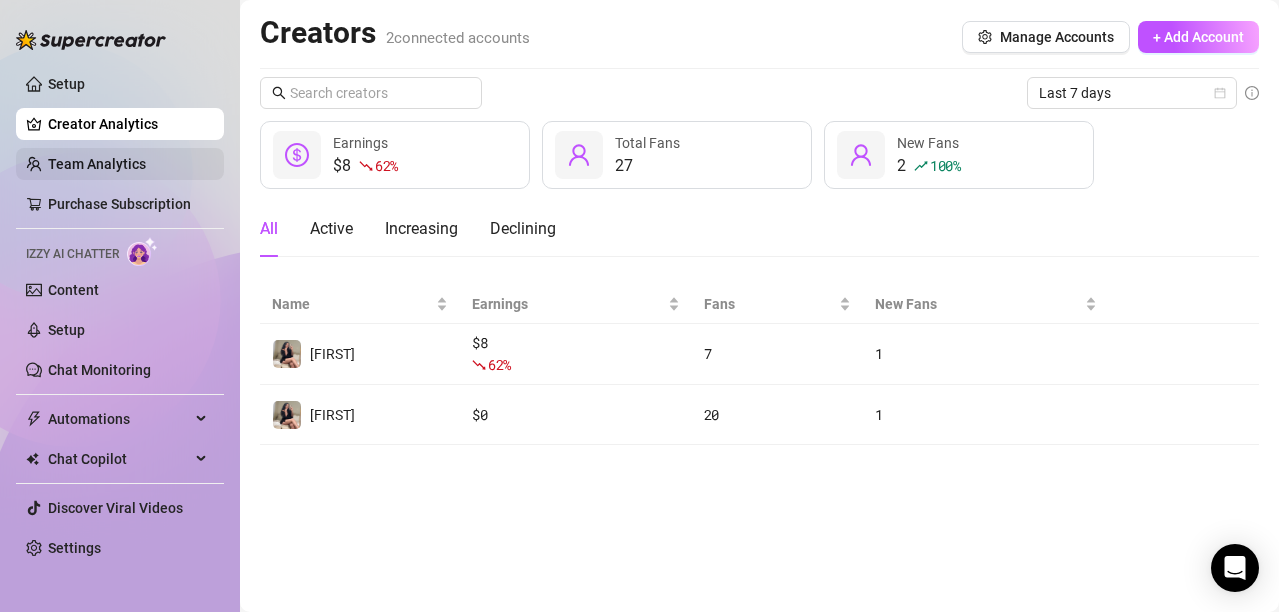 click on "Team Analytics" at bounding box center (97, 164) 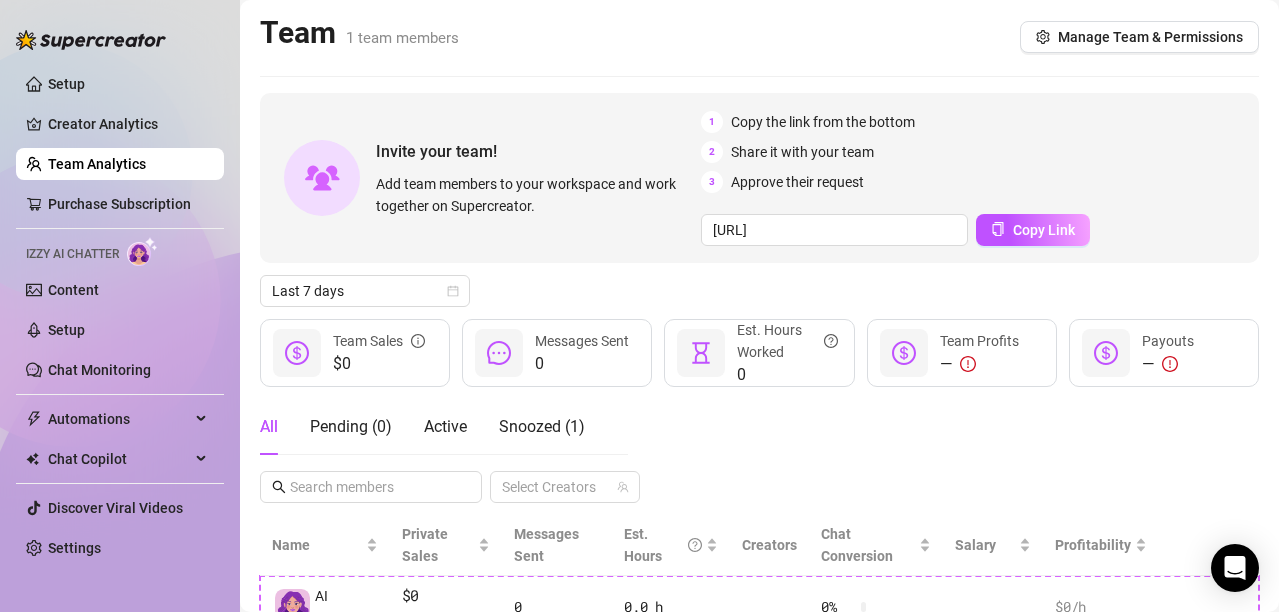 scroll, scrollTop: 149, scrollLeft: 0, axis: vertical 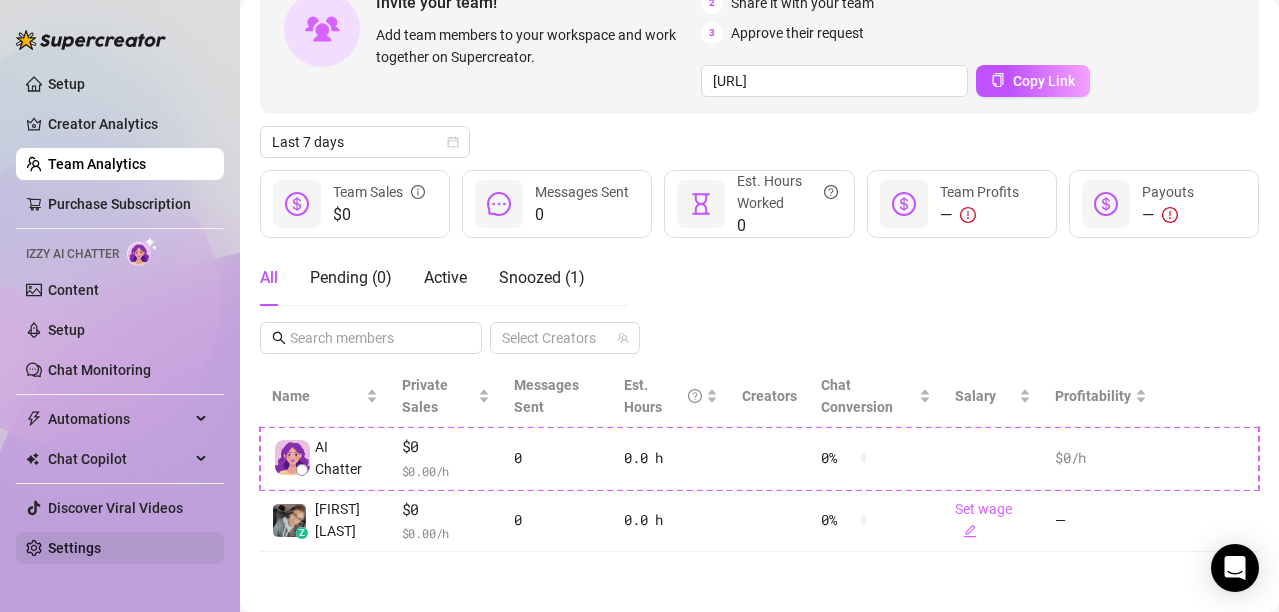 click on "Settings" at bounding box center [74, 548] 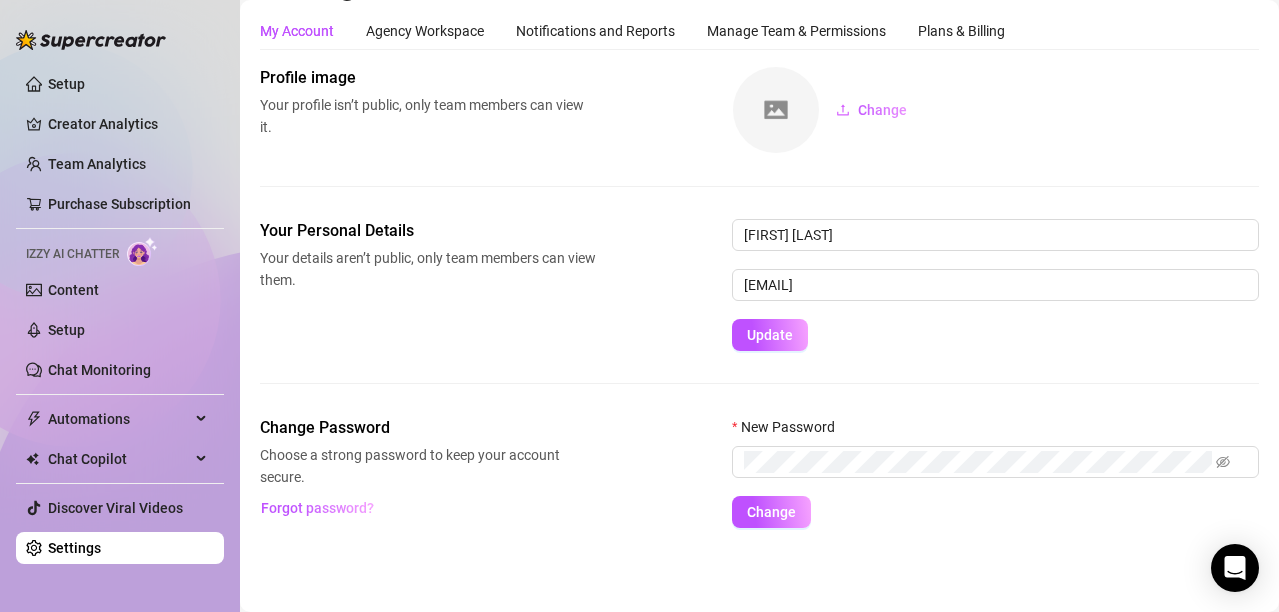 scroll, scrollTop: 49, scrollLeft: 0, axis: vertical 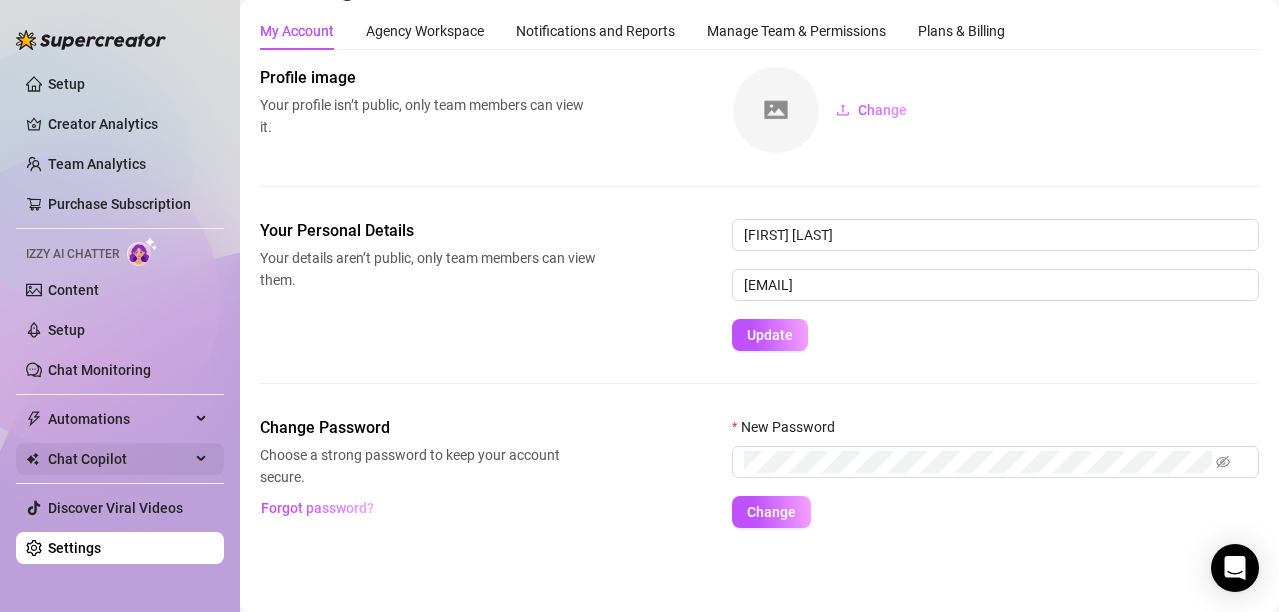 click on "Chat Copilot" at bounding box center (119, 459) 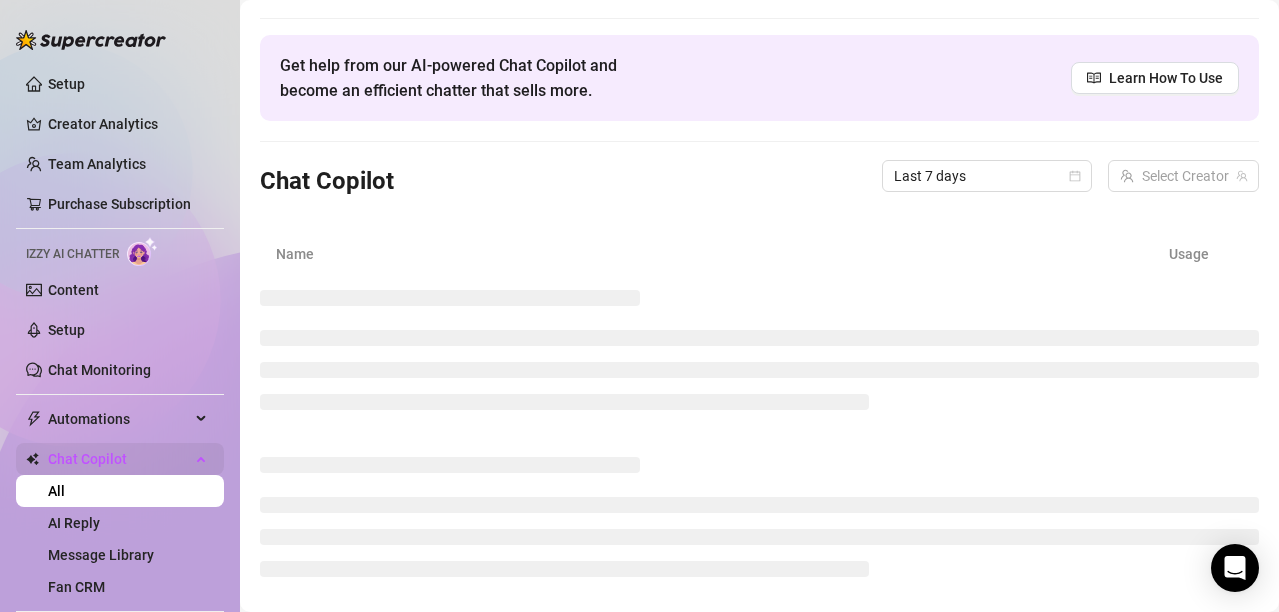 scroll, scrollTop: 149, scrollLeft: 0, axis: vertical 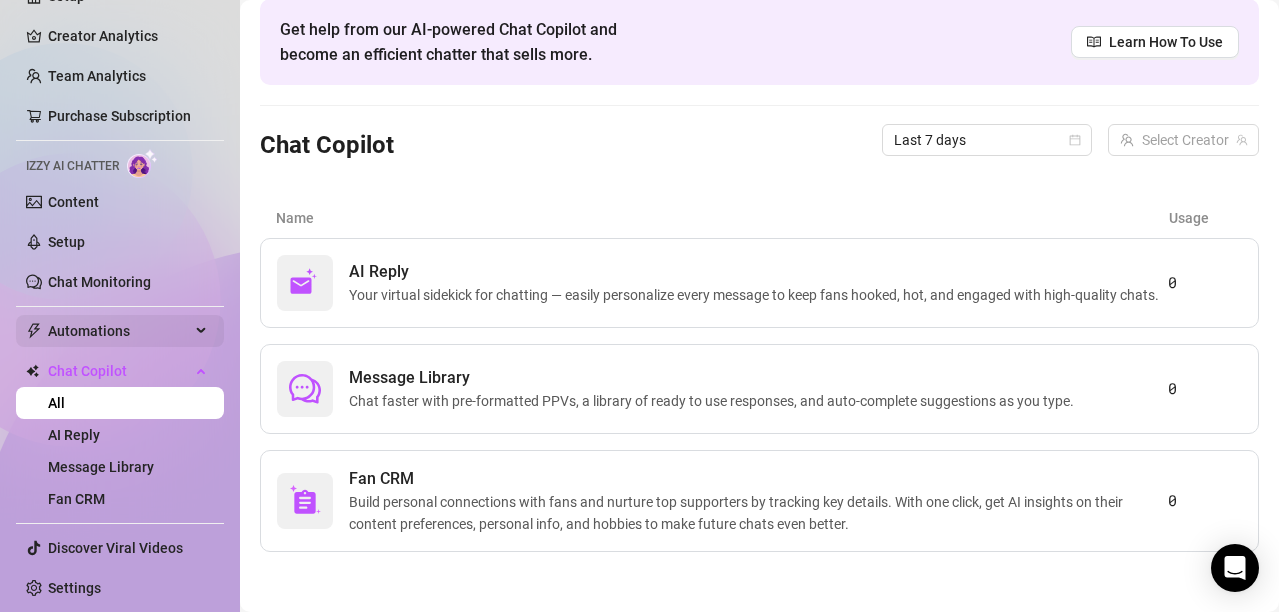 click on "Automations" at bounding box center (119, 331) 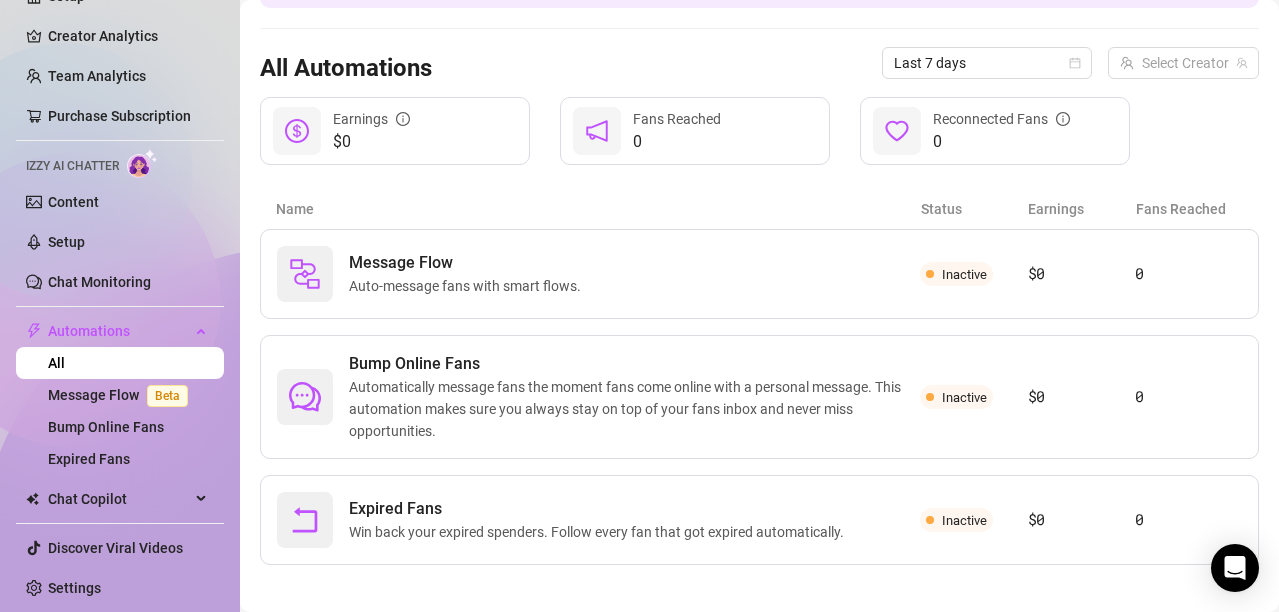 scroll, scrollTop: 175, scrollLeft: 0, axis: vertical 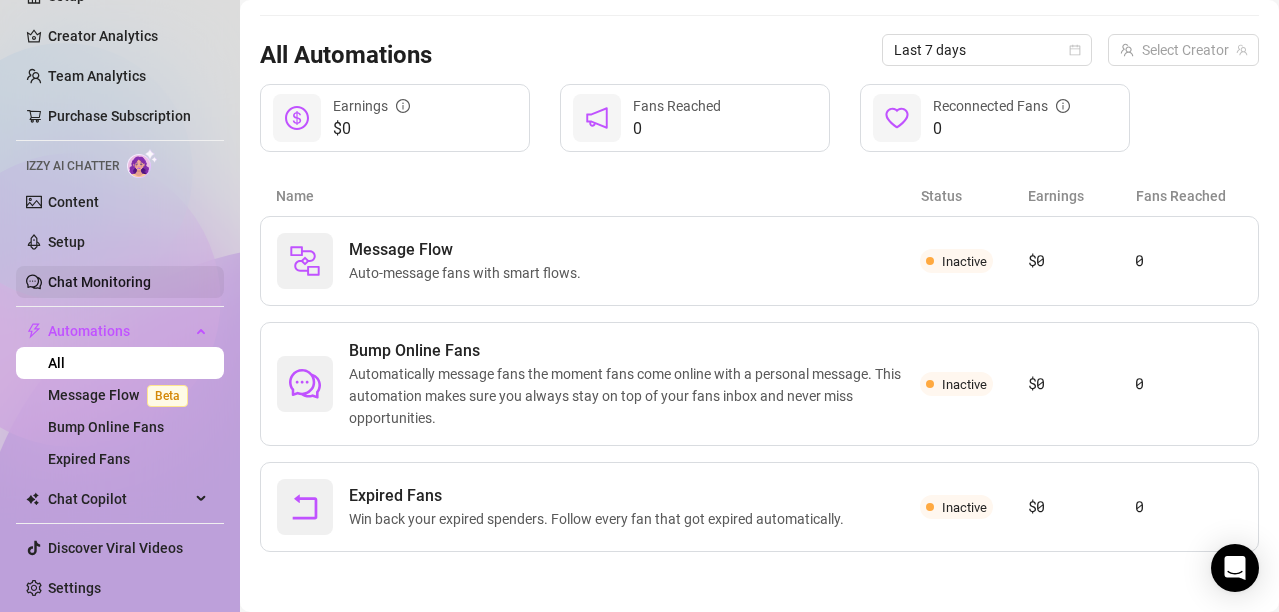 click on "Chat Monitoring" at bounding box center (99, 282) 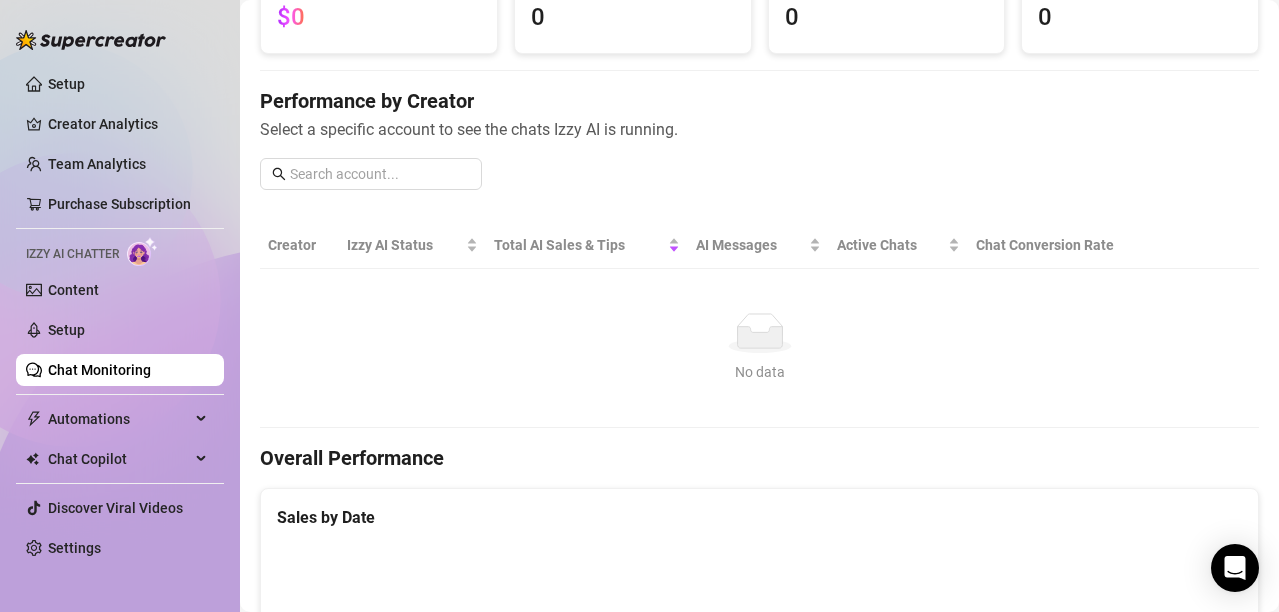 scroll, scrollTop: 0, scrollLeft: 0, axis: both 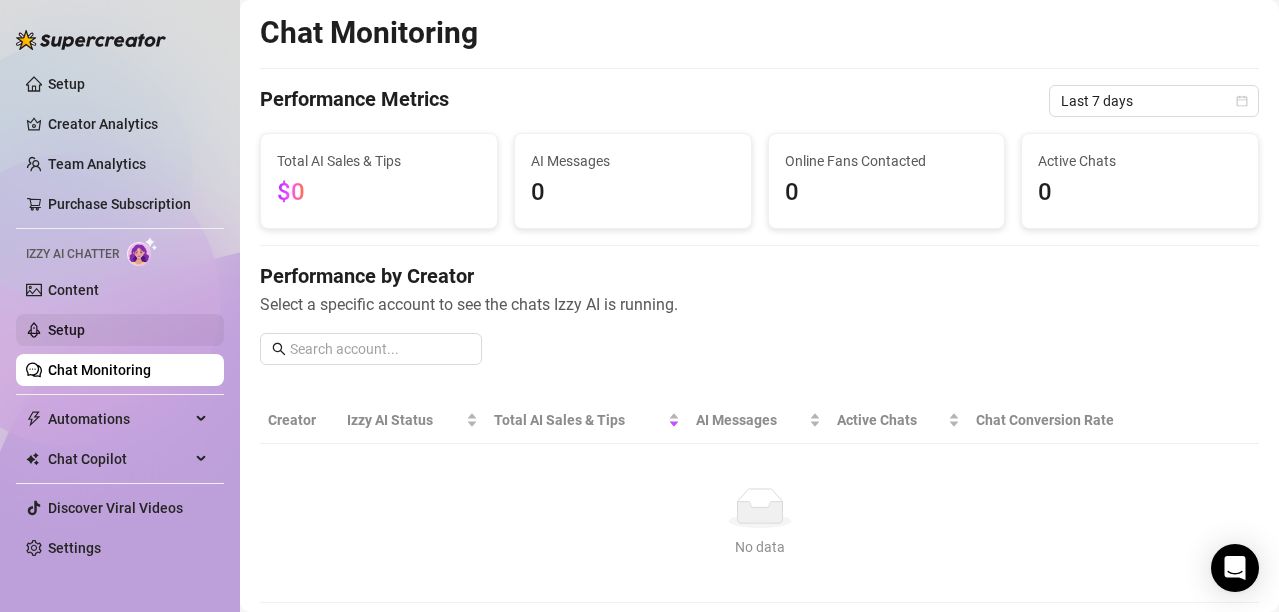 click on "Setup" at bounding box center [66, 330] 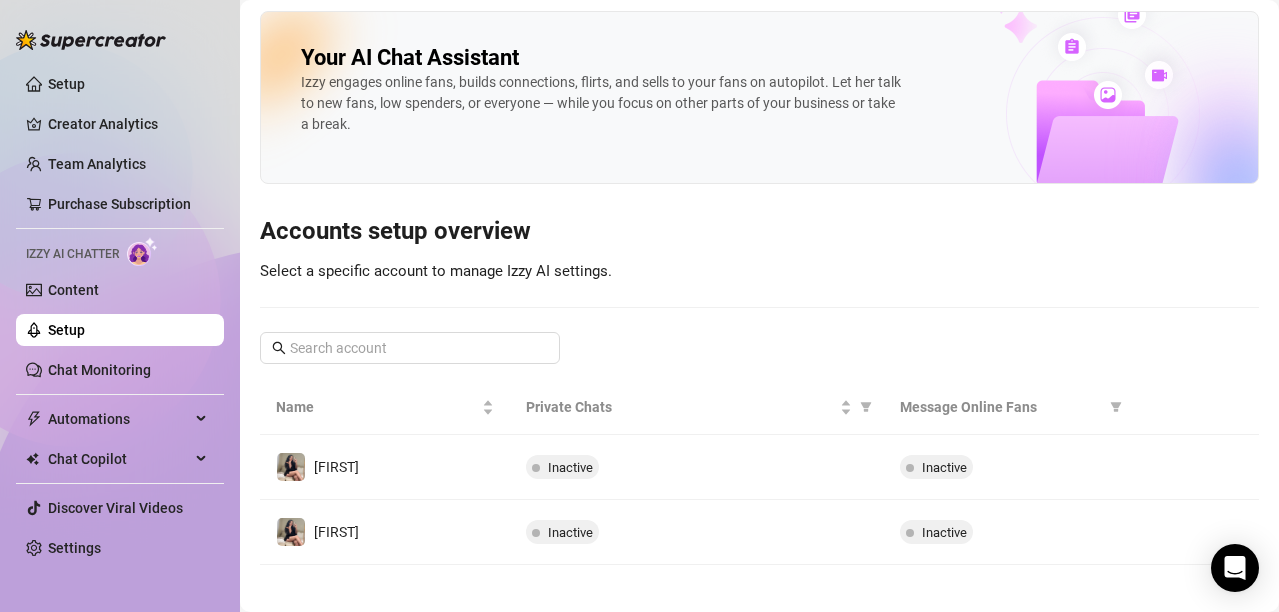scroll, scrollTop: 0, scrollLeft: 0, axis: both 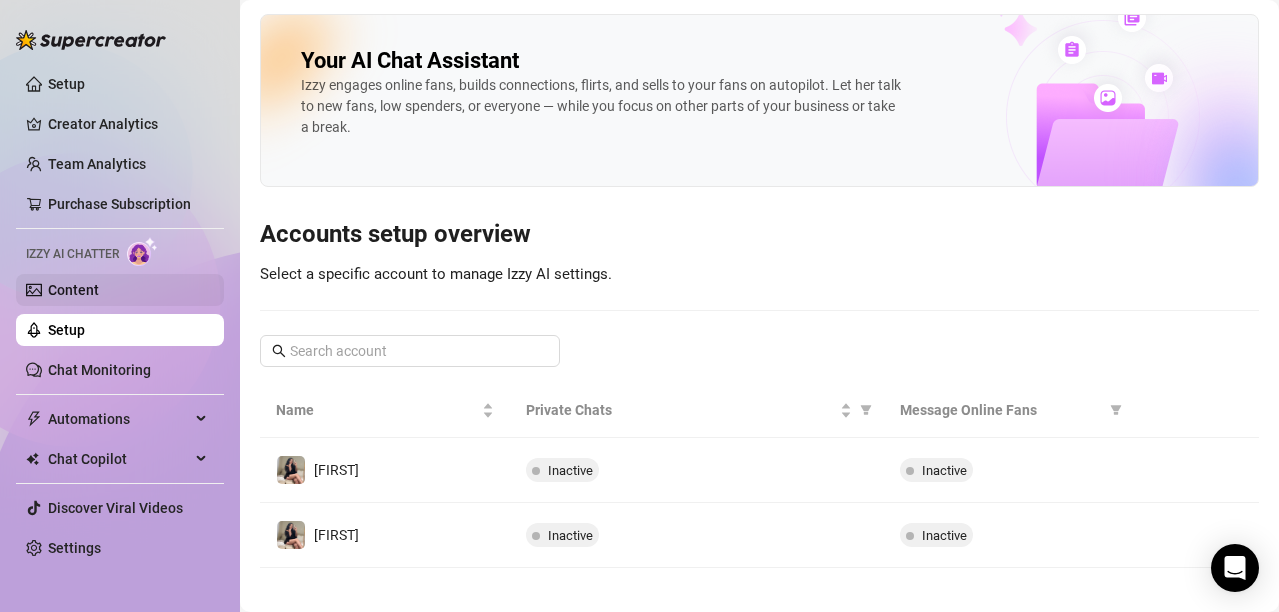 click on "Content" at bounding box center [73, 290] 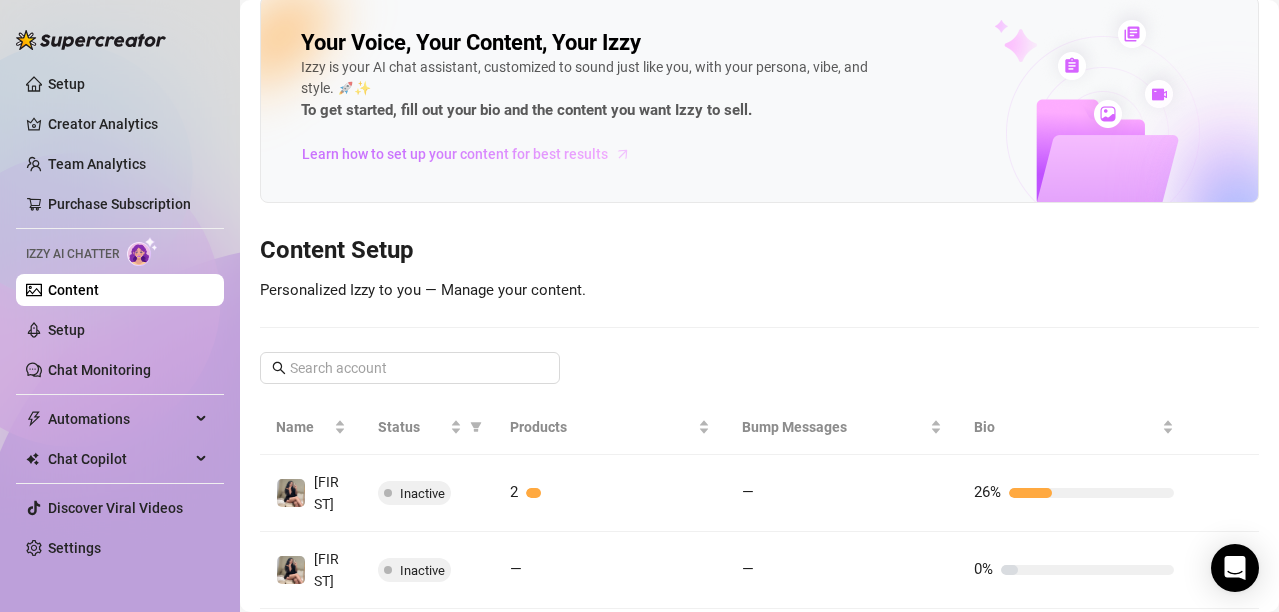 scroll, scrollTop: 75, scrollLeft: 0, axis: vertical 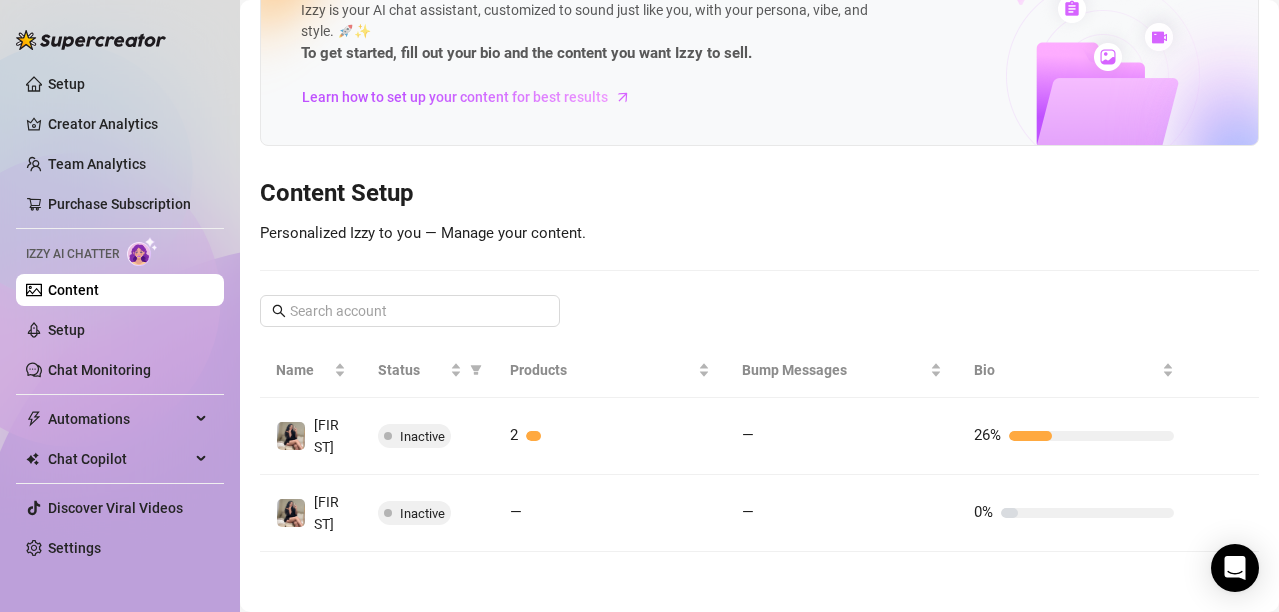 click at bounding box center (142, 251) 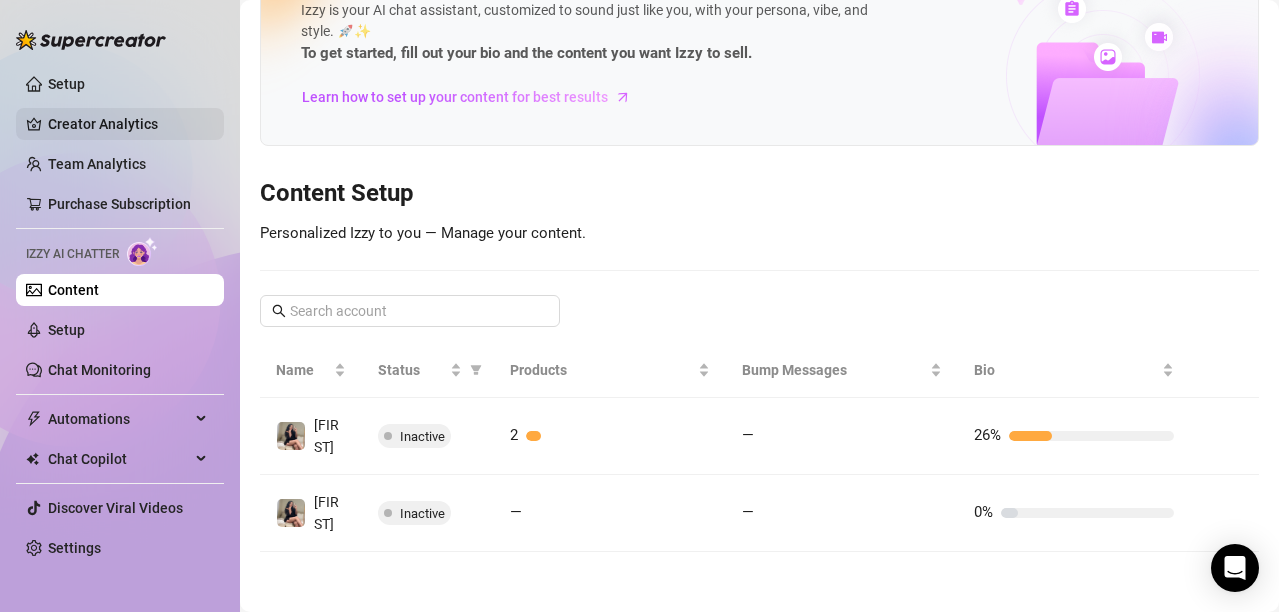 click on "Creator Analytics" at bounding box center (128, 124) 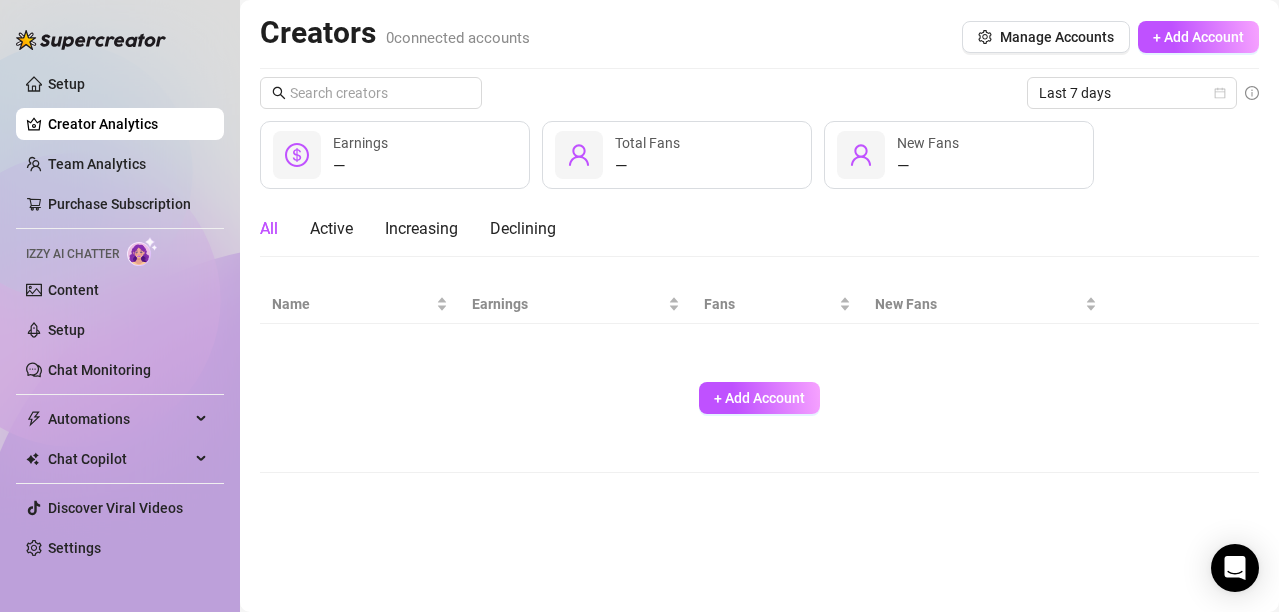 scroll, scrollTop: 0, scrollLeft: 0, axis: both 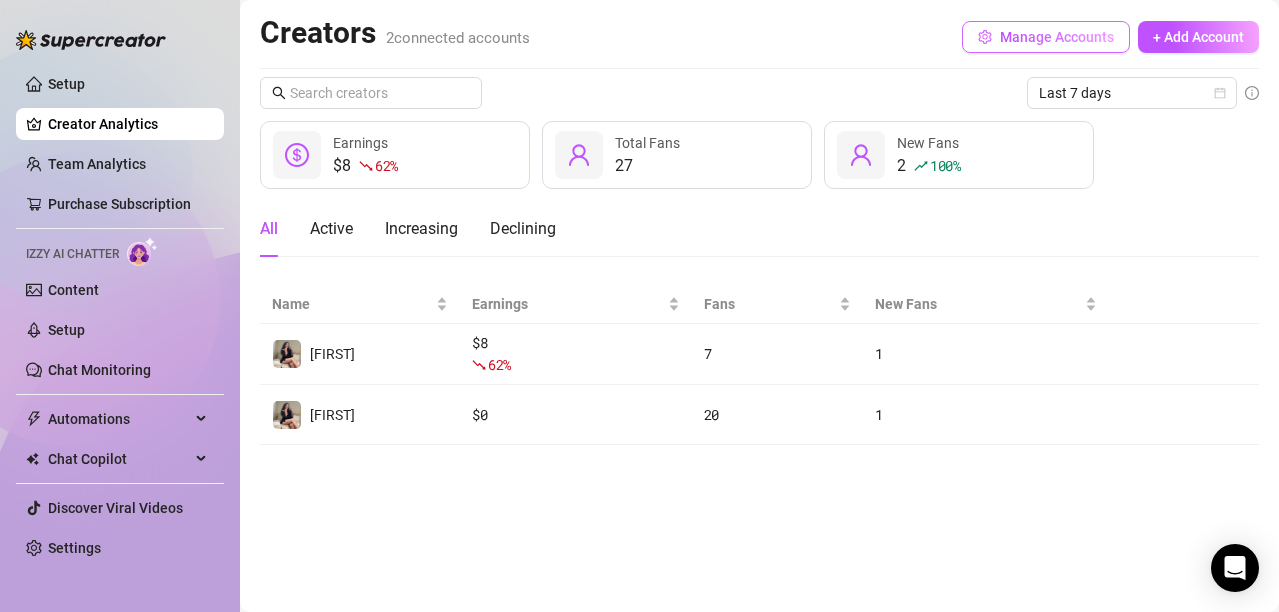 click on "Manage Accounts" at bounding box center (1057, 37) 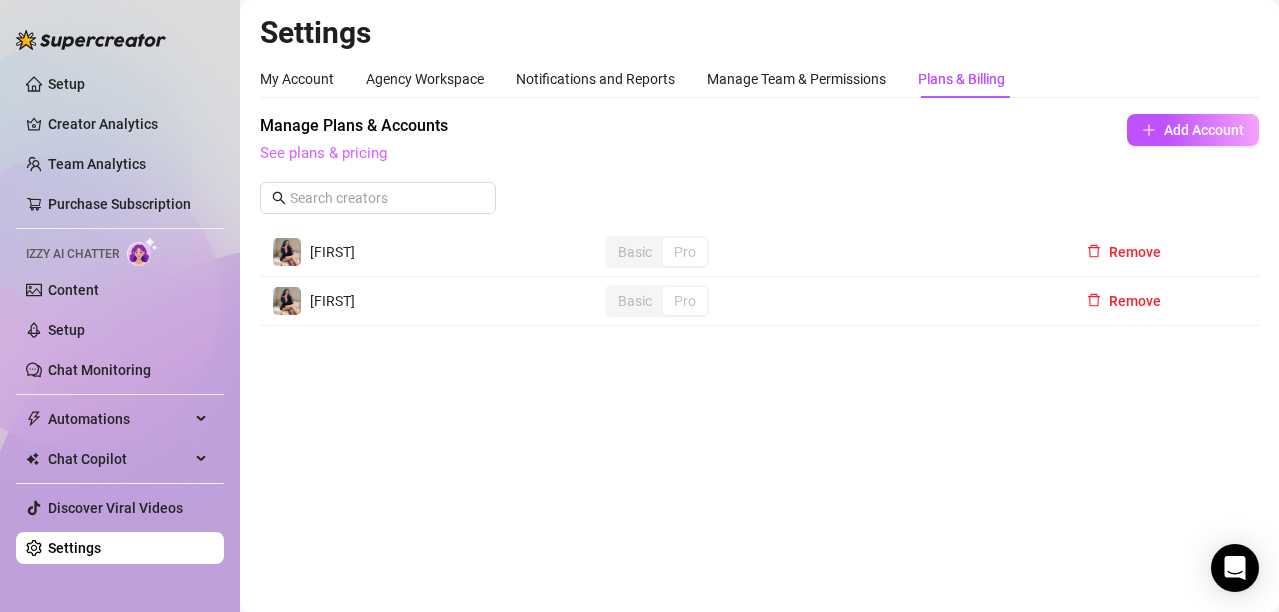 click on "See plans & pricing" at bounding box center (323, 153) 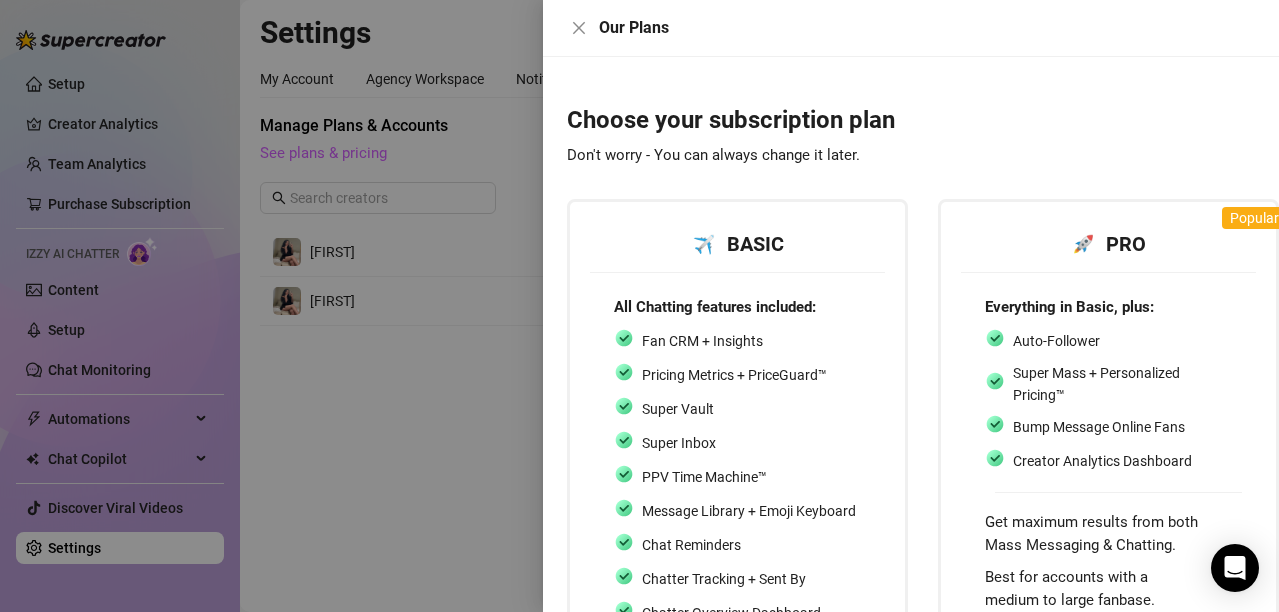 click at bounding box center [639, 306] 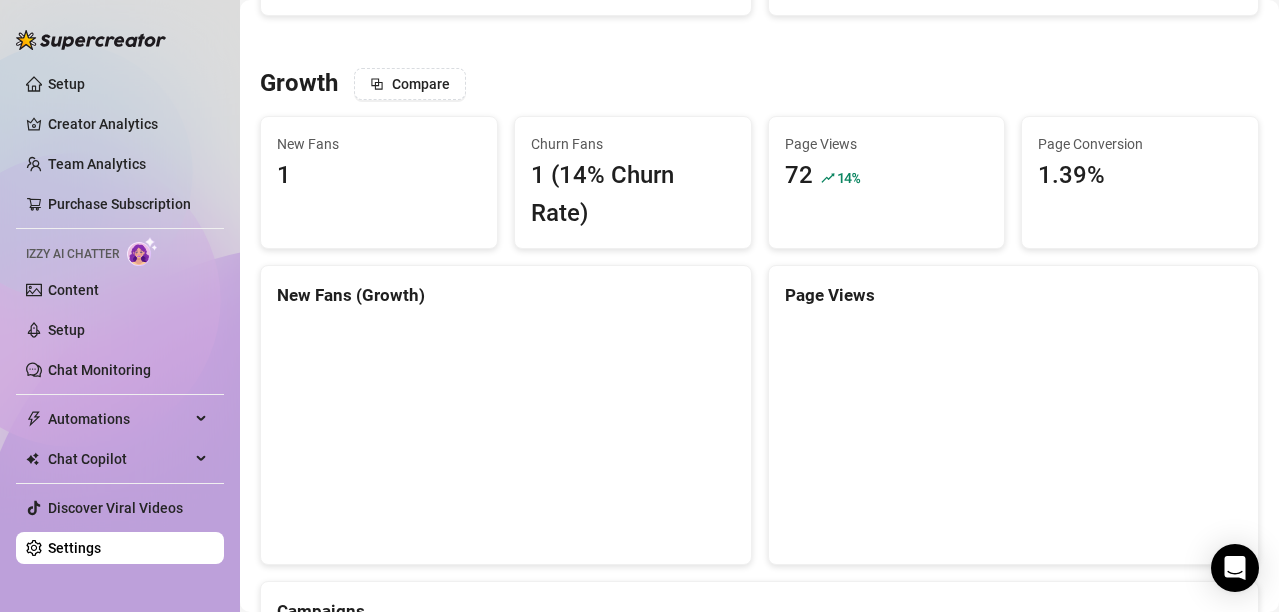 scroll, scrollTop: 0, scrollLeft: 0, axis: both 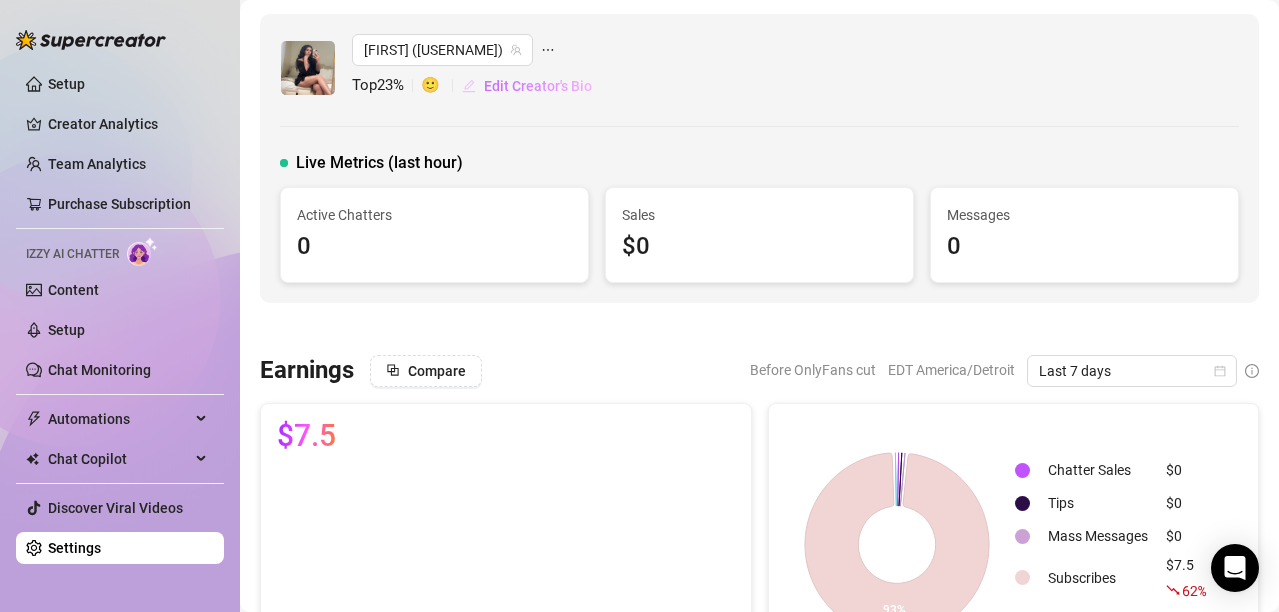 click on "Edit Creator's Bio" at bounding box center (538, 86) 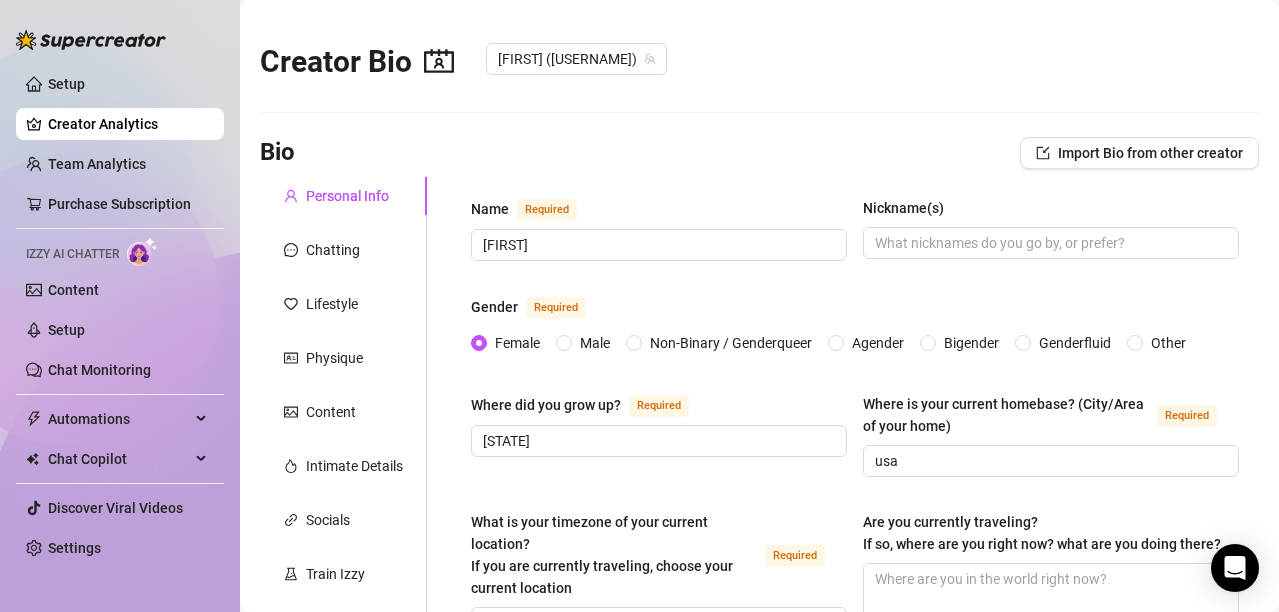 type 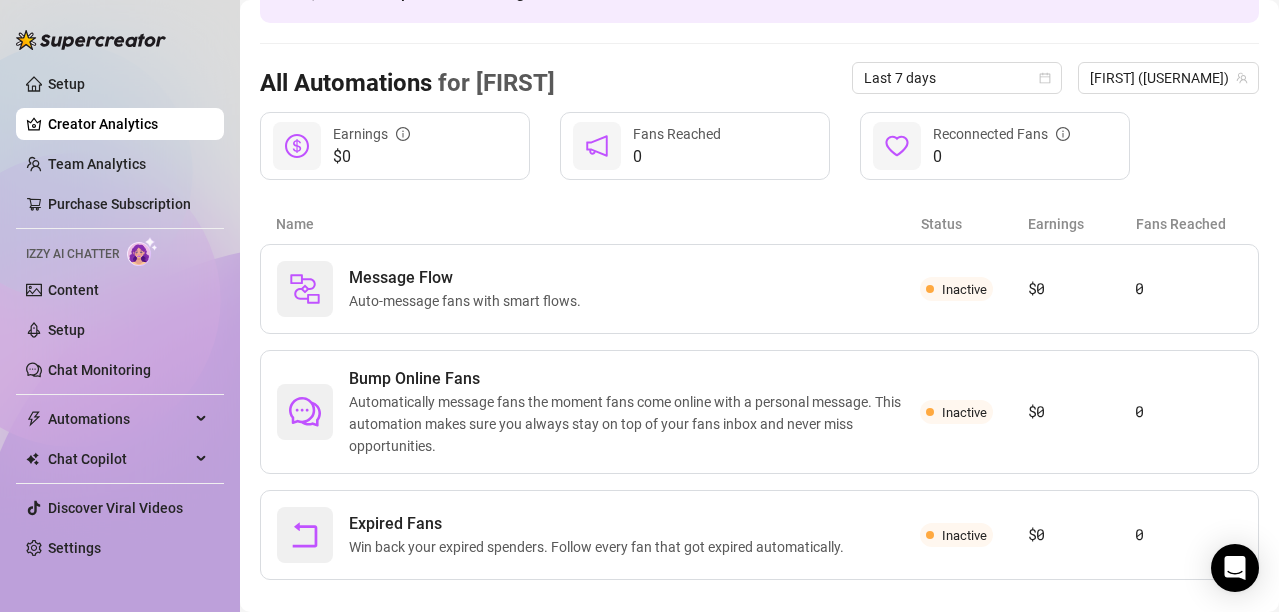 scroll, scrollTop: 175, scrollLeft: 0, axis: vertical 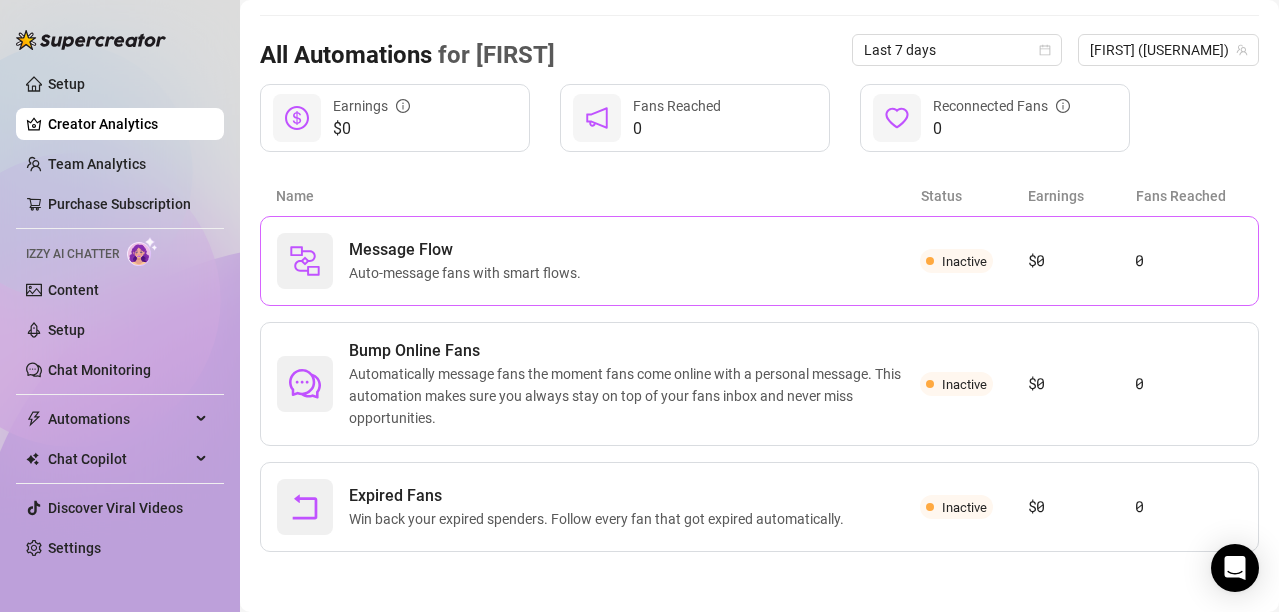 click on "Auto-message fans with smart flows." at bounding box center (469, 273) 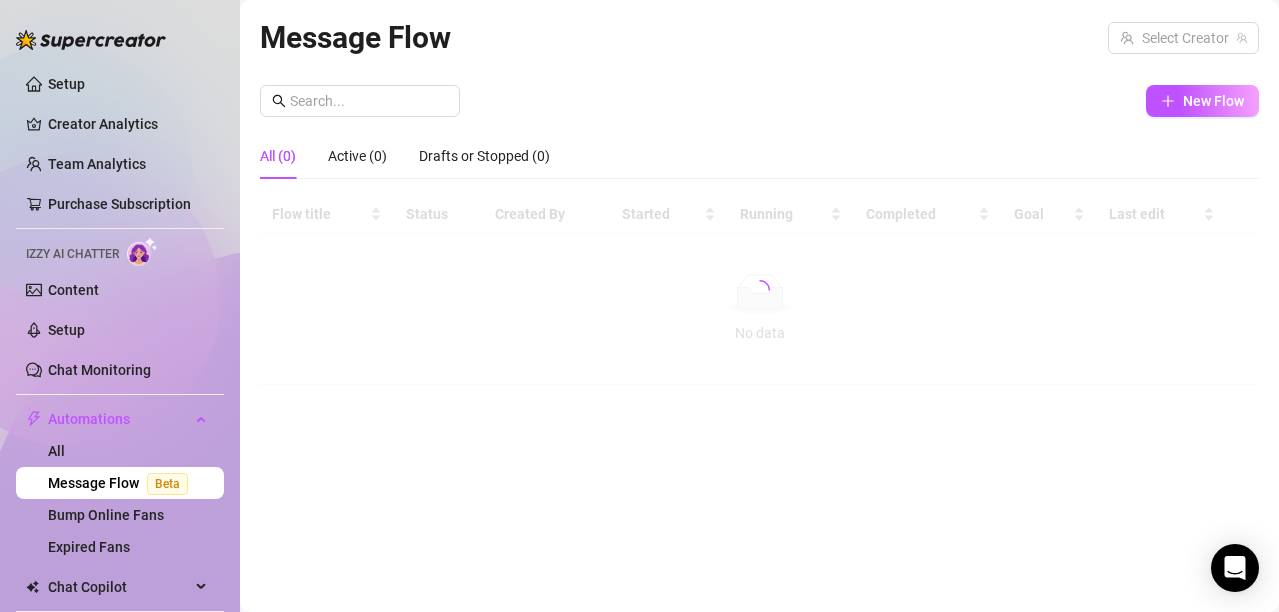 scroll, scrollTop: 0, scrollLeft: 0, axis: both 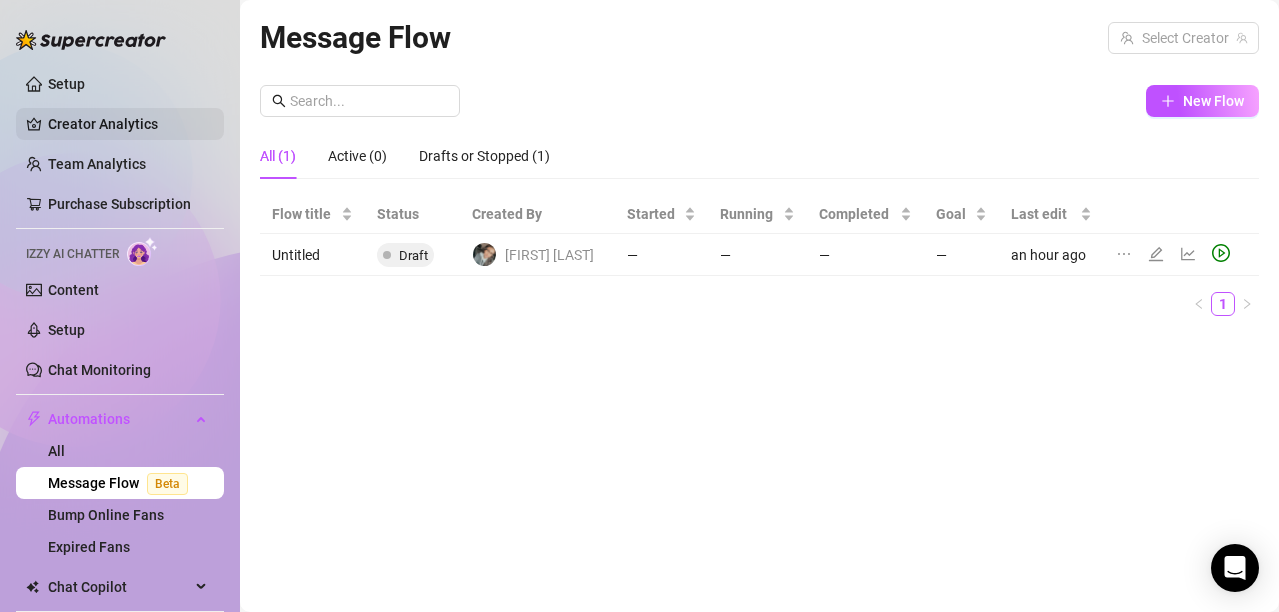 click on "Creator Analytics" at bounding box center [128, 124] 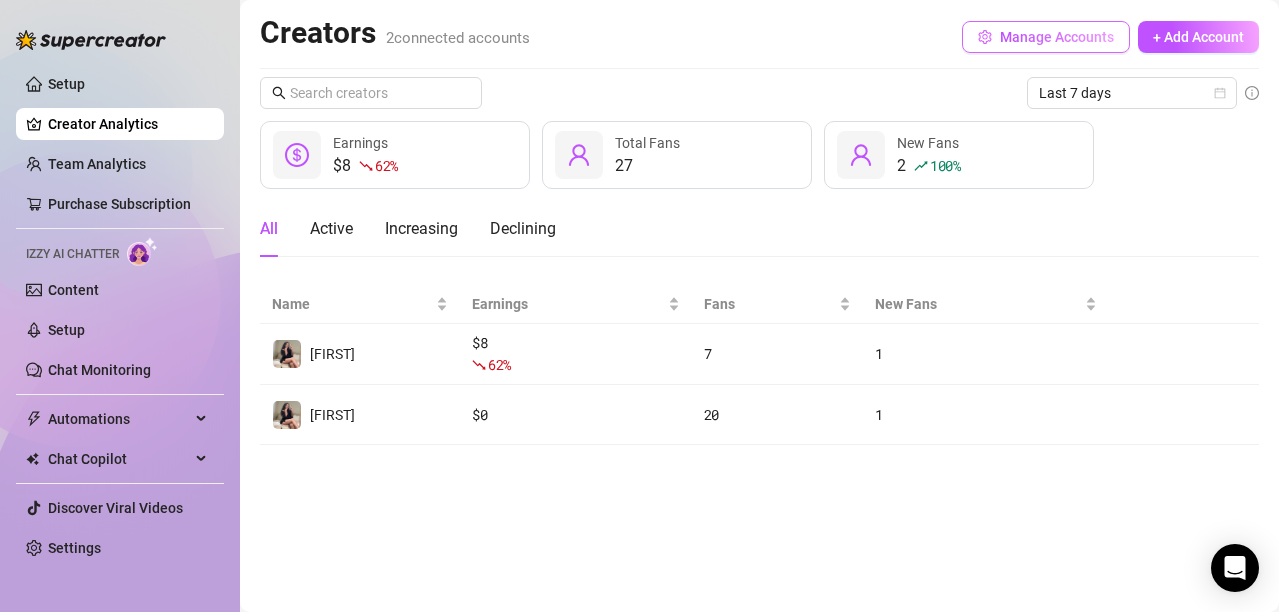 click on "Manage Accounts" at bounding box center (1046, 37) 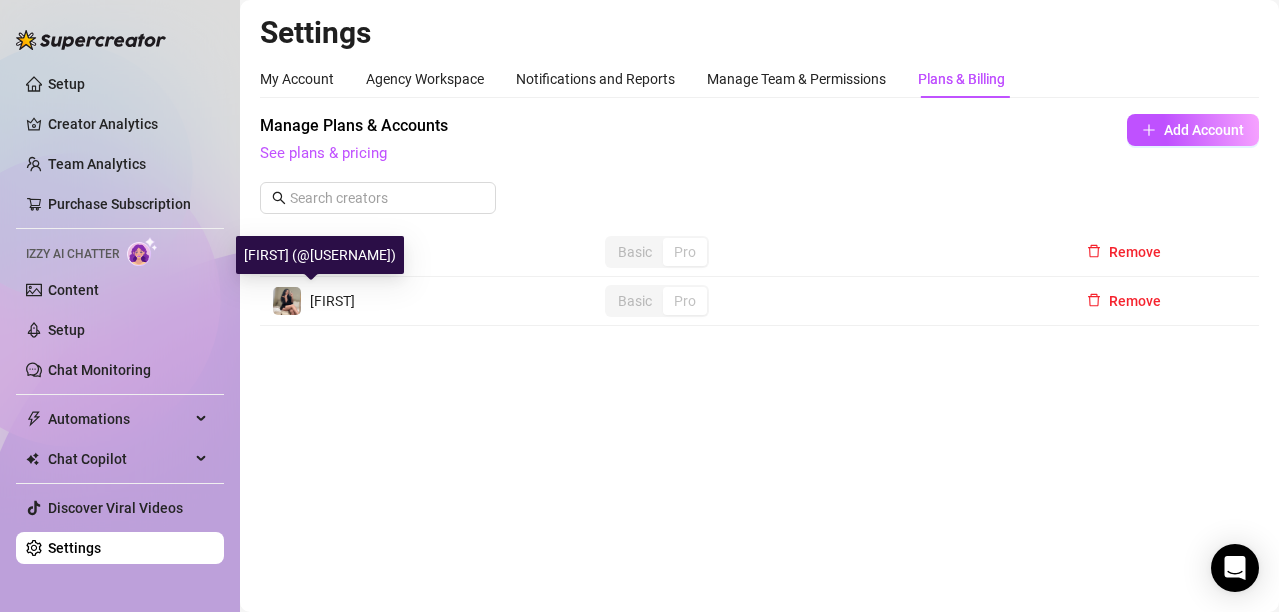 click on "Gabby" at bounding box center (313, 301) 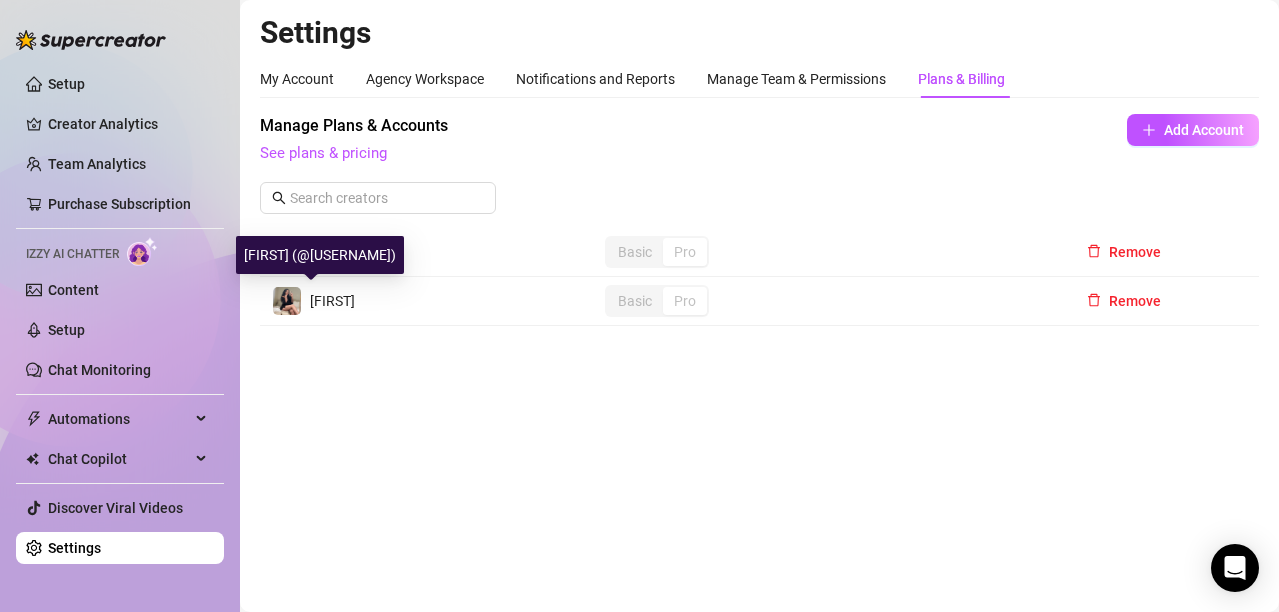 click at bounding box center [287, 301] 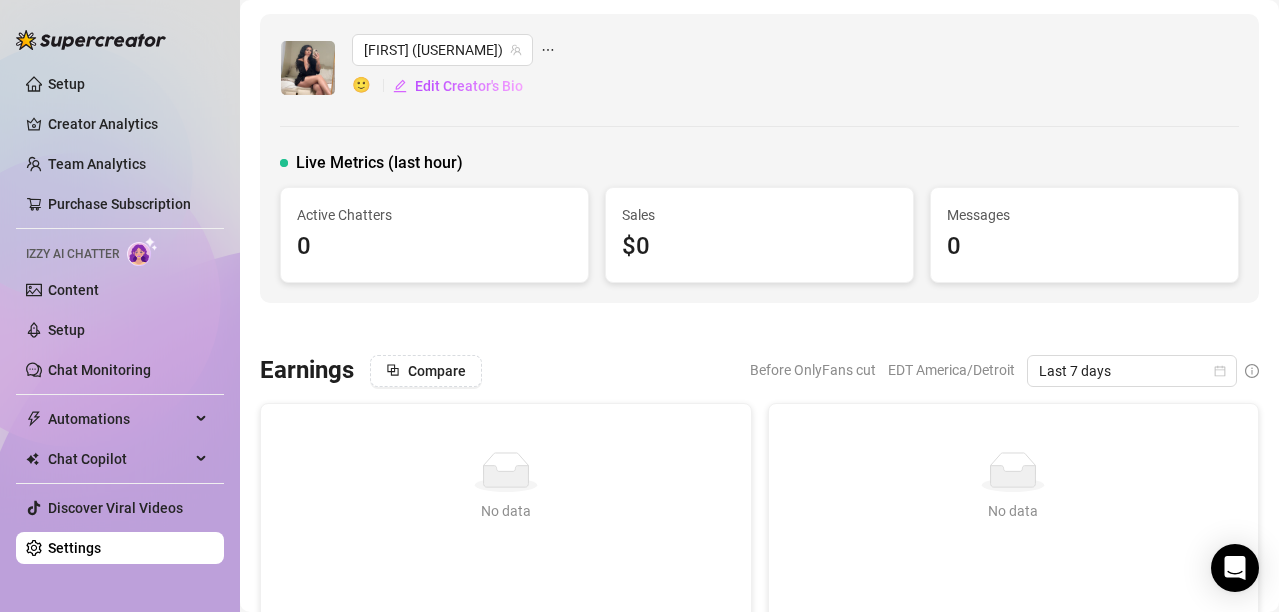 click 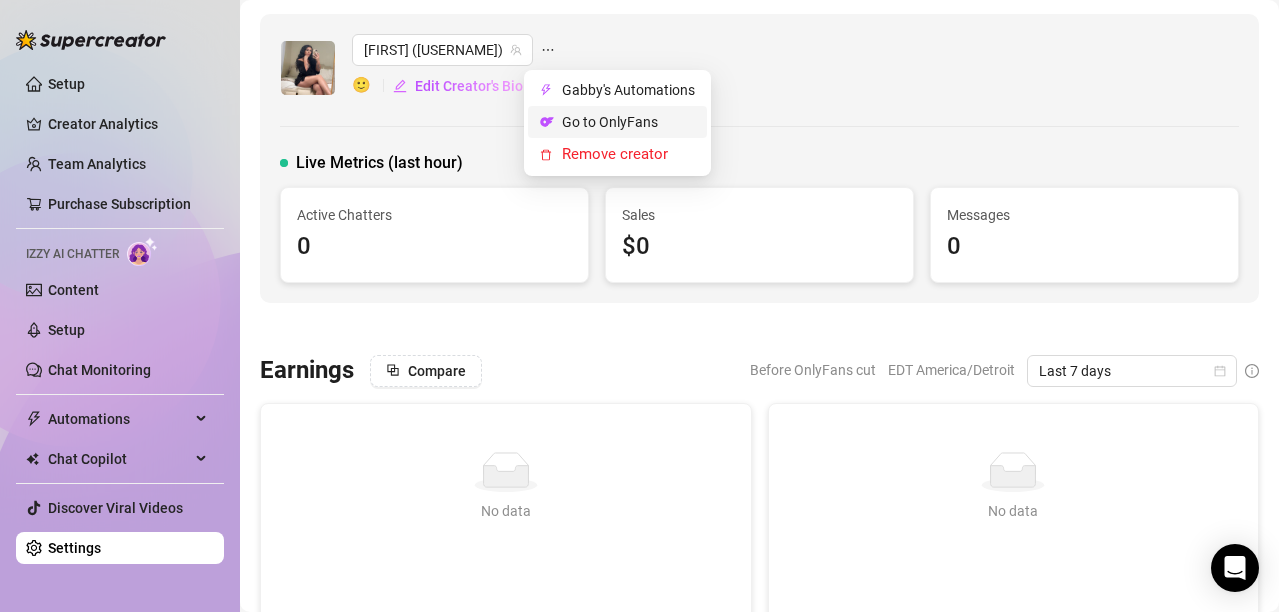 click on "Go to OnlyFans" at bounding box center [610, 122] 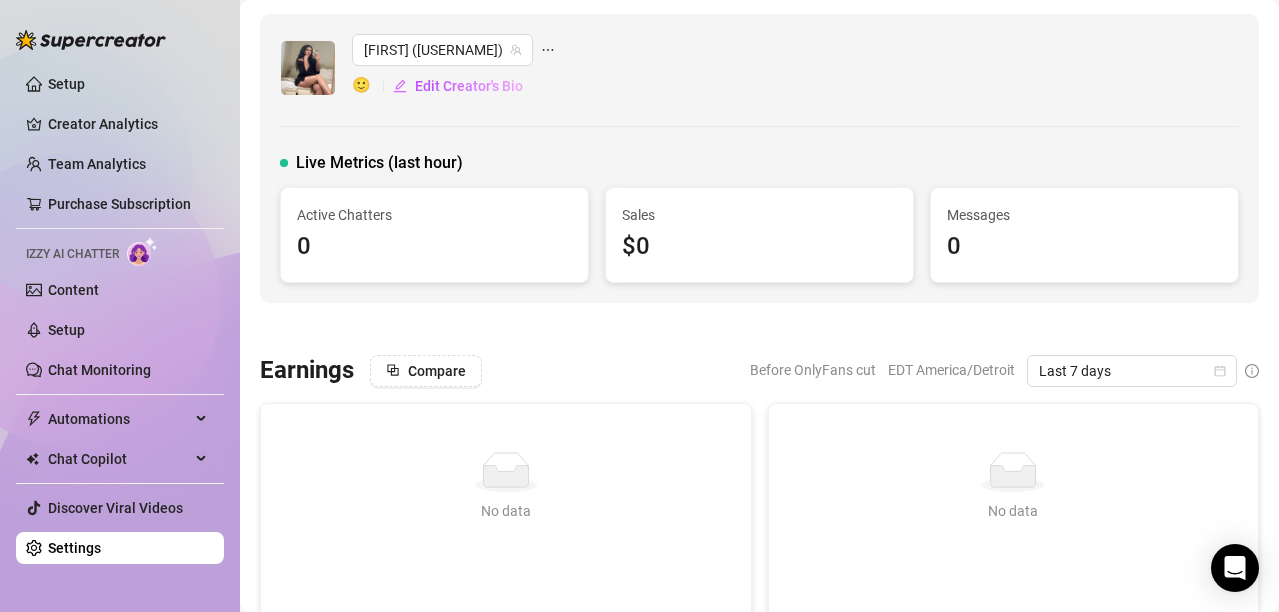 click at bounding box center (548, 50) 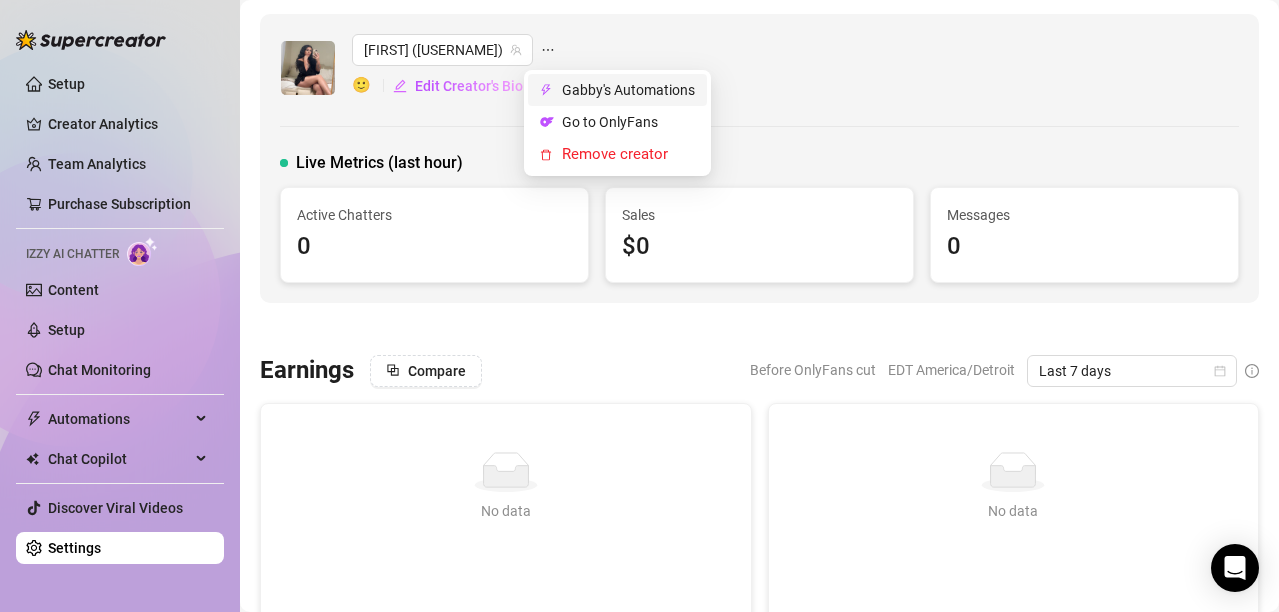 click on "Gabby's Automations" at bounding box center [628, 90] 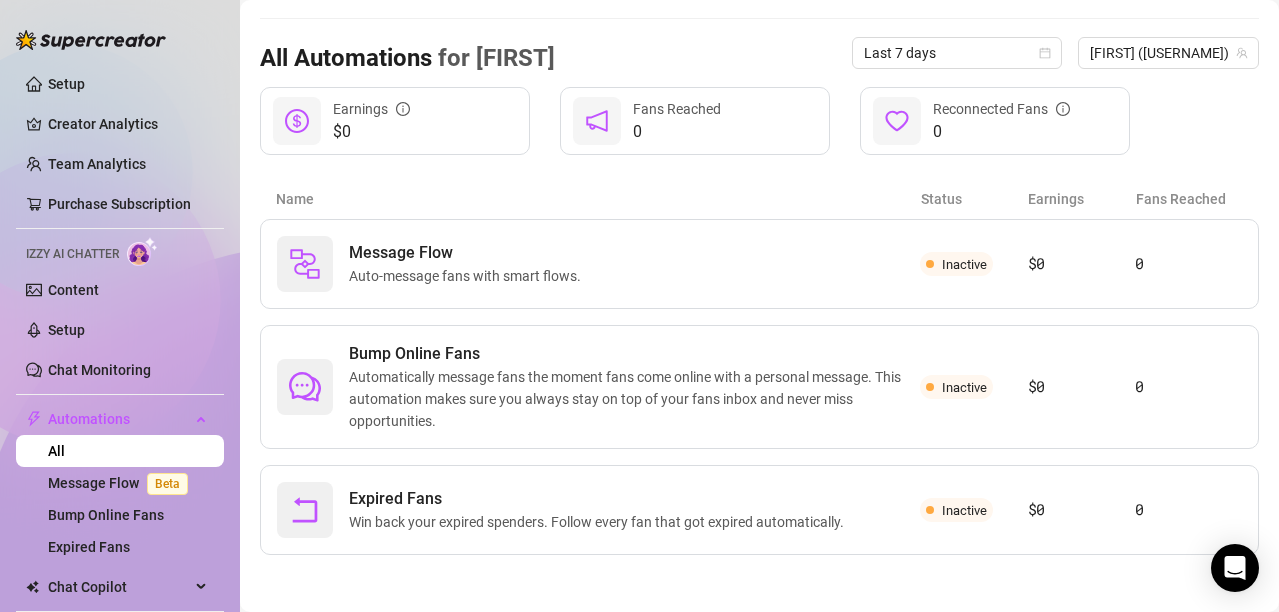 scroll, scrollTop: 175, scrollLeft: 0, axis: vertical 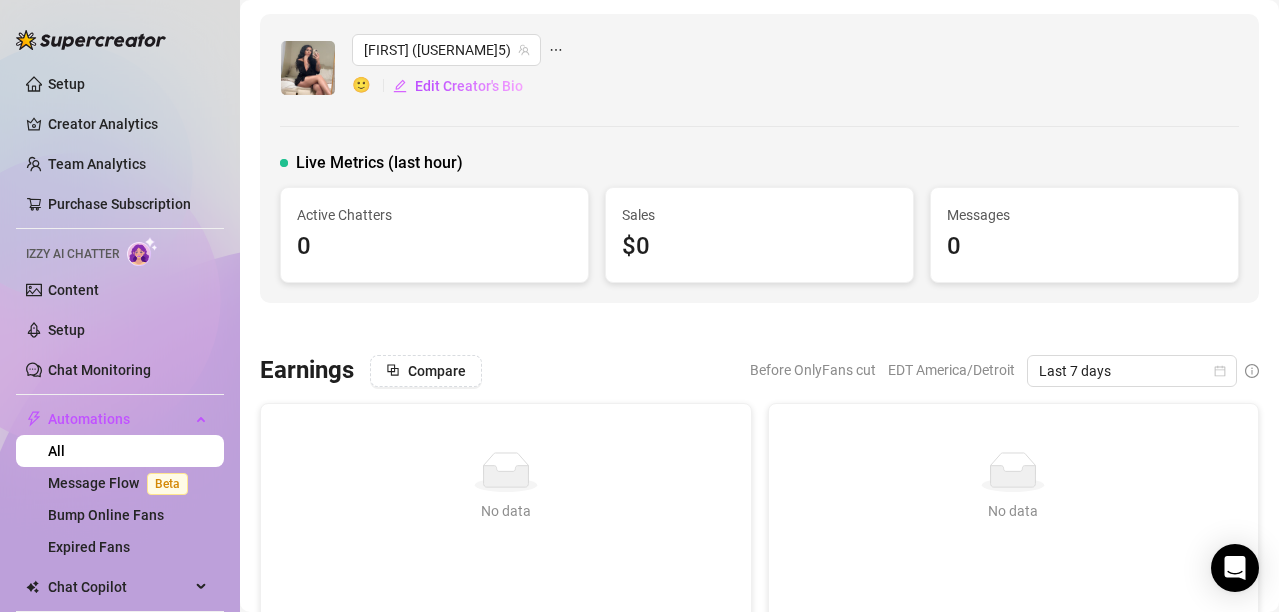 click 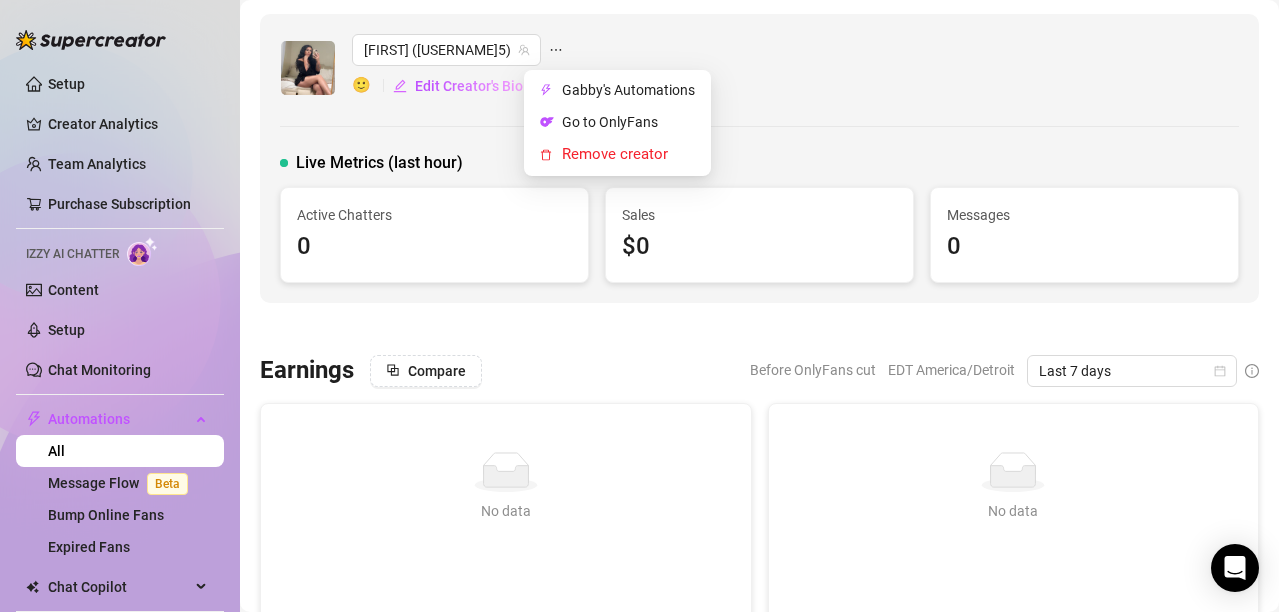 click 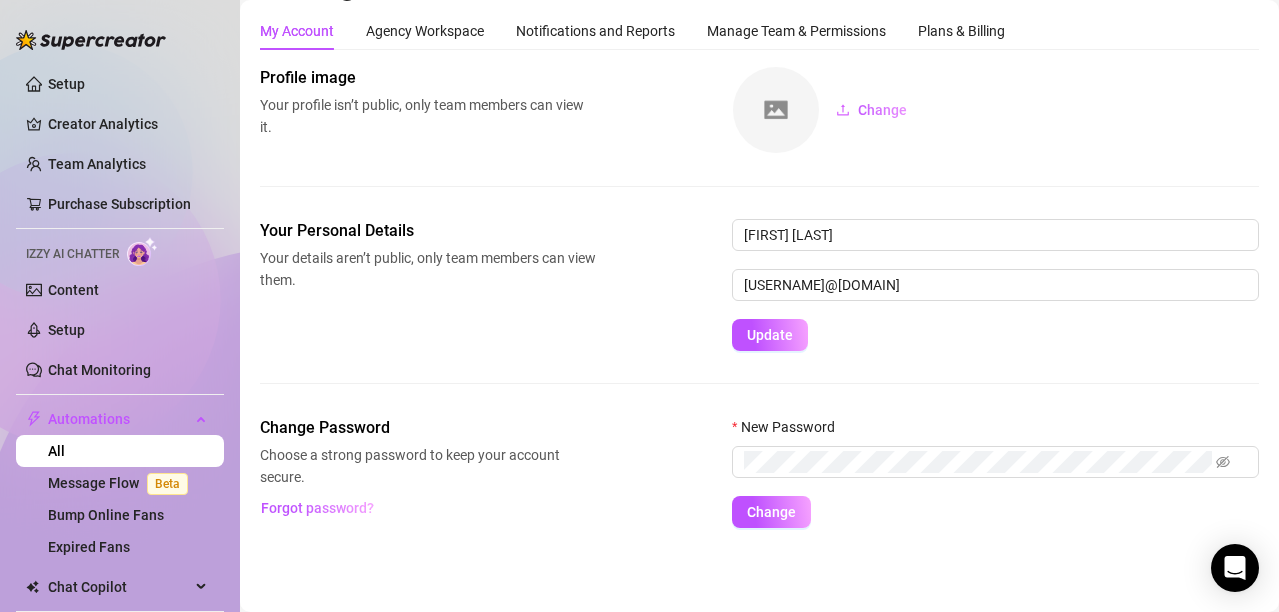 scroll, scrollTop: 0, scrollLeft: 0, axis: both 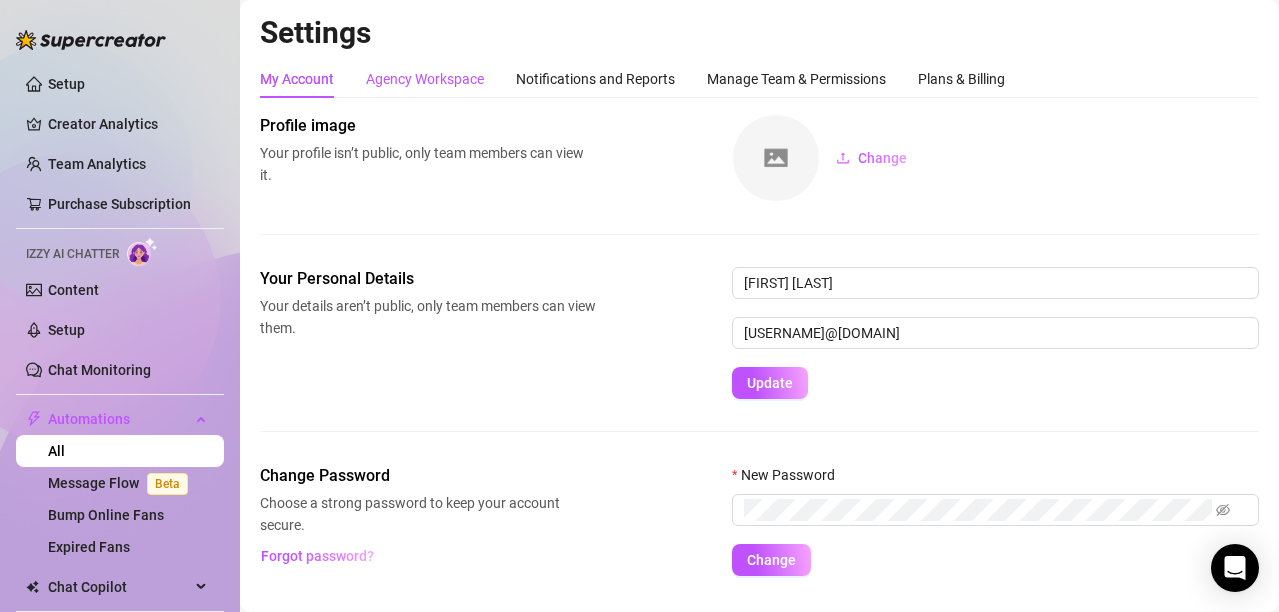 click on "Agency Workspace" at bounding box center (425, 79) 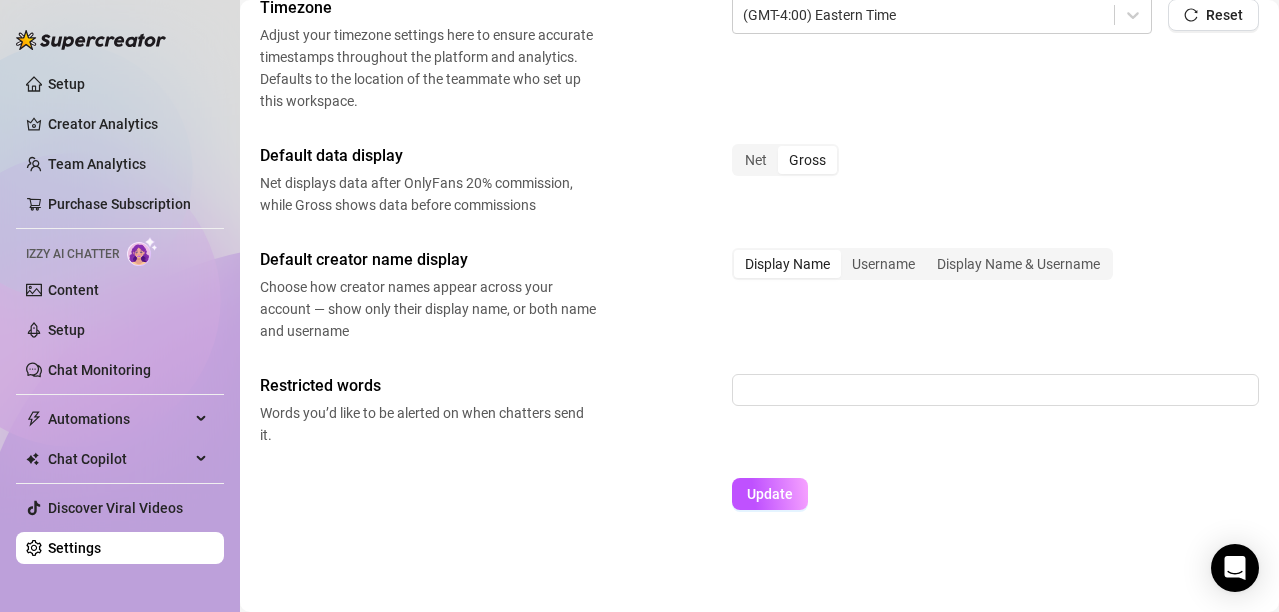 scroll, scrollTop: 0, scrollLeft: 0, axis: both 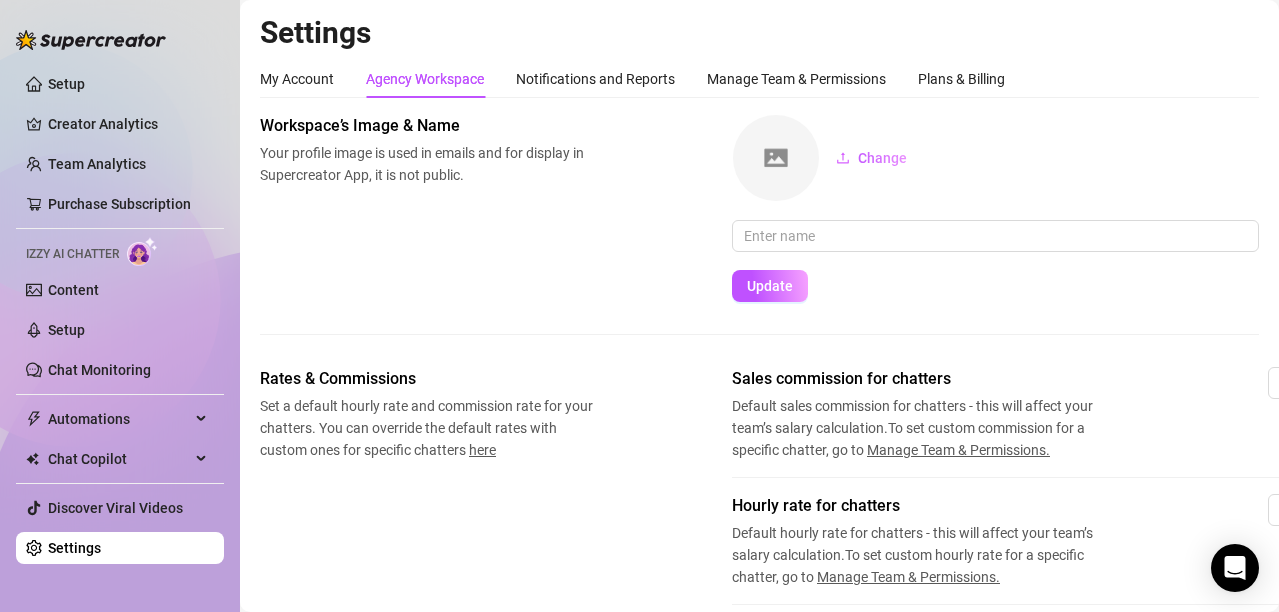 click on "Your profile image is used in emails and for display in Supercreator App, it is not public." at bounding box center [428, 164] 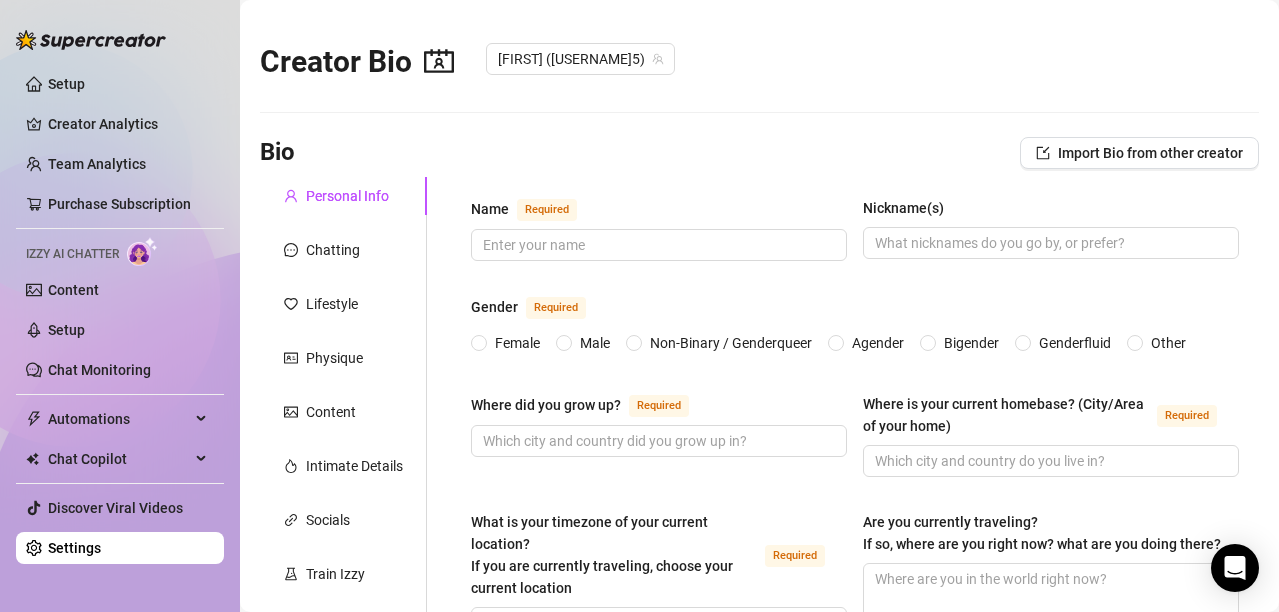 type 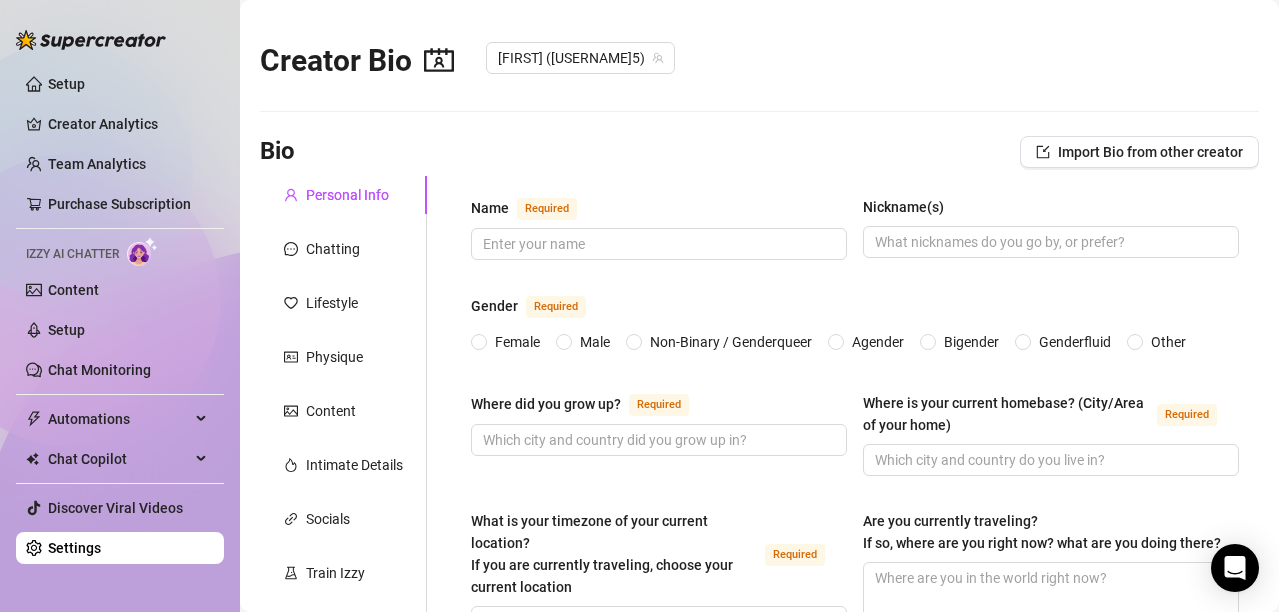 scroll, scrollTop: 0, scrollLeft: 0, axis: both 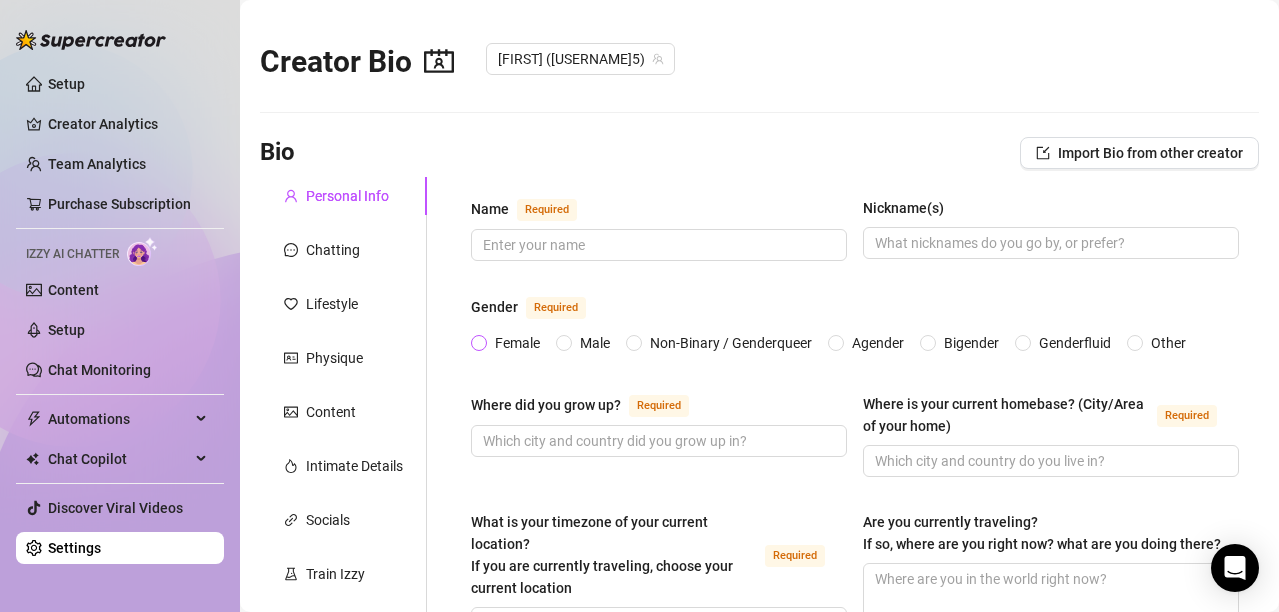 click on "Female" at bounding box center [517, 343] 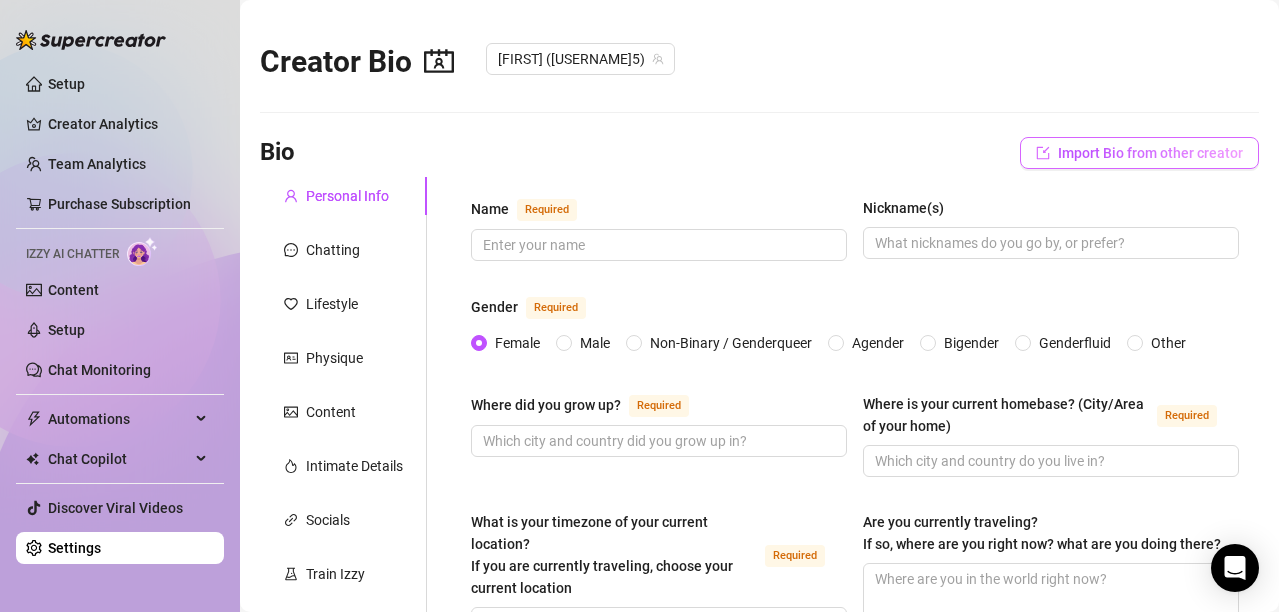 click on "Import Bio from other creator" at bounding box center (1150, 153) 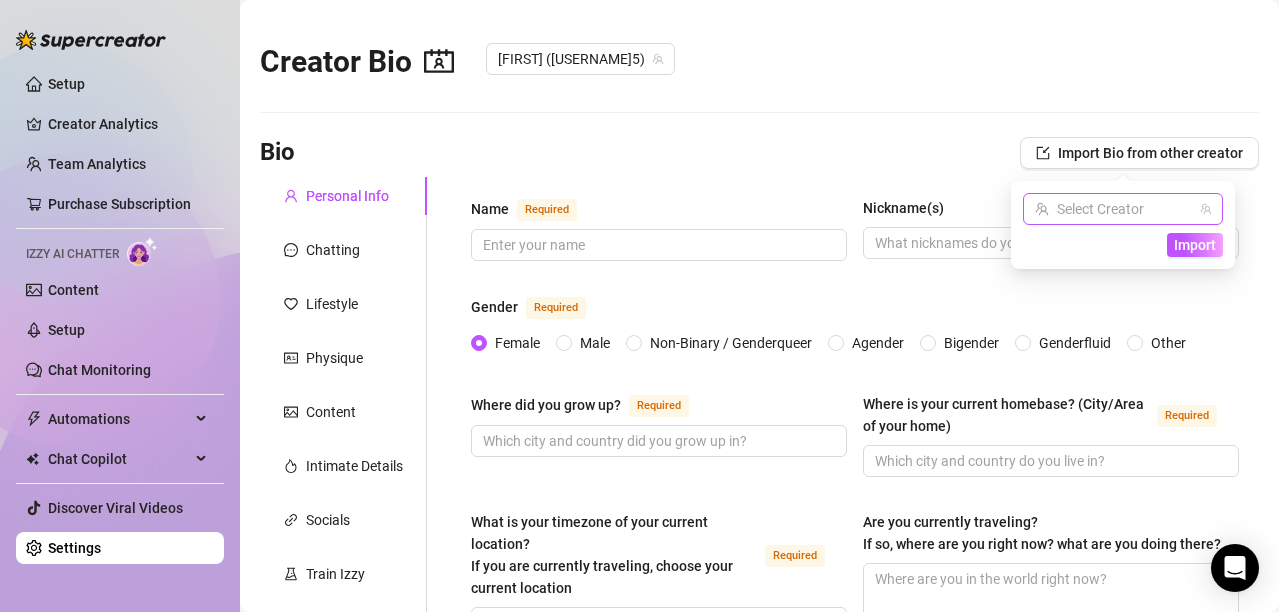click at bounding box center (1114, 209) 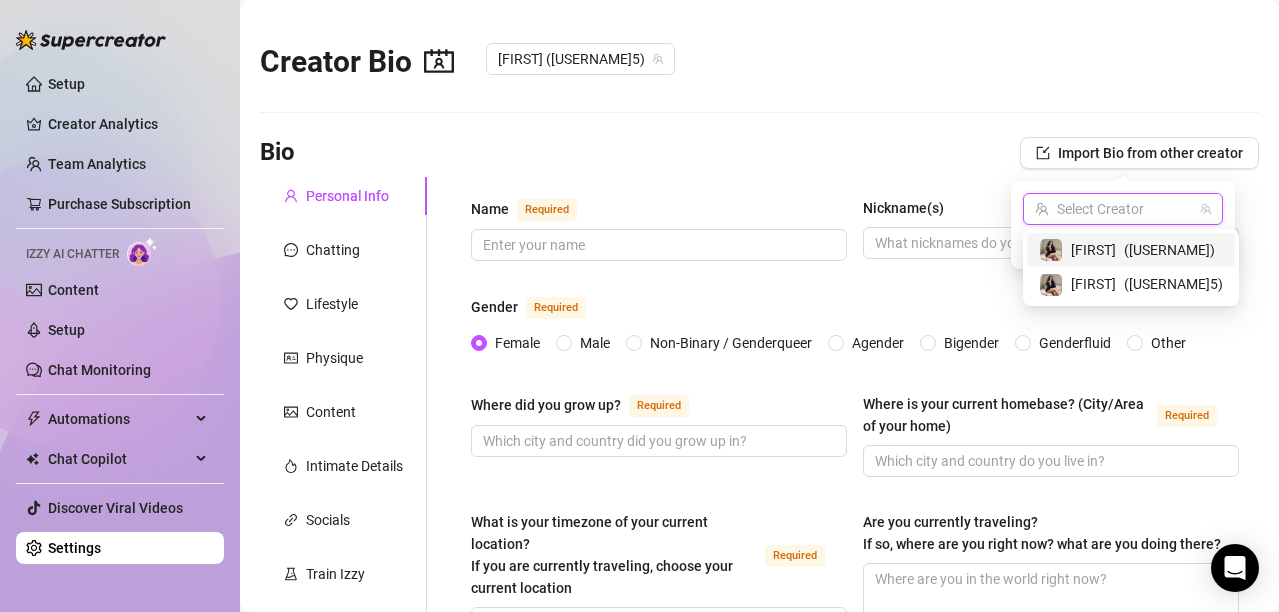 click on "Gabby   ( gabbyjahr )" at bounding box center (1131, 250) 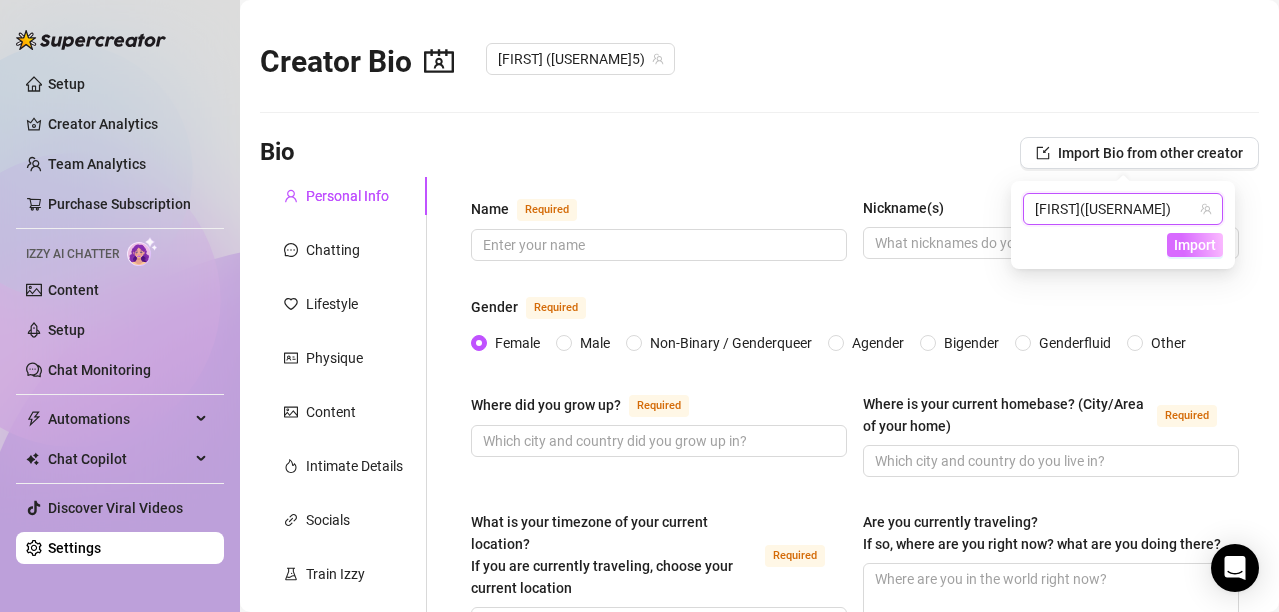 click on "Import" at bounding box center (1195, 245) 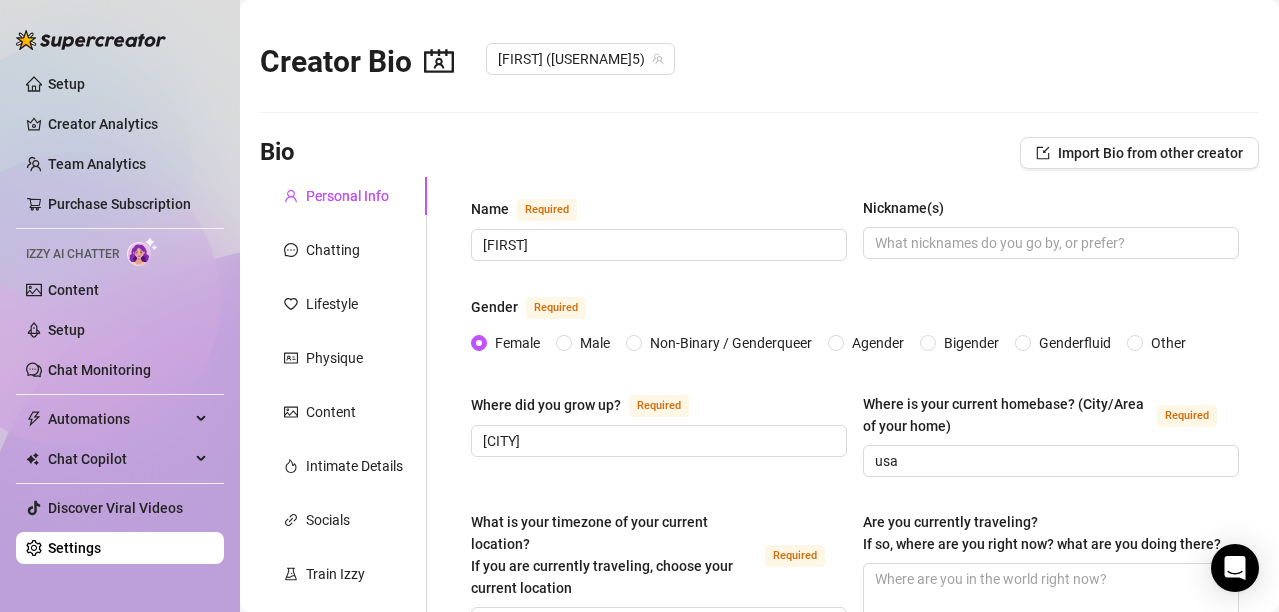 click at bounding box center (1051, 243) 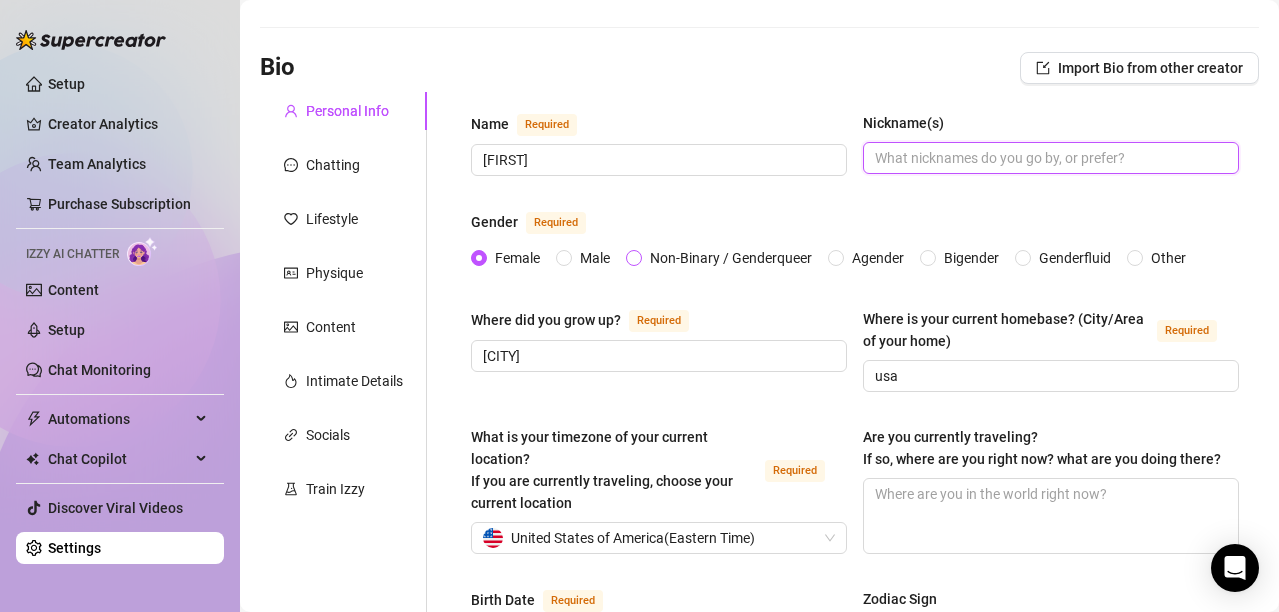 scroll, scrollTop: 1388, scrollLeft: 0, axis: vertical 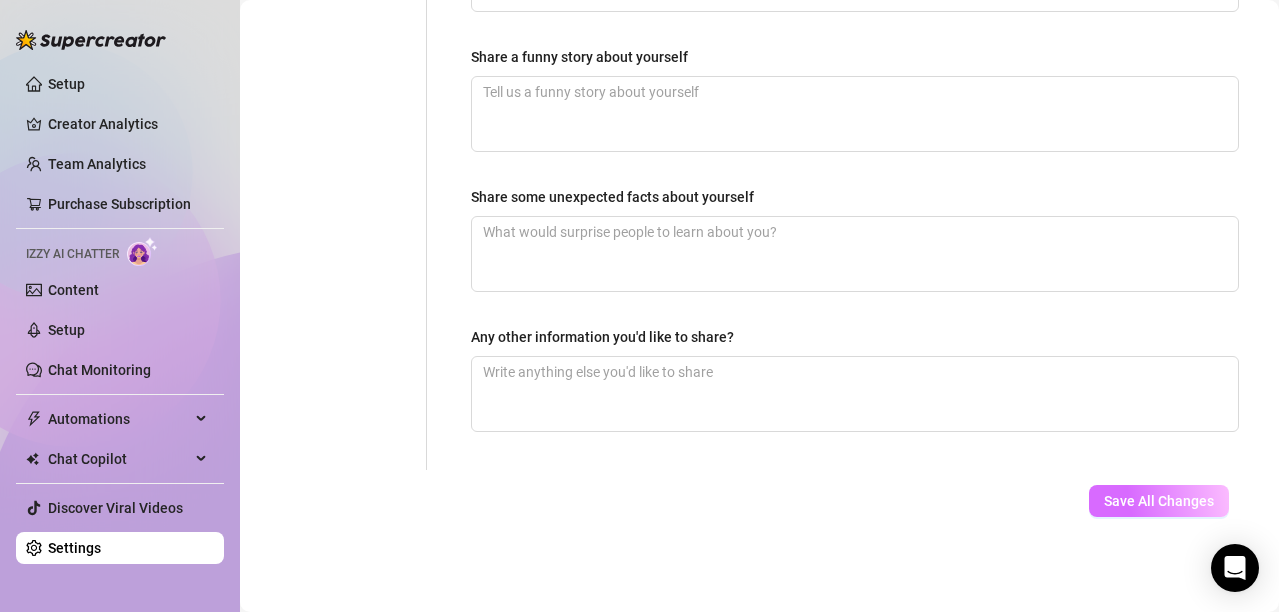 click on "Save All Changes" at bounding box center (1159, 501) 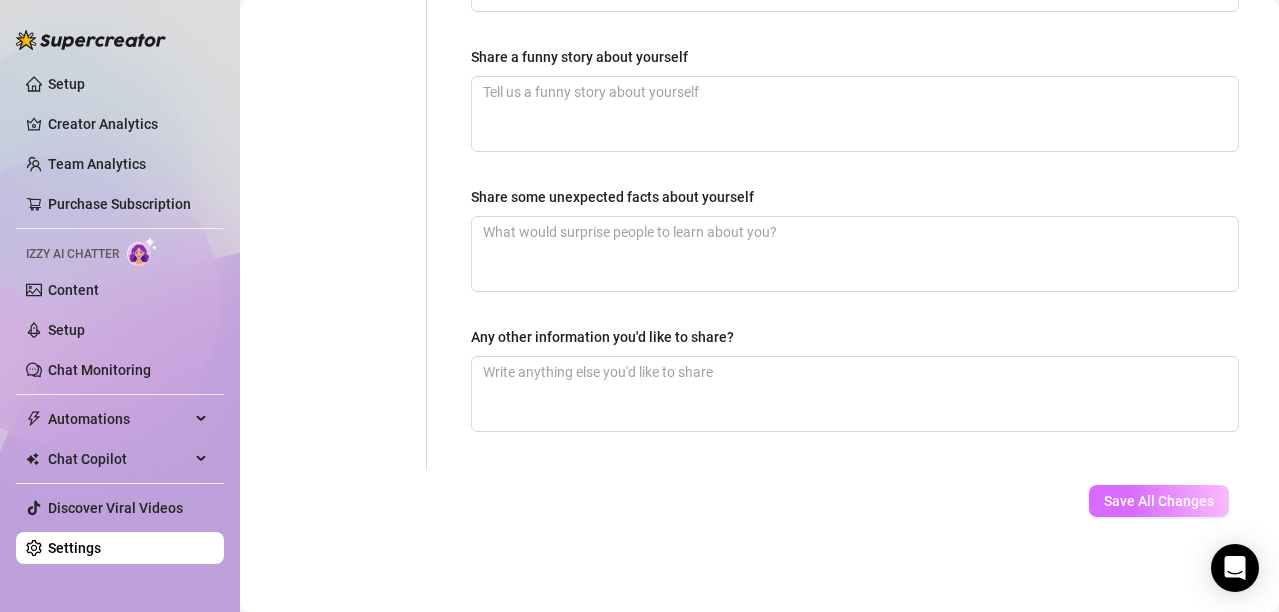 click on "Save All Changes" at bounding box center [1159, 501] 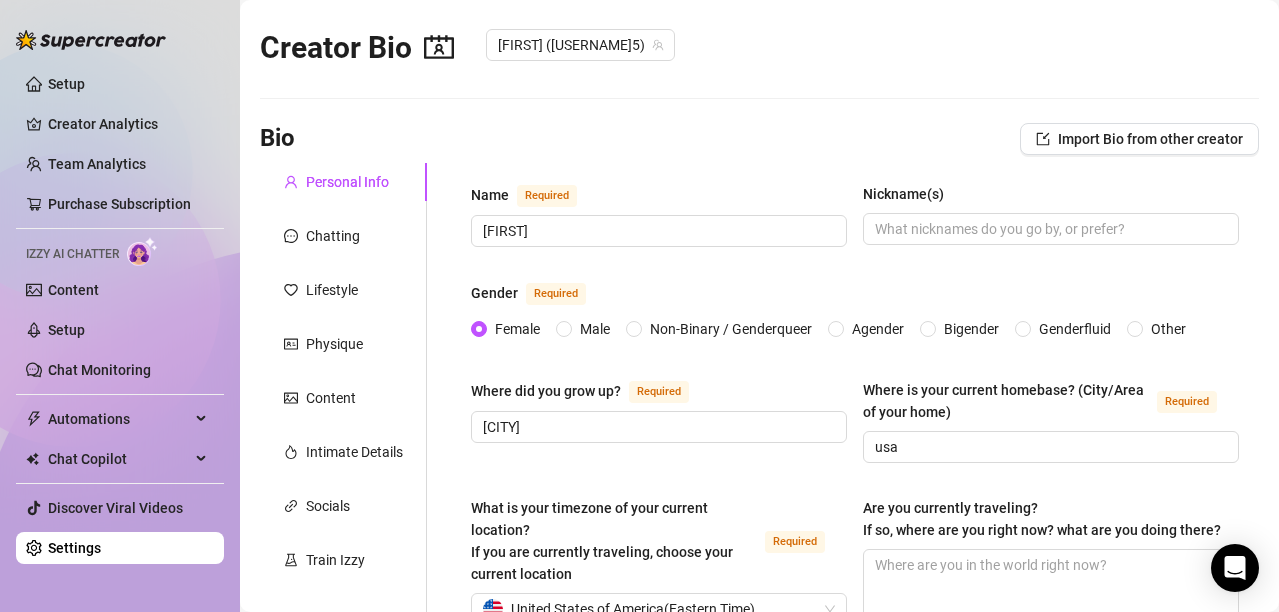 scroll, scrollTop: 0, scrollLeft: 0, axis: both 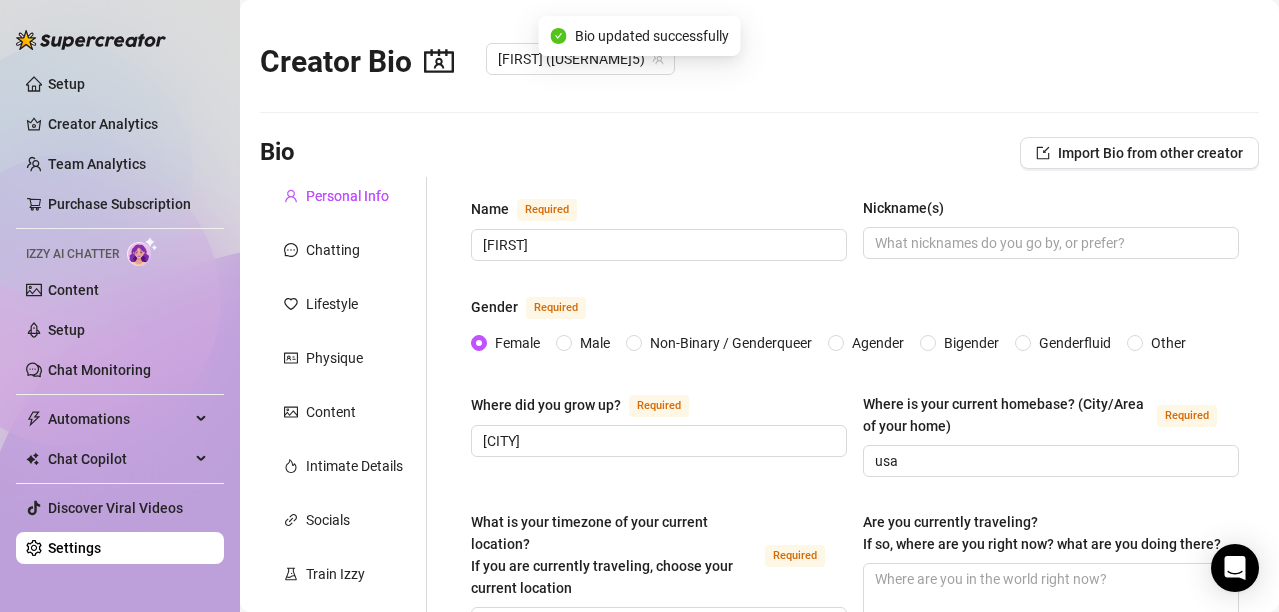 type 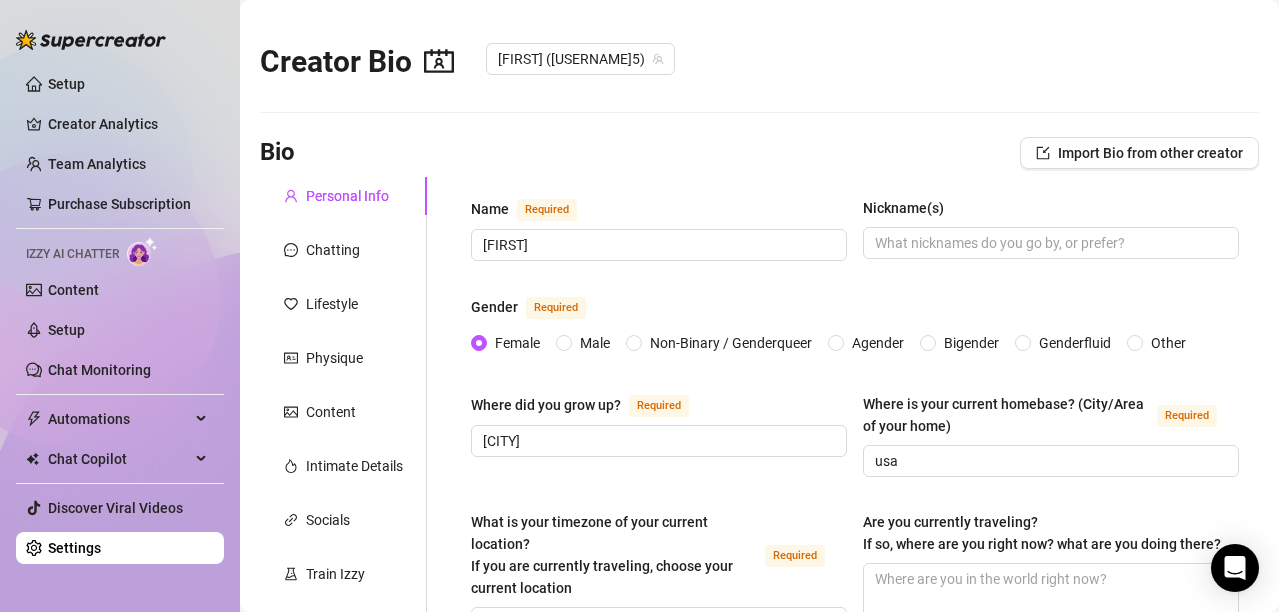 click on "Creator Bio" at bounding box center (357, 62) 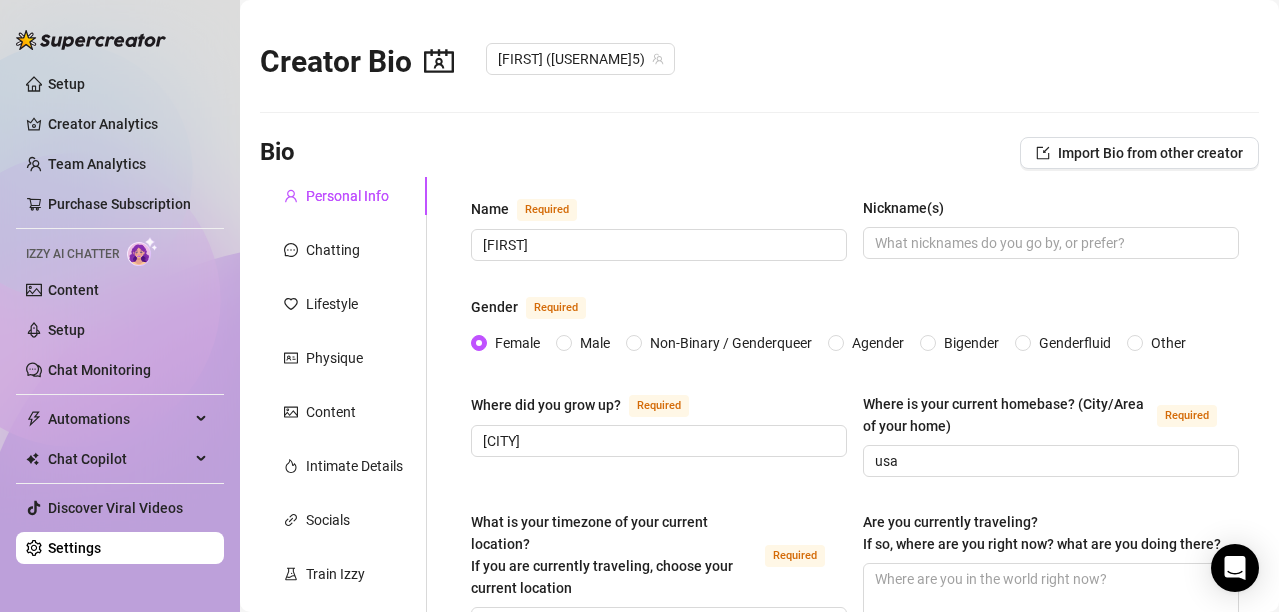 click on "Personal Info" at bounding box center (347, 196) 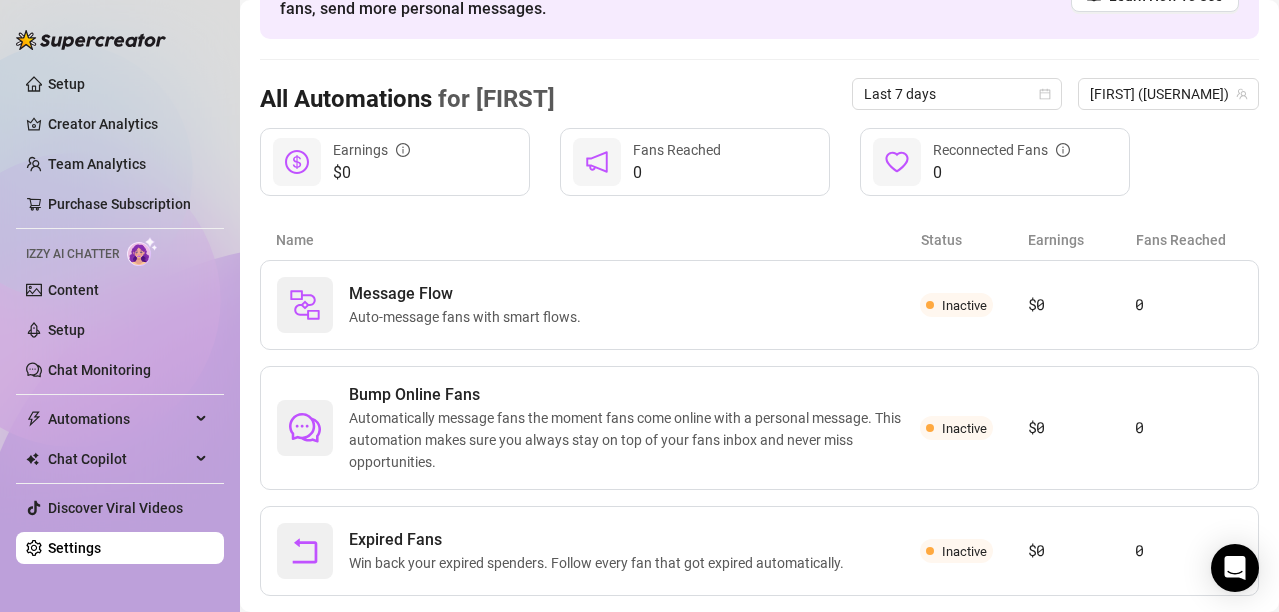 scroll, scrollTop: 175, scrollLeft: 0, axis: vertical 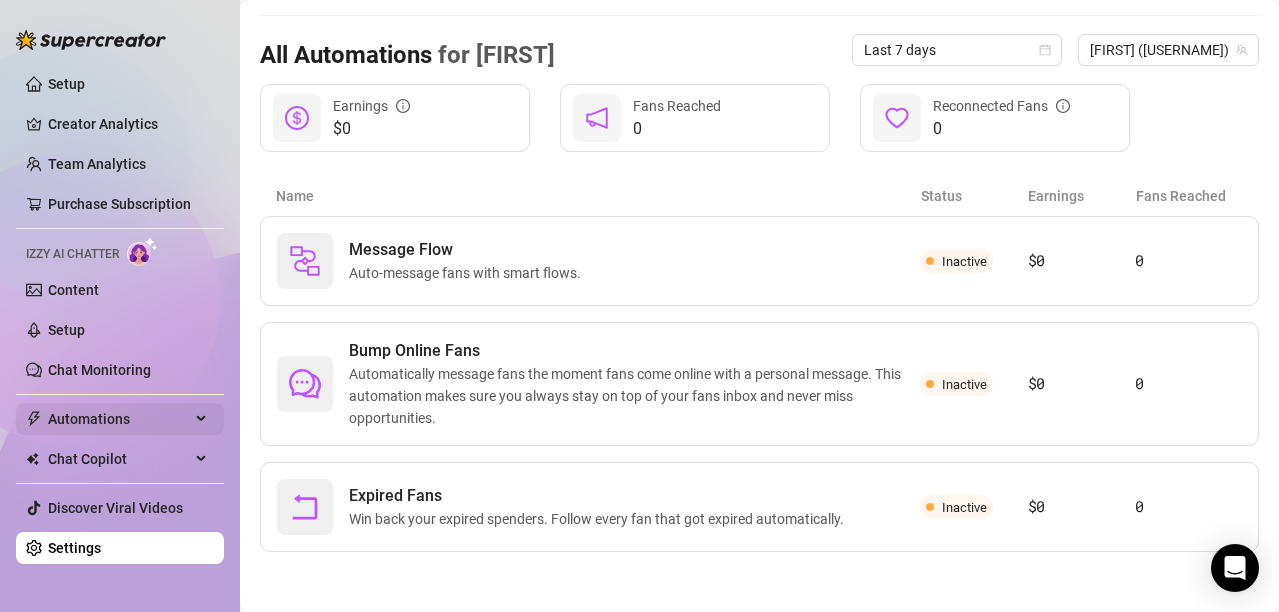 click on "Automations" at bounding box center (119, 419) 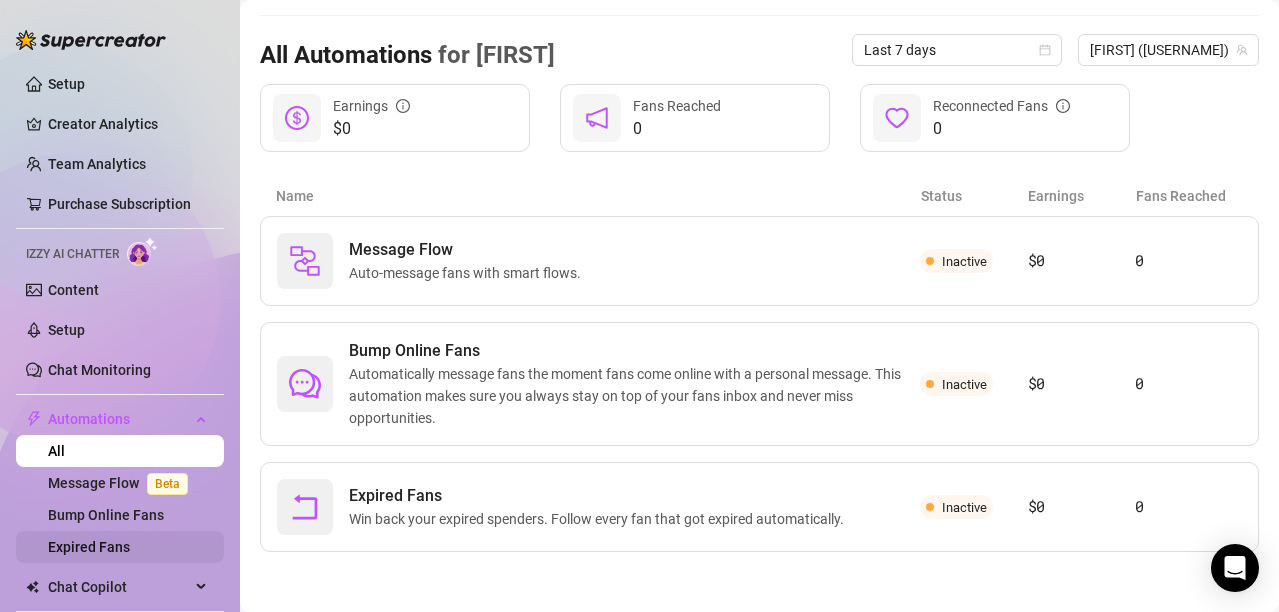 click on "Expired Fans" at bounding box center [89, 547] 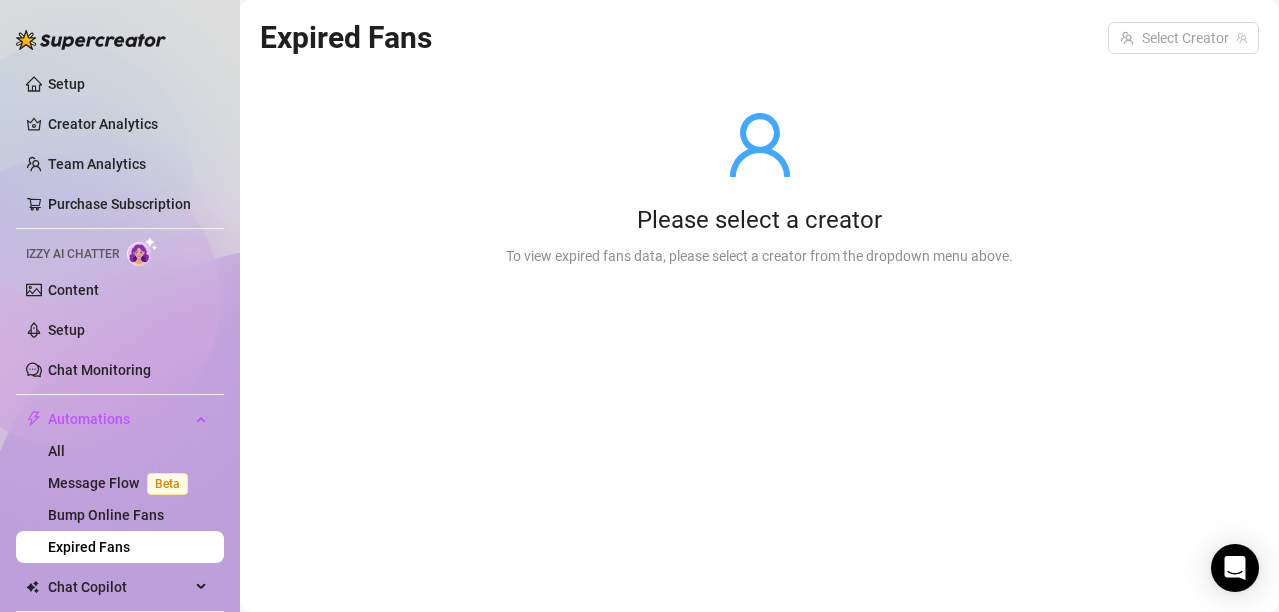 scroll, scrollTop: 0, scrollLeft: 0, axis: both 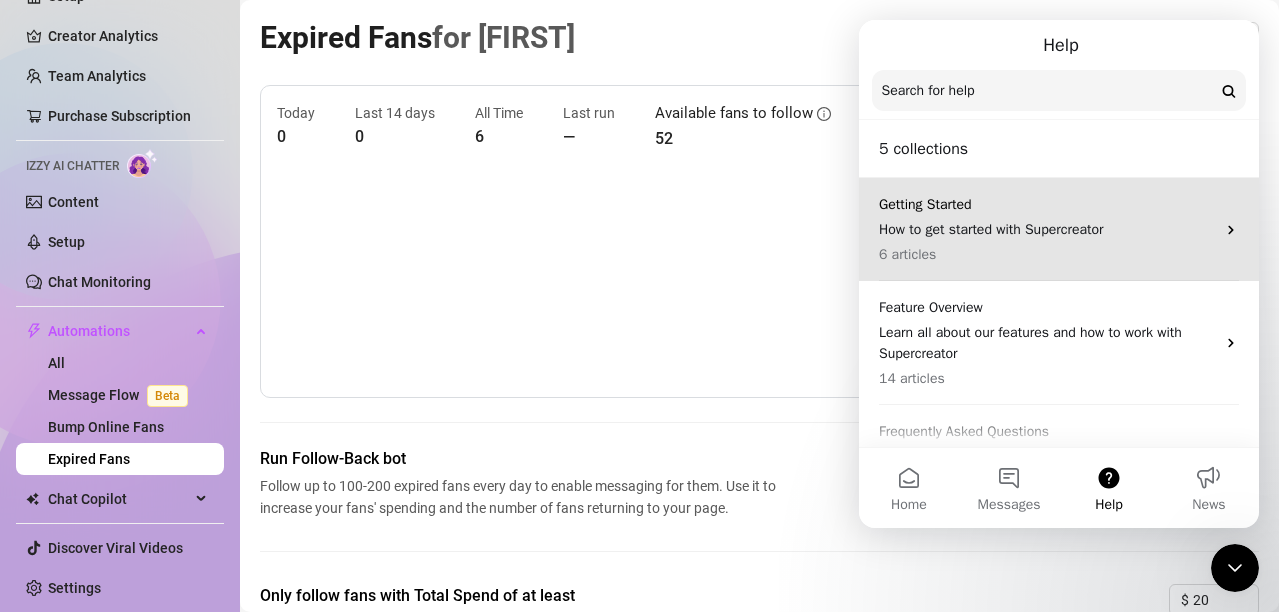 click on "How to get started with Supercreator" at bounding box center [1047, 229] 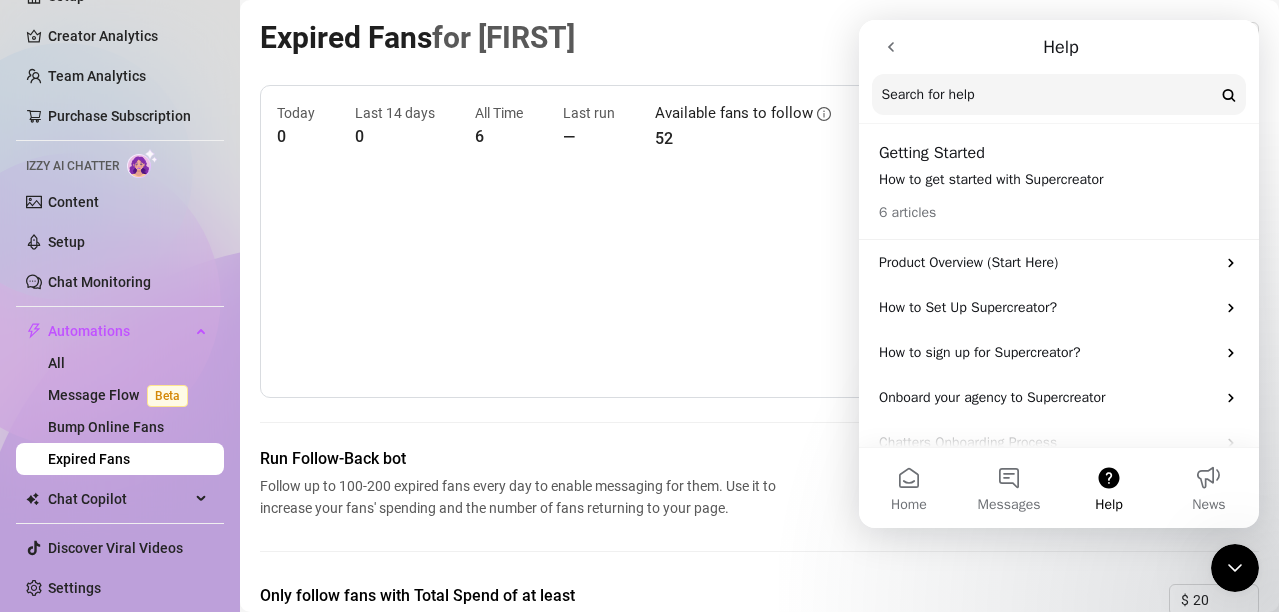 scroll, scrollTop: 92, scrollLeft: 0, axis: vertical 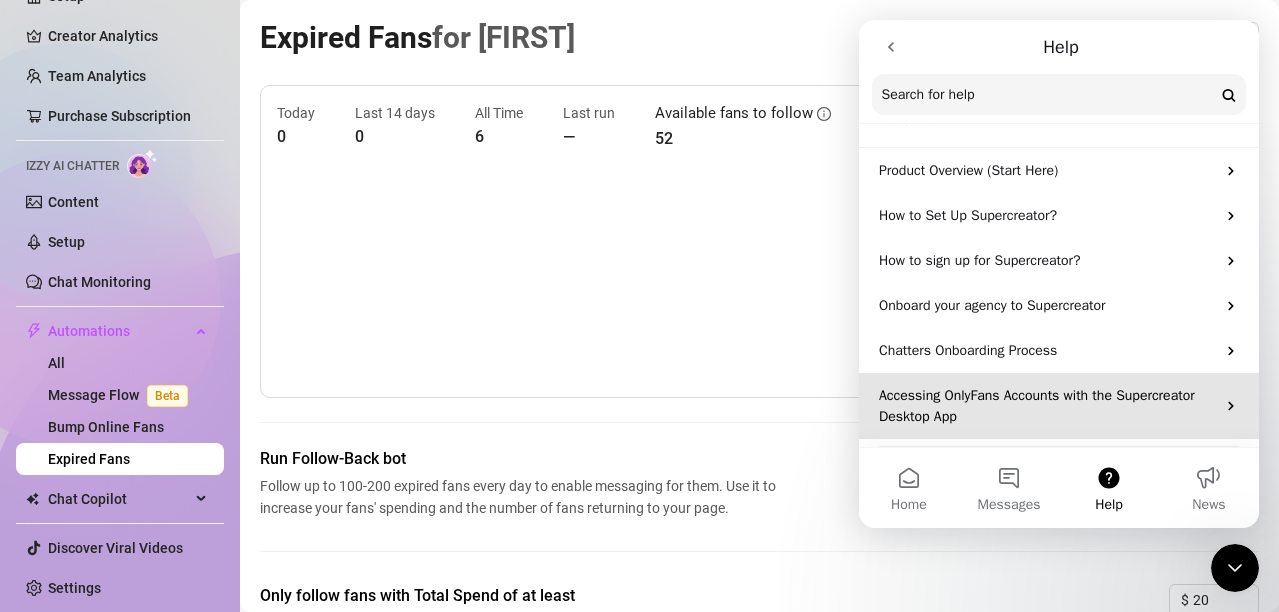 click on "Accessing OnlyFans Accounts with the Supercreator Desktop App" at bounding box center (1047, 406) 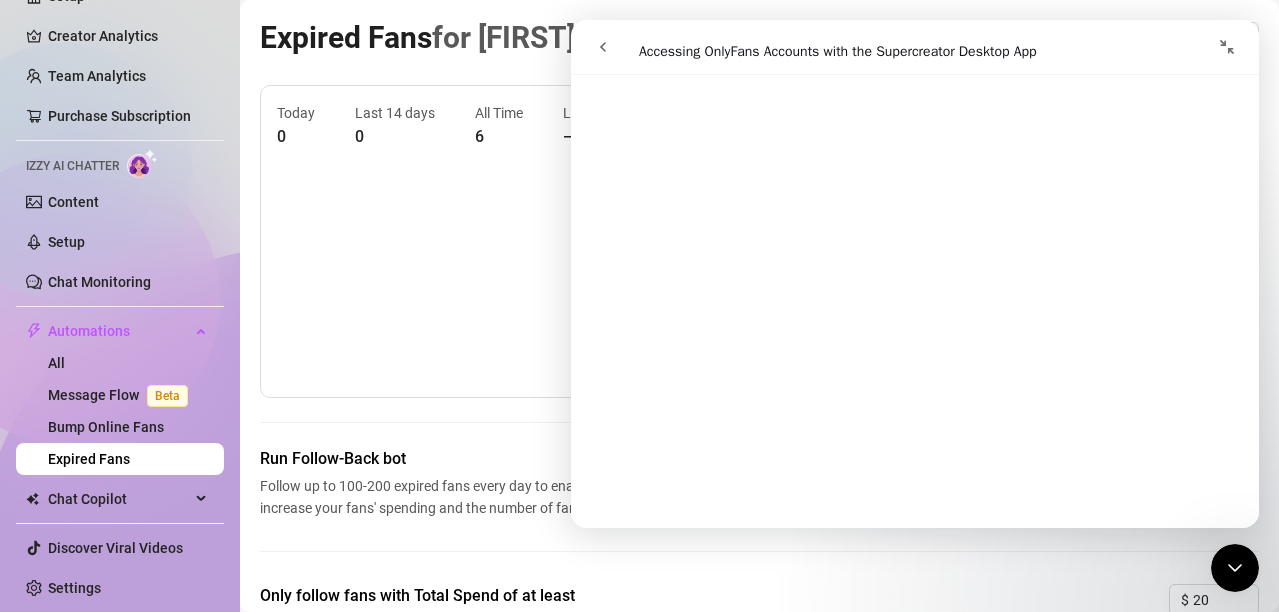 scroll, scrollTop: 283, scrollLeft: 0, axis: vertical 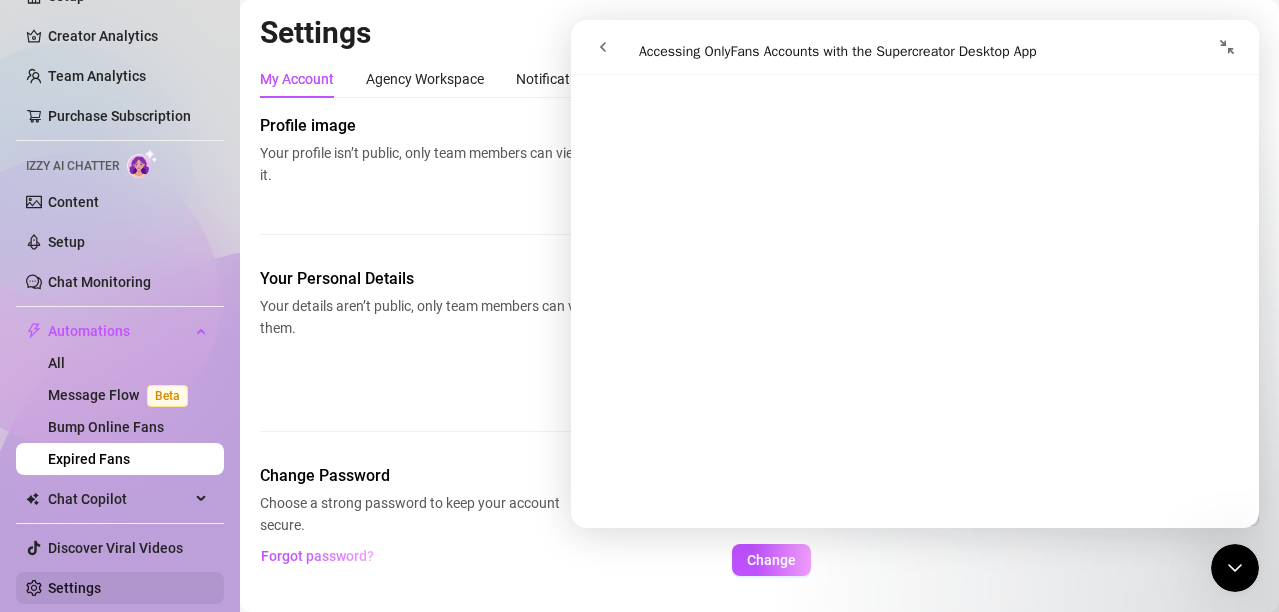 click on "Settings" at bounding box center [74, 588] 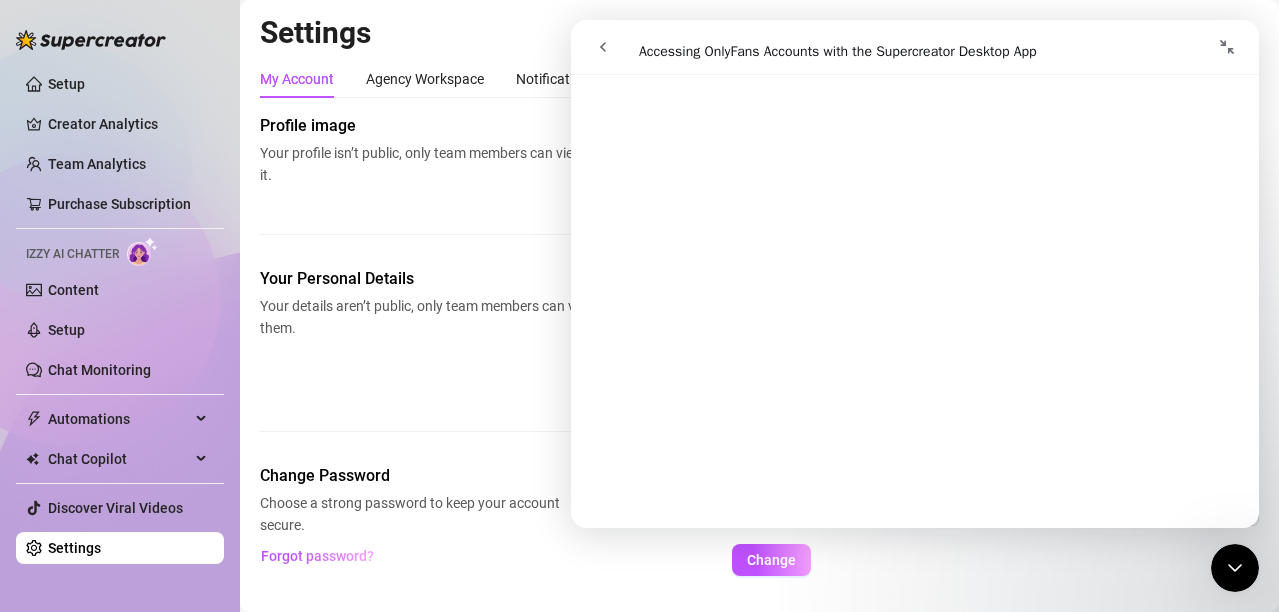 scroll, scrollTop: 0, scrollLeft: 0, axis: both 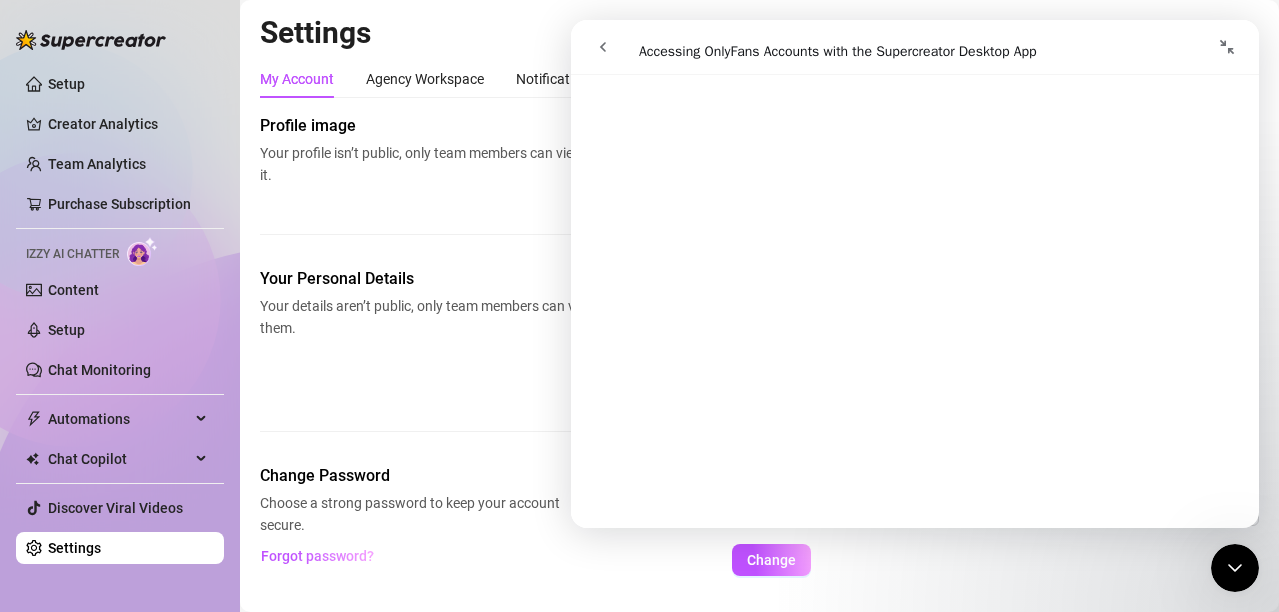 click on "Settings" at bounding box center [74, 548] 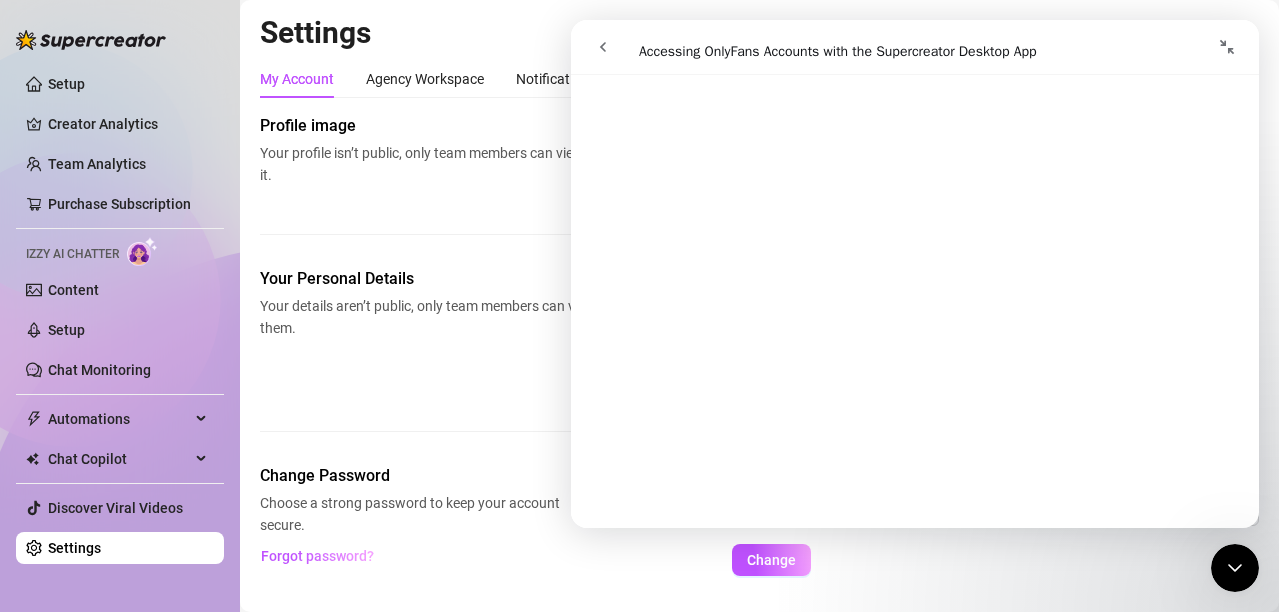 click on "Profile image Your profile isn’t public, only team members can view it. Change" at bounding box center [759, 190] 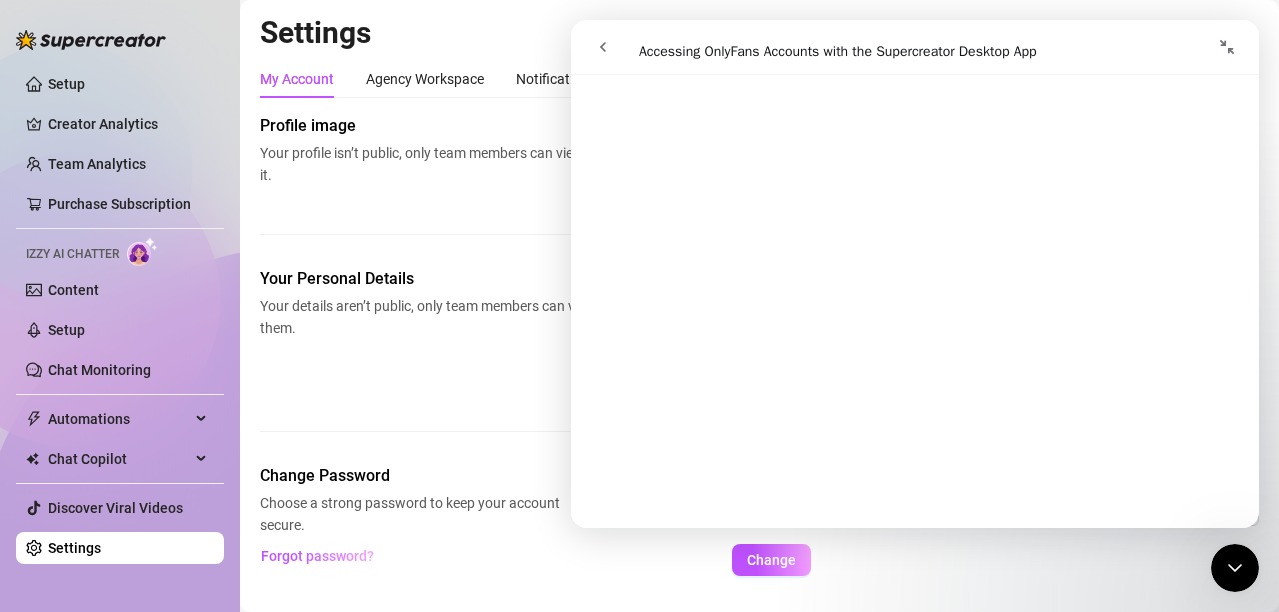 click on "Settings" at bounding box center [759, 33] 